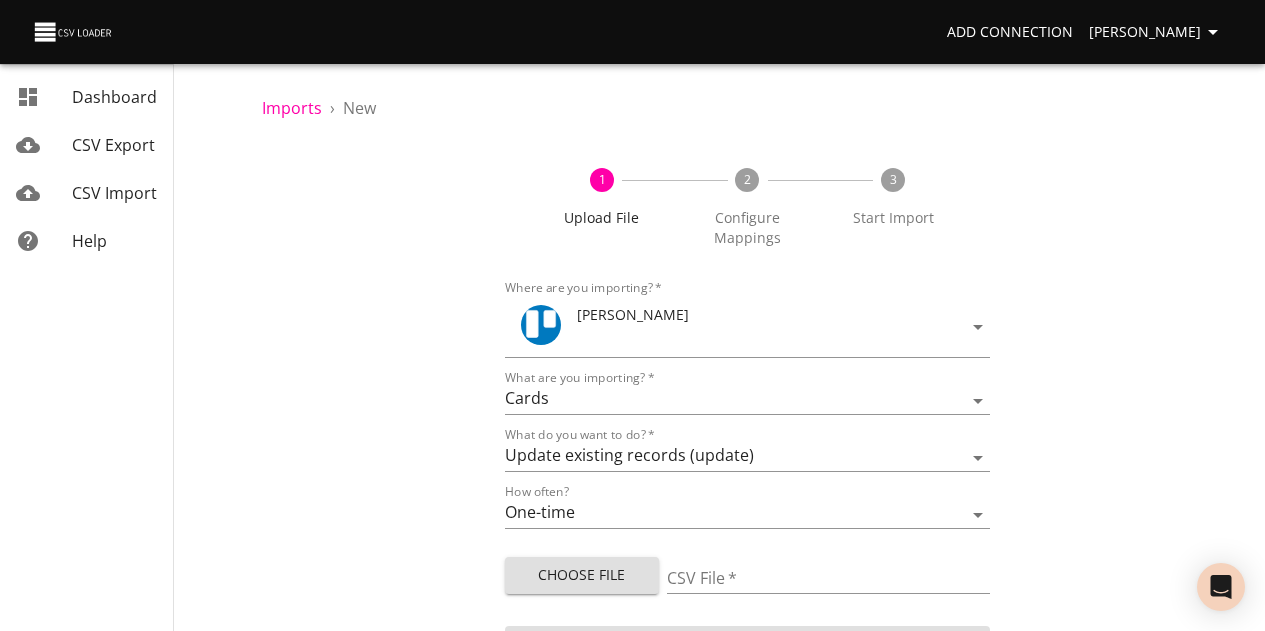 select on "cards" 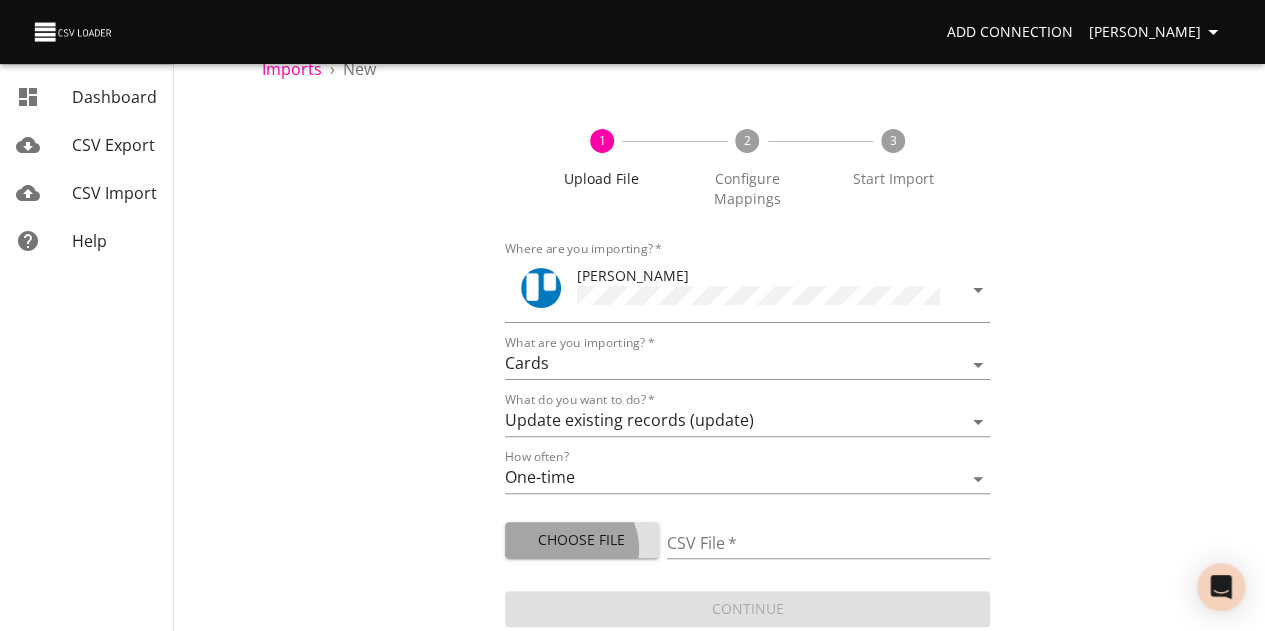 click on "Choose File" at bounding box center (582, 540) 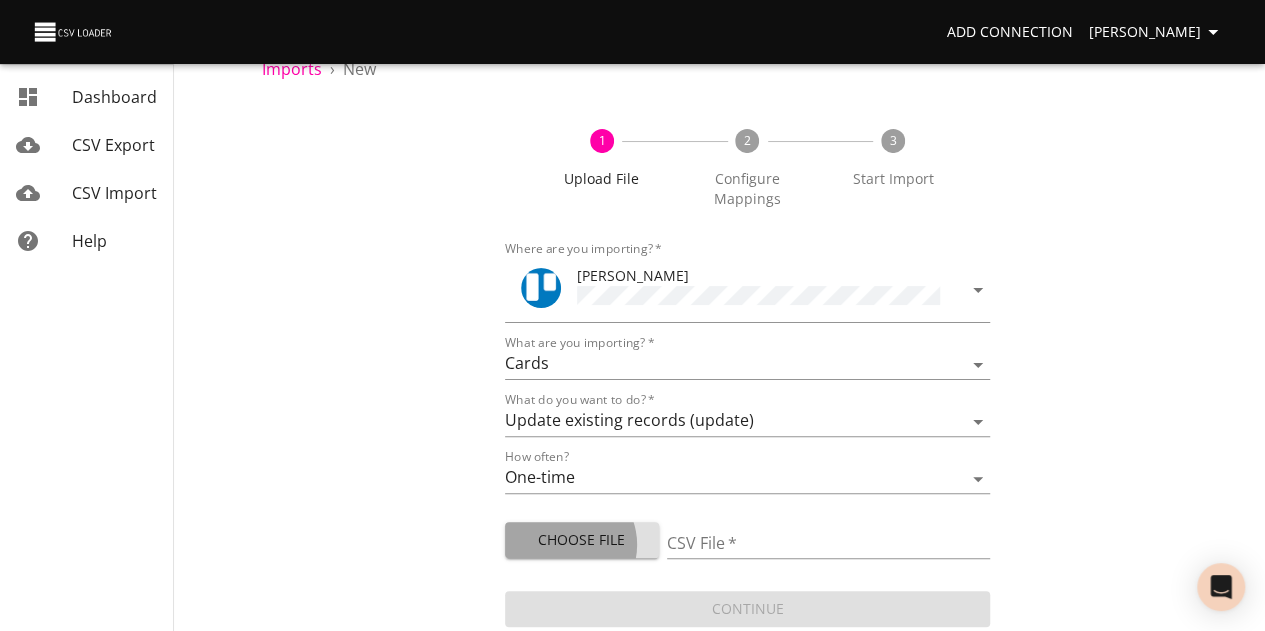 click on "Choose File" at bounding box center [582, 540] 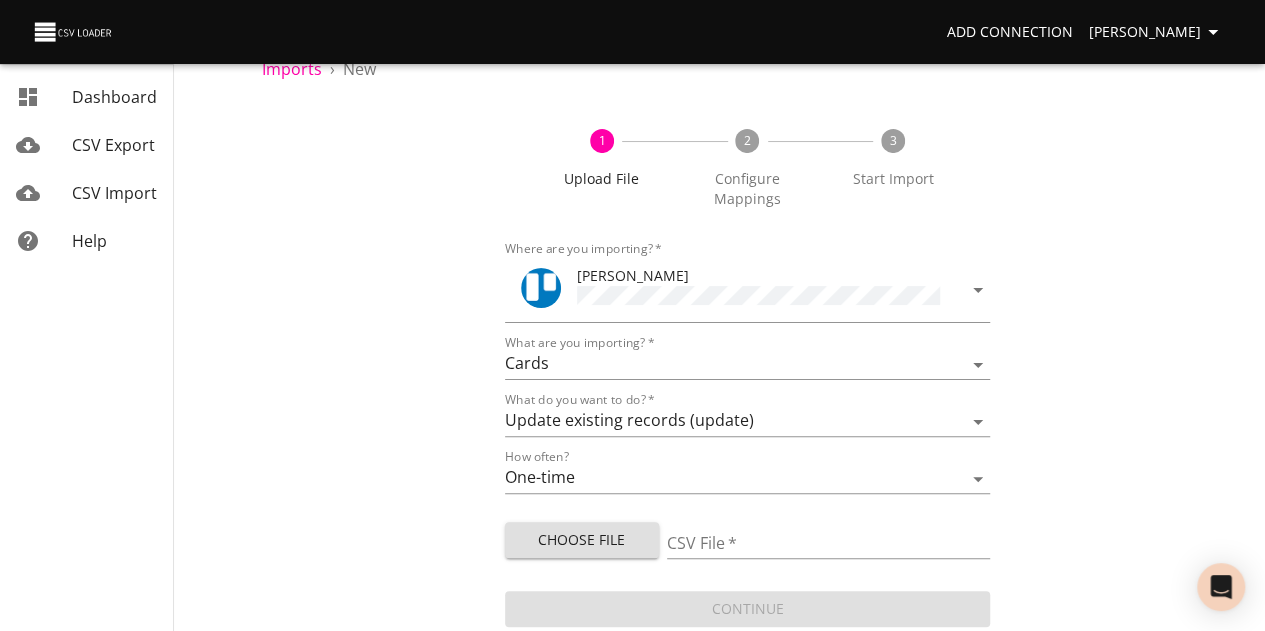 type on "trade_deadline_available_players - Export (1).csv" 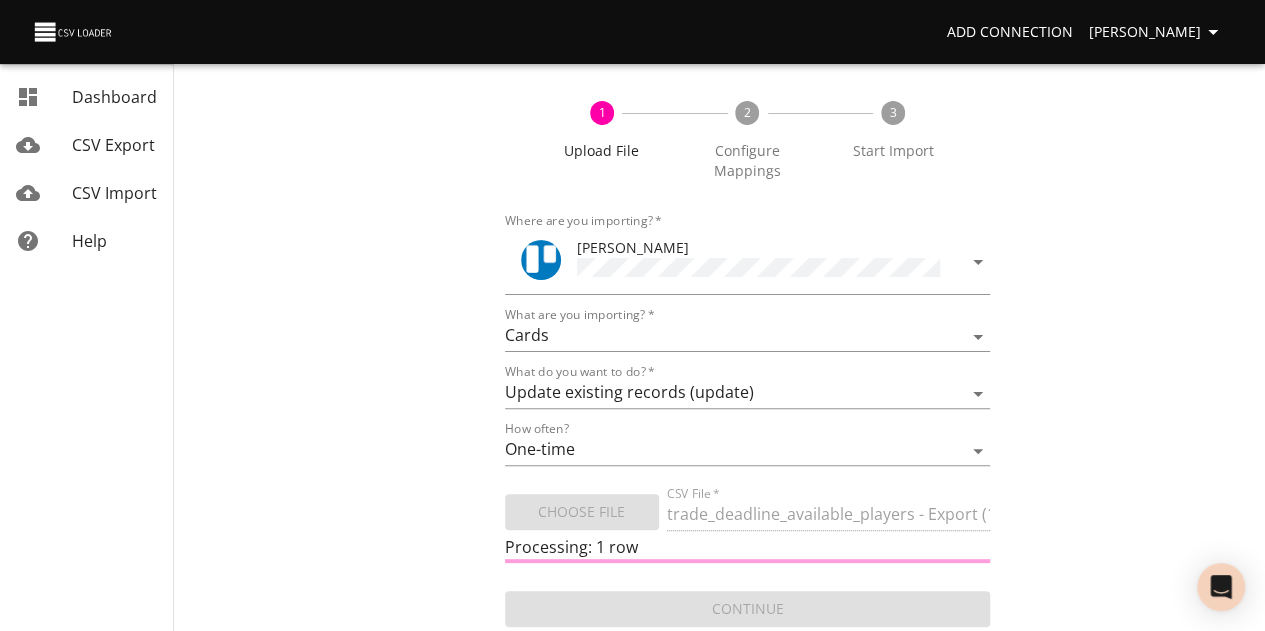 scroll, scrollTop: 87, scrollLeft: 0, axis: vertical 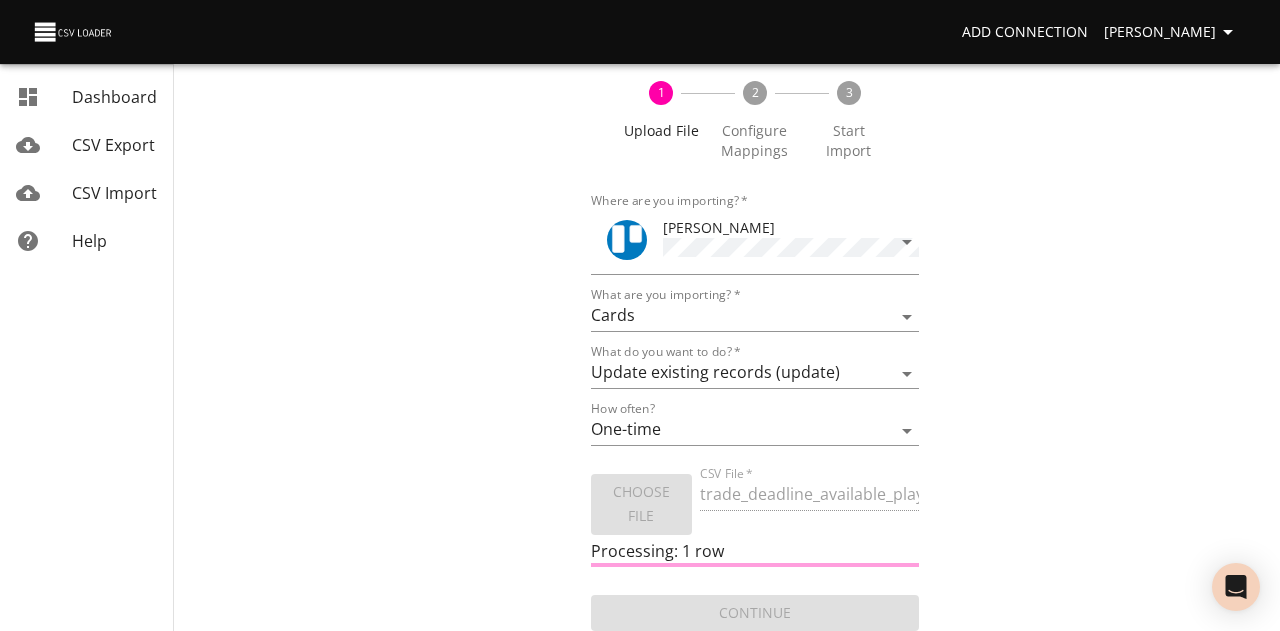 click on "Add Connection [PERSON_NAME]   Dashboard CSV Export CSV Import Help Imports › New 1 Upload File 2 Configure Mappings 3 Start Import Where are you importing?   * [PERSON_NAME] What are you importing?   * Boards Cards Checkitems Checklists What do you want to do?   * Add new records (import) Update existing records (update) Add new and update existing records (upsert) How often? One-time Auto import Choose File CSV File   * trade_deadline_available_players - Export (1).csv Processing: 1 row Continue
Dashboard CSV Export CSV Import Help" at bounding box center [640, 228] 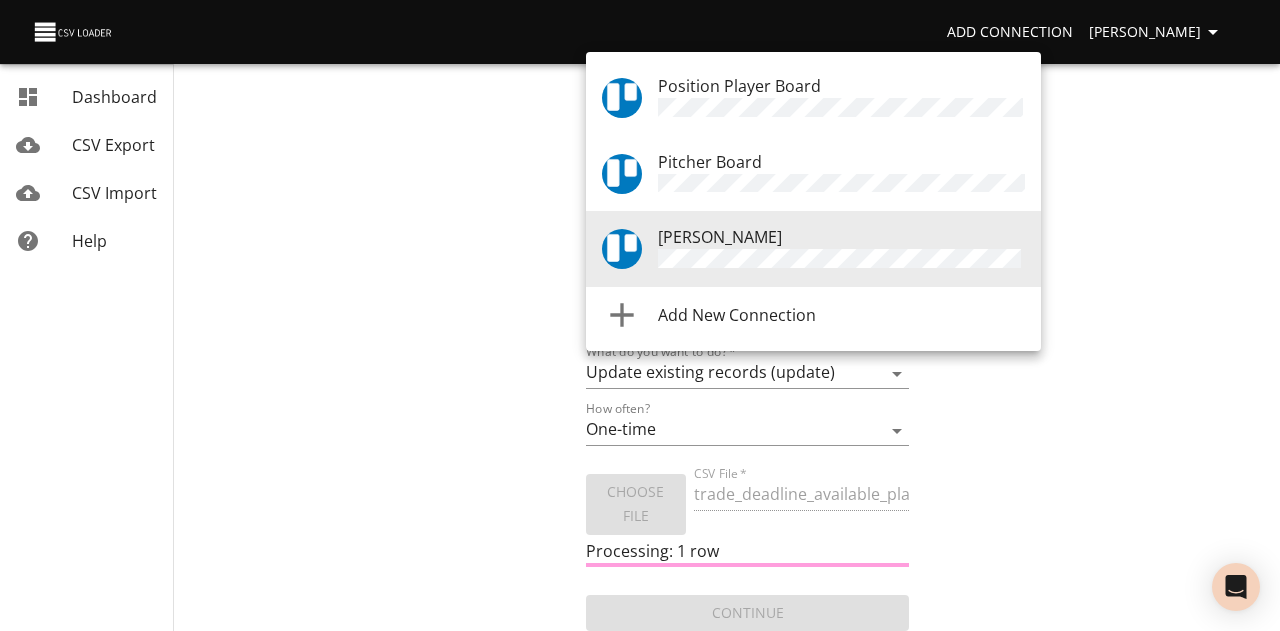 click on "[PERSON_NAME]" at bounding box center (841, 249) 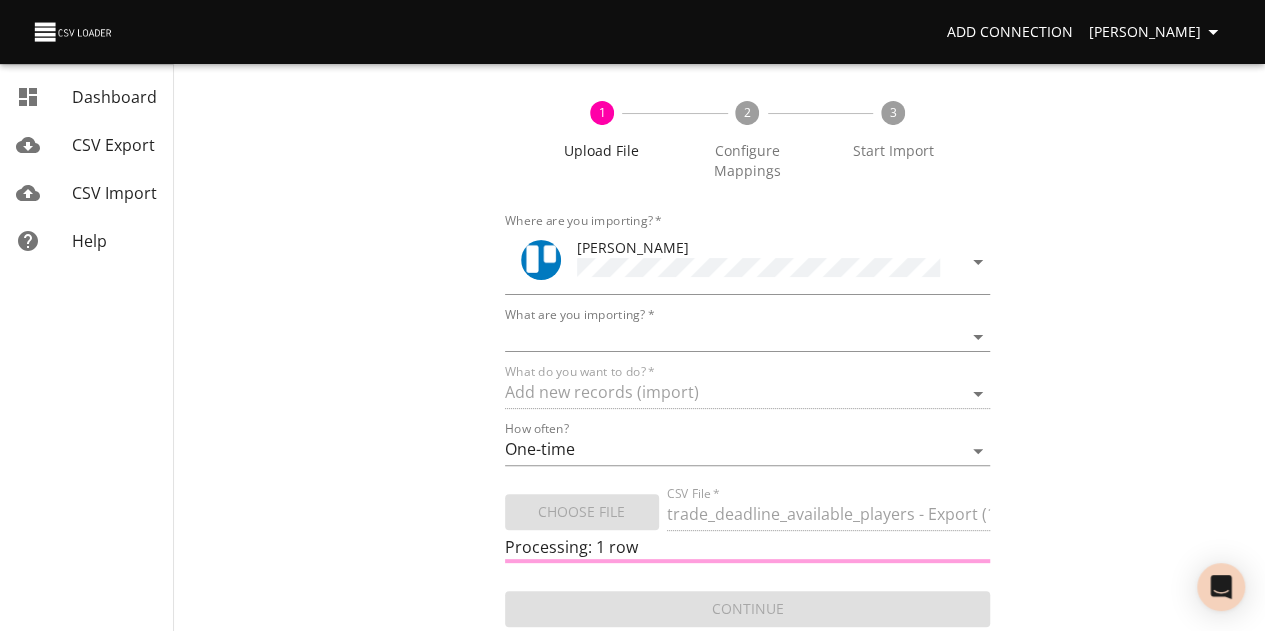 click on "1 Upload File 2 Configure Mappings 3 Start Import Where are you importing?   * [PERSON_NAME] What are you importing?   * Boards Cards Checkitems Checklists What do you want to do?   * Add new records (import) How often? One-time Auto import Choose File CSV File   * trade_deadline_available_players - Export (1).csv Processing: 1 row Continue" at bounding box center [747, 354] 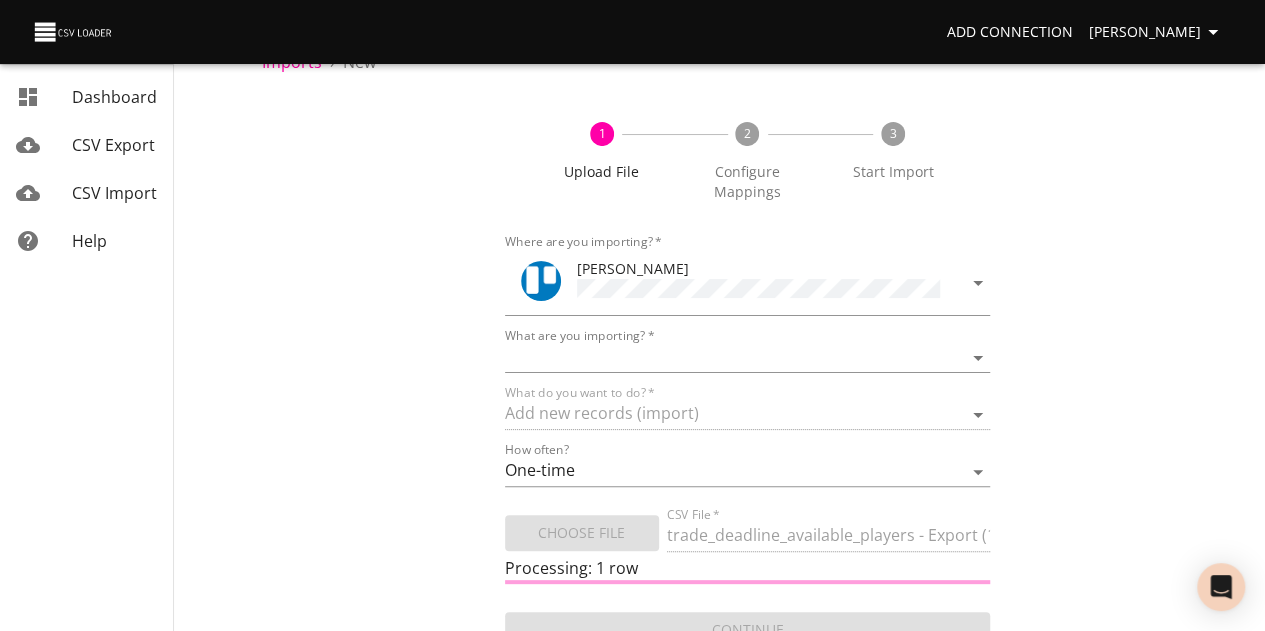 scroll, scrollTop: 87, scrollLeft: 0, axis: vertical 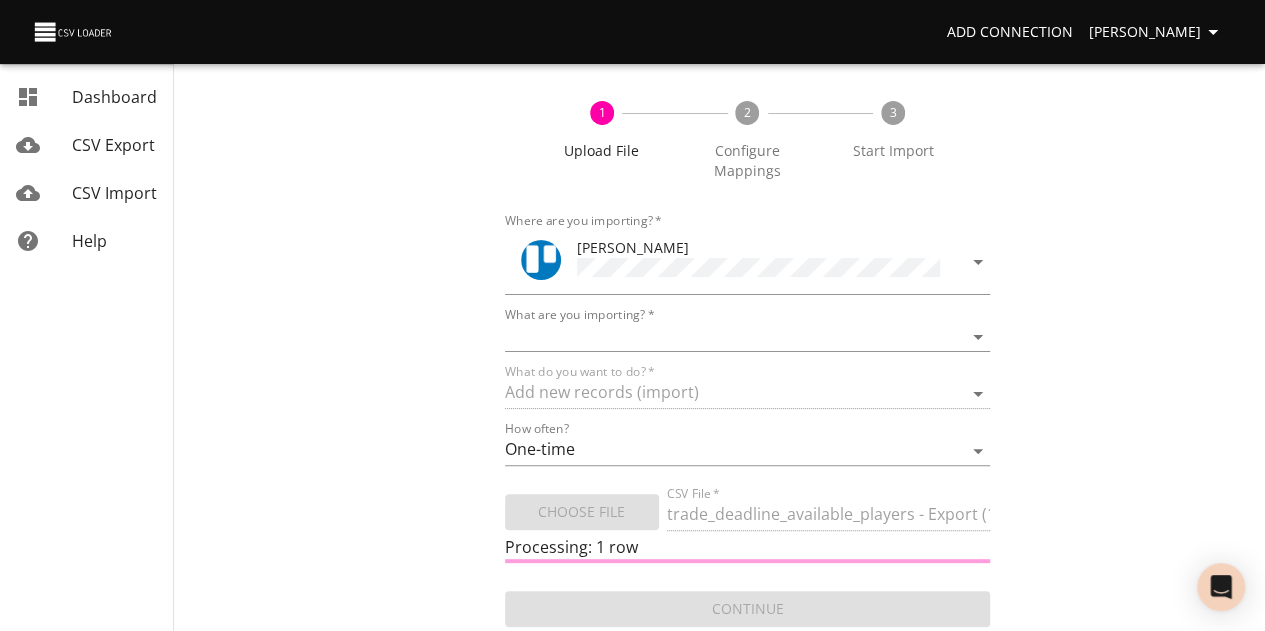 click on "1 Upload File 2 Configure Mappings 3 Start Import Where are you importing?   * [PERSON_NAME] What are you importing?   * Boards Cards Checkitems Checklists What do you want to do?   * Add new records (import) How often? One-time Auto import Choose File CSV File   * trade_deadline_available_players - Export (1).csv Processing: 1 row Continue" at bounding box center (747, 354) 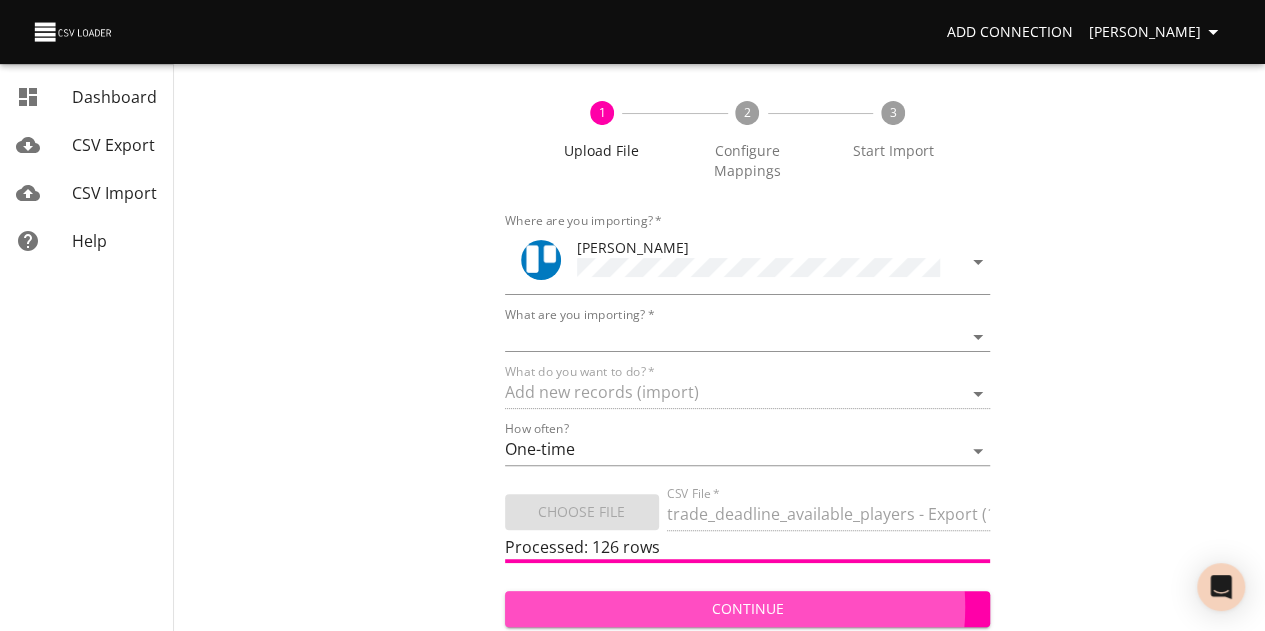 click on "Continue" at bounding box center [748, 609] 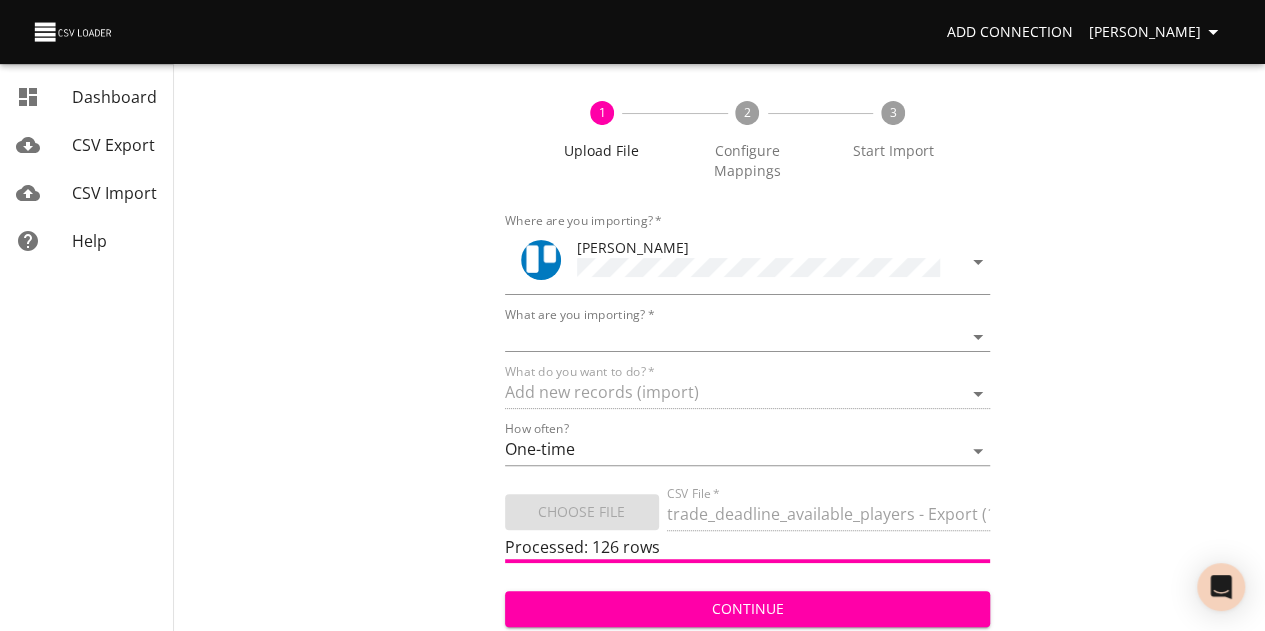 drag, startPoint x: 1002, startPoint y: 377, endPoint x: 979, endPoint y: 361, distance: 28.01785 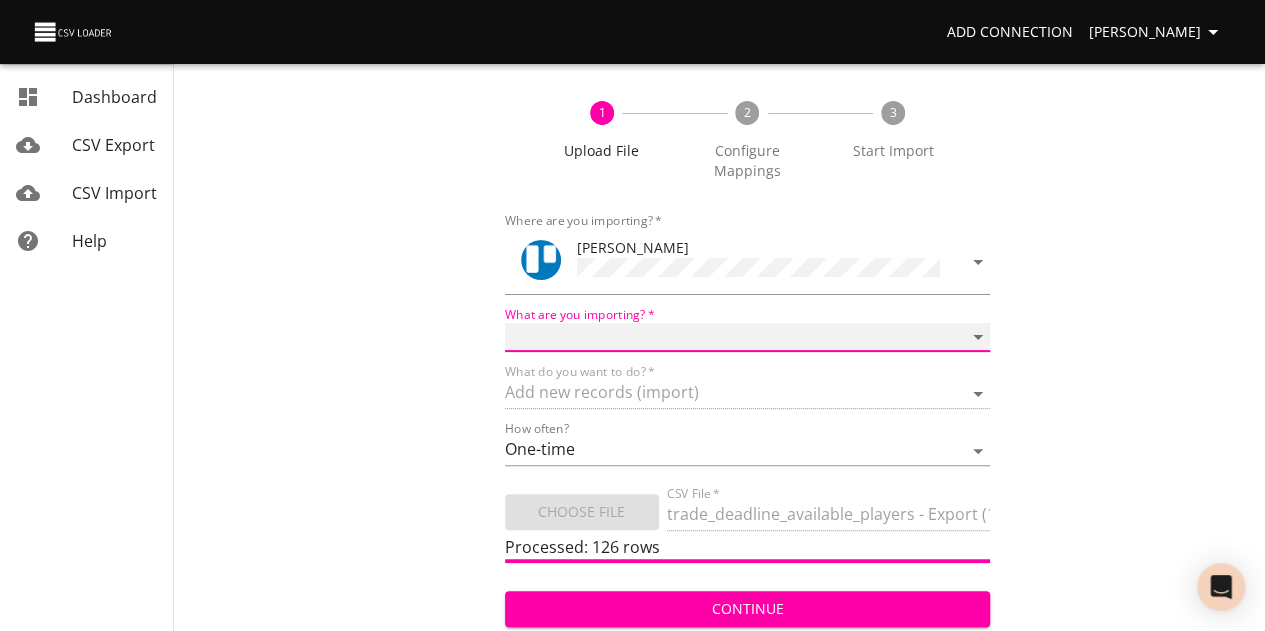 click on "Boards Cards Checkitems Checklists" at bounding box center [748, 337] 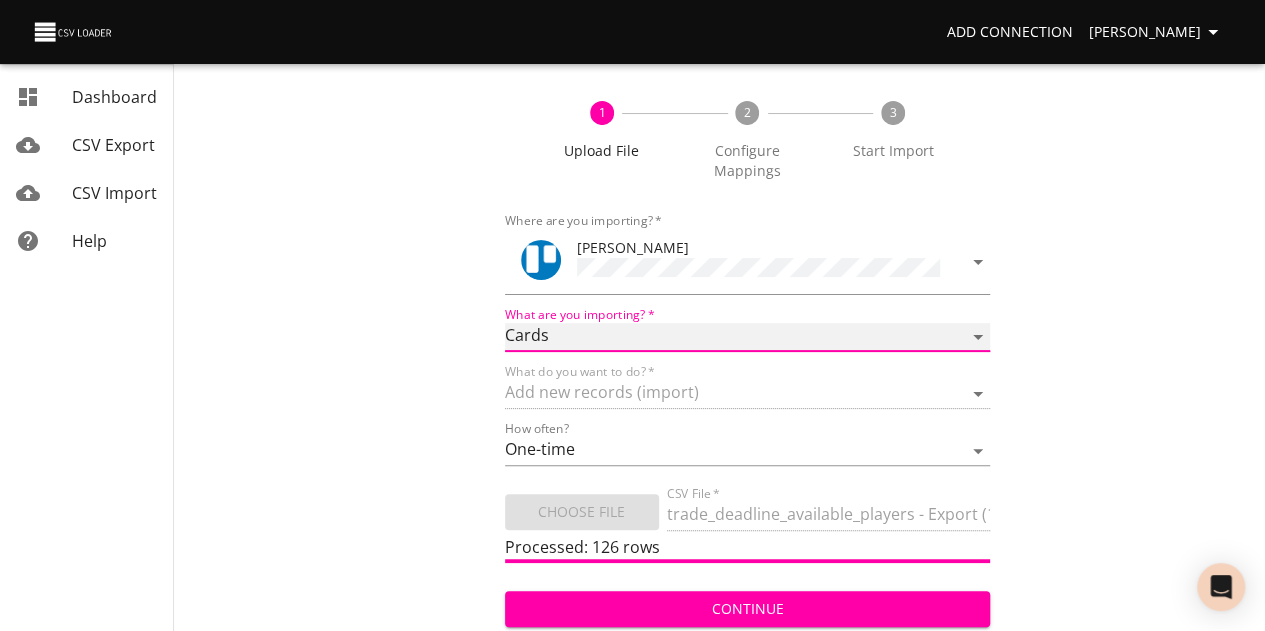 click on "Boards Cards Checkitems Checklists" at bounding box center [748, 337] 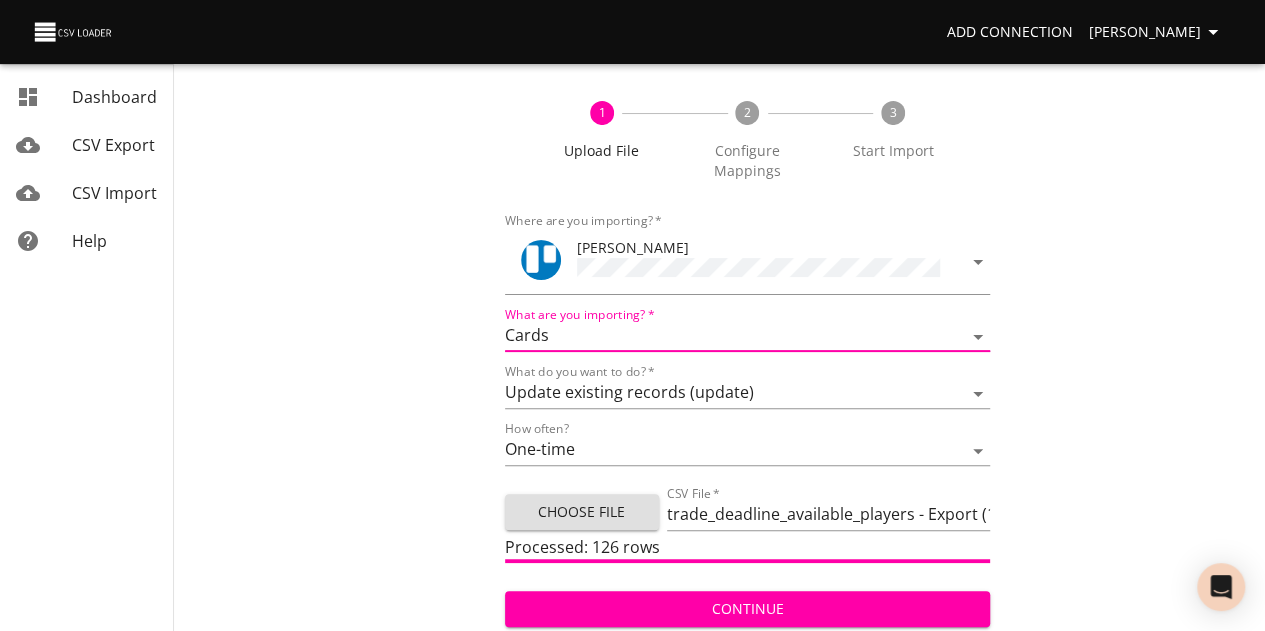 drag, startPoint x: 1088, startPoint y: 331, endPoint x: 1074, endPoint y: 339, distance: 16.124516 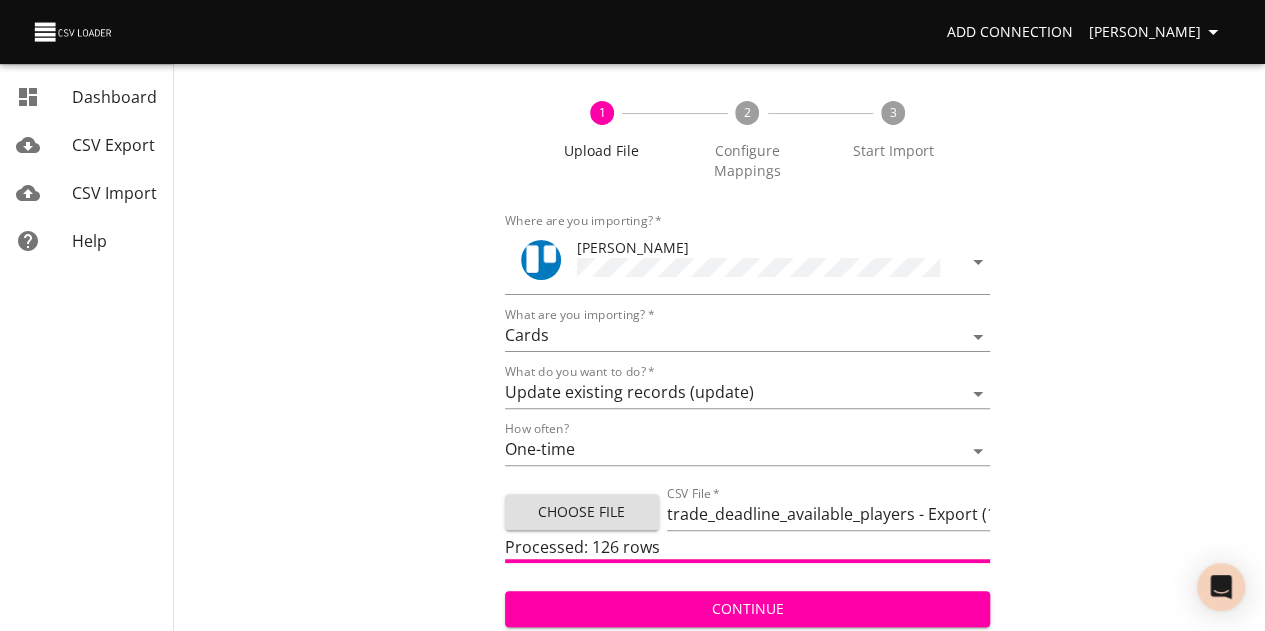 click on "1 Upload File 2 Configure Mappings 3 Start Import Where are you importing?   * [PERSON_NAME] What are you importing?   * Boards Cards Checkitems Checklists What do you want to do?   * Add new records (import) Update existing records (update) Add new and update existing records (upsert) How often? One-time Auto import Choose File CSV File   * trade_deadline_available_players - Export (1).csv Processed: 126 rows Continue" at bounding box center [747, 354] 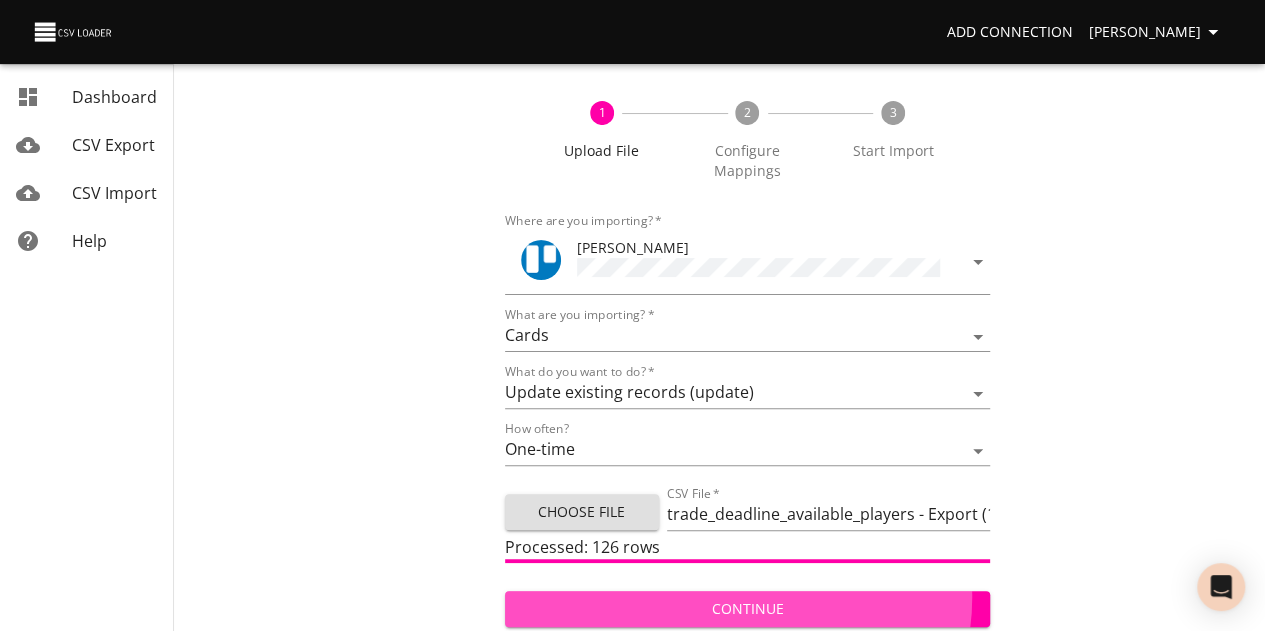 click on "Continue" at bounding box center [748, 609] 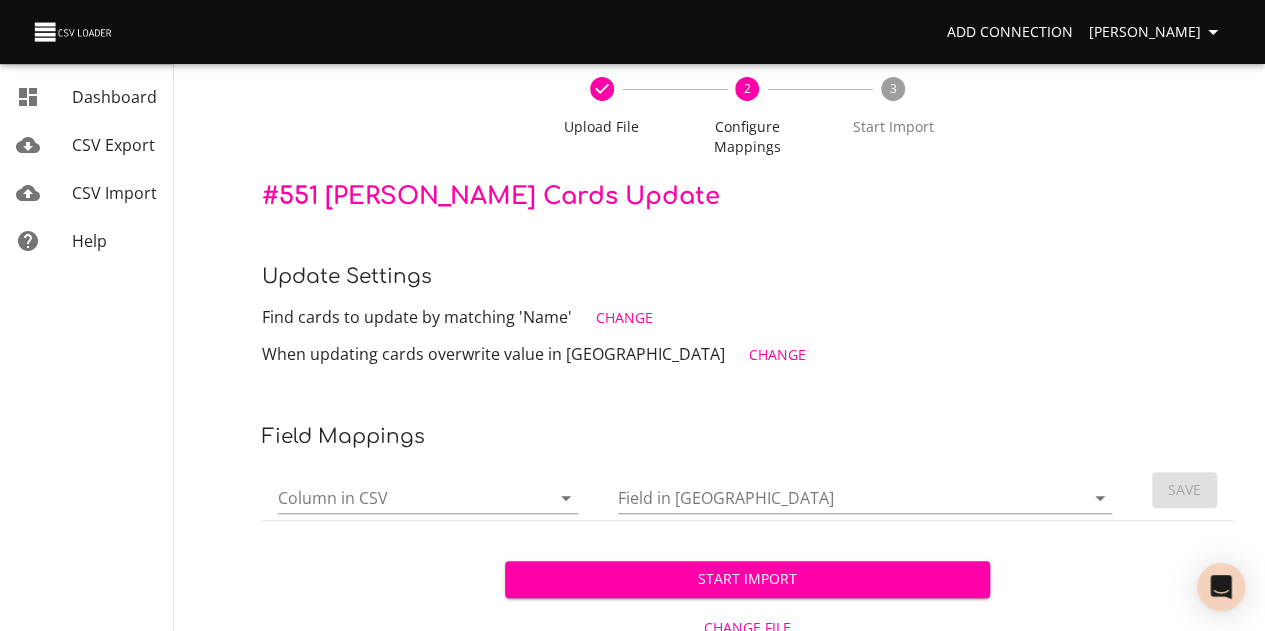 scroll, scrollTop: 158, scrollLeft: 0, axis: vertical 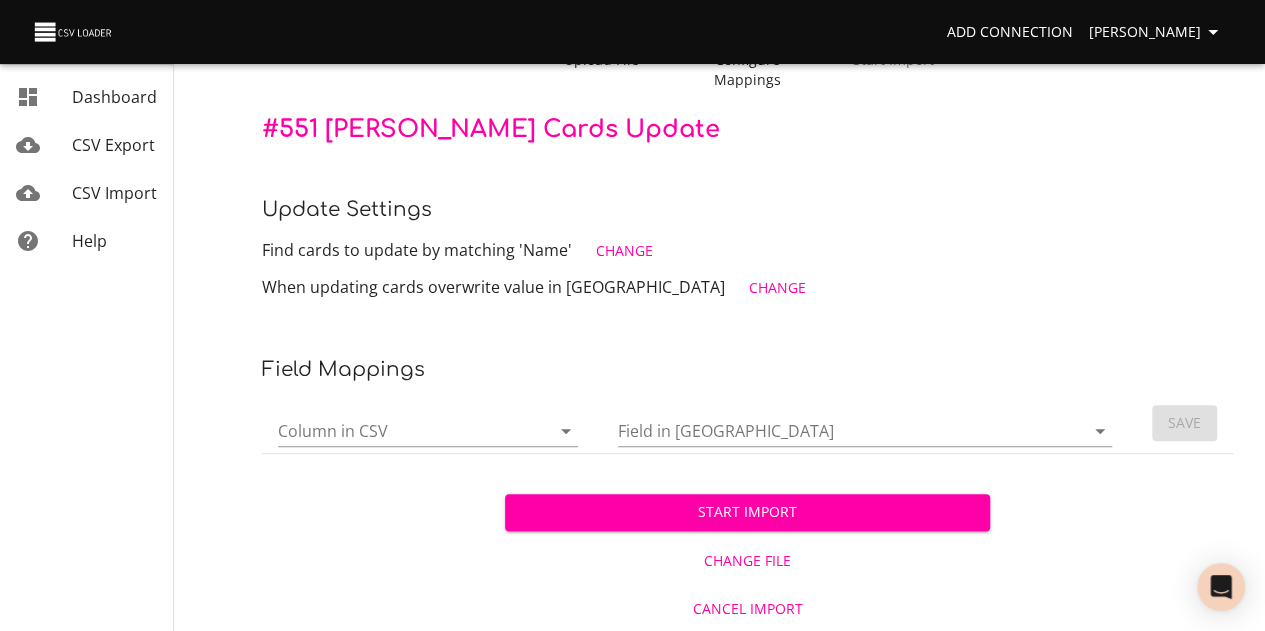 click on "Column in CSV" at bounding box center (397, 430) 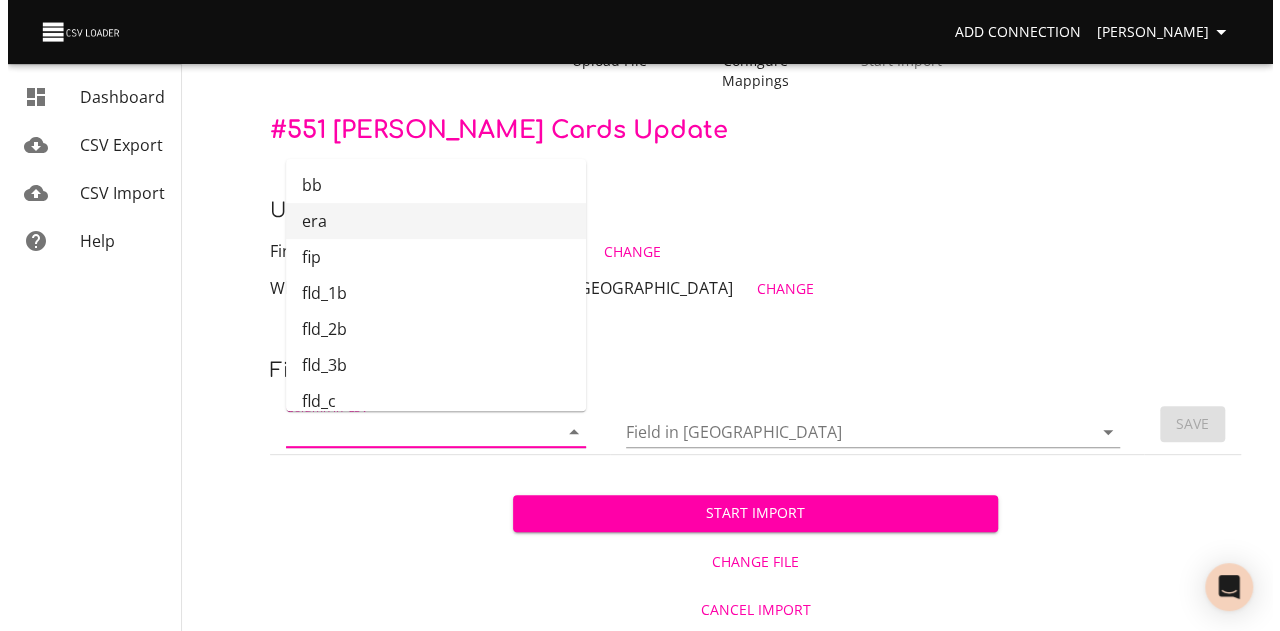 scroll, scrollTop: 158, scrollLeft: 0, axis: vertical 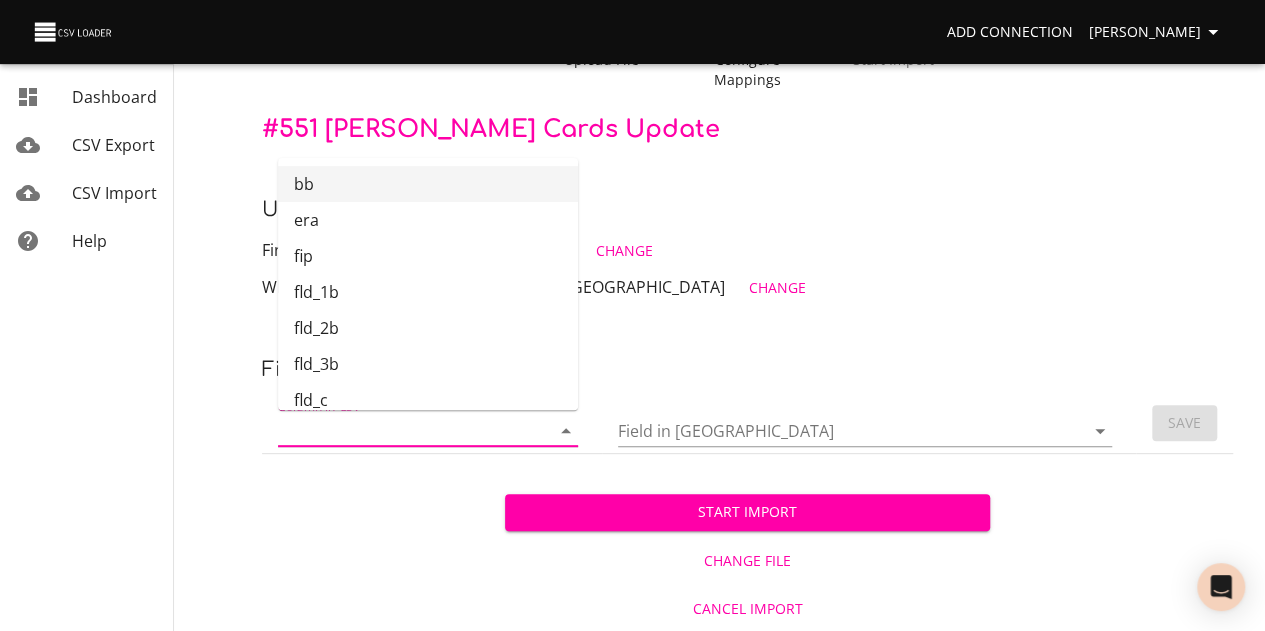 click on "bb" at bounding box center [428, 184] 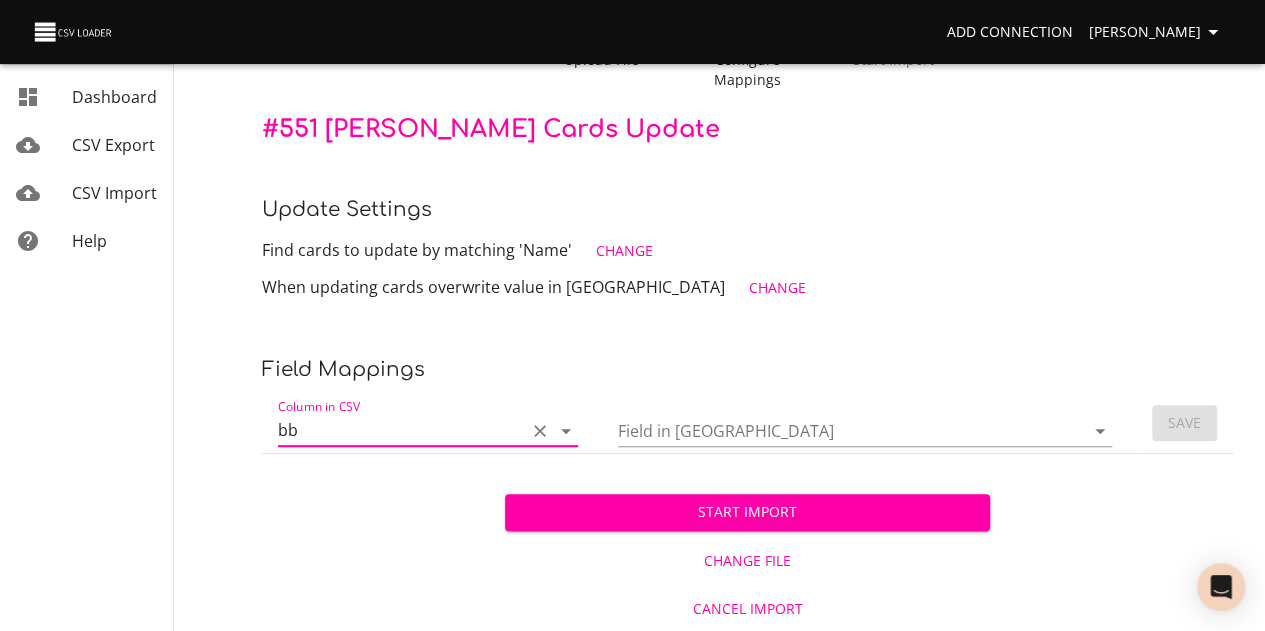 click on "Field in [GEOGRAPHIC_DATA]" at bounding box center (834, 430) 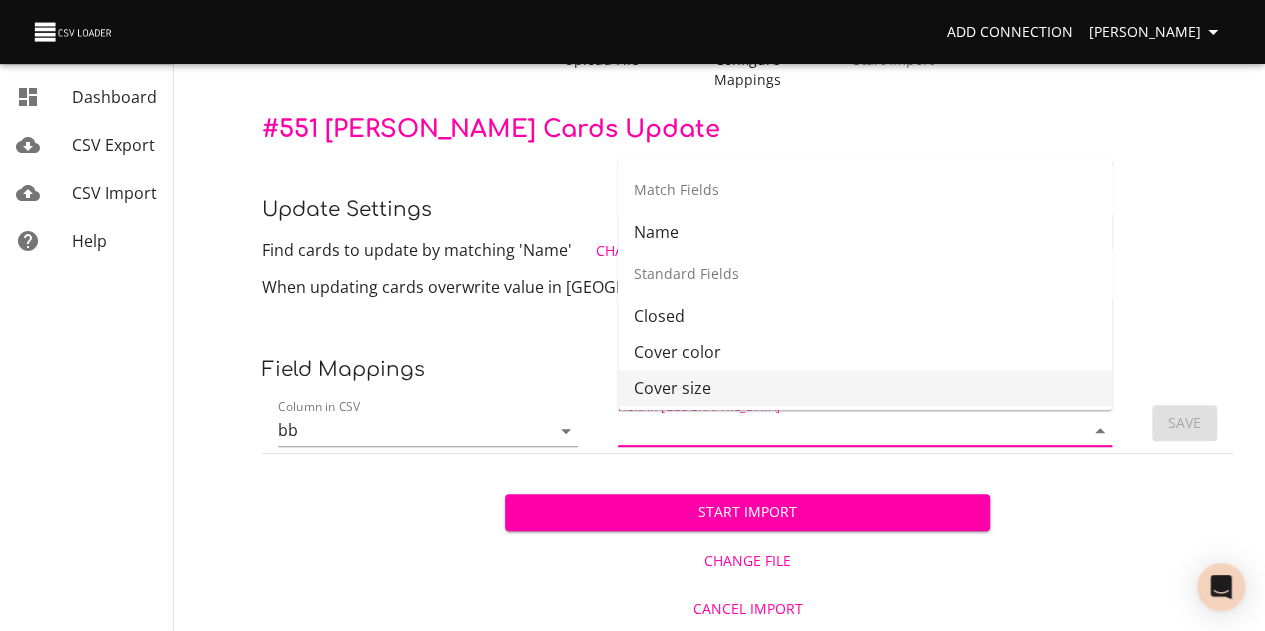 click on "Field Mappings" at bounding box center (747, 370) 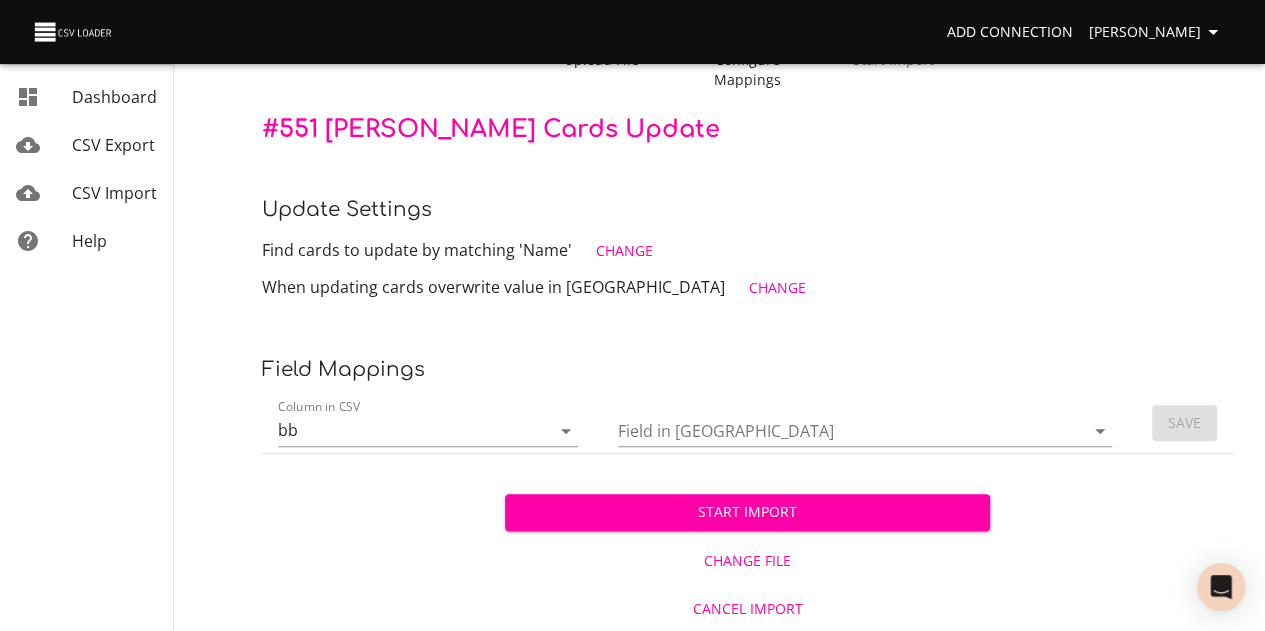 click on "Change" at bounding box center (624, 251) 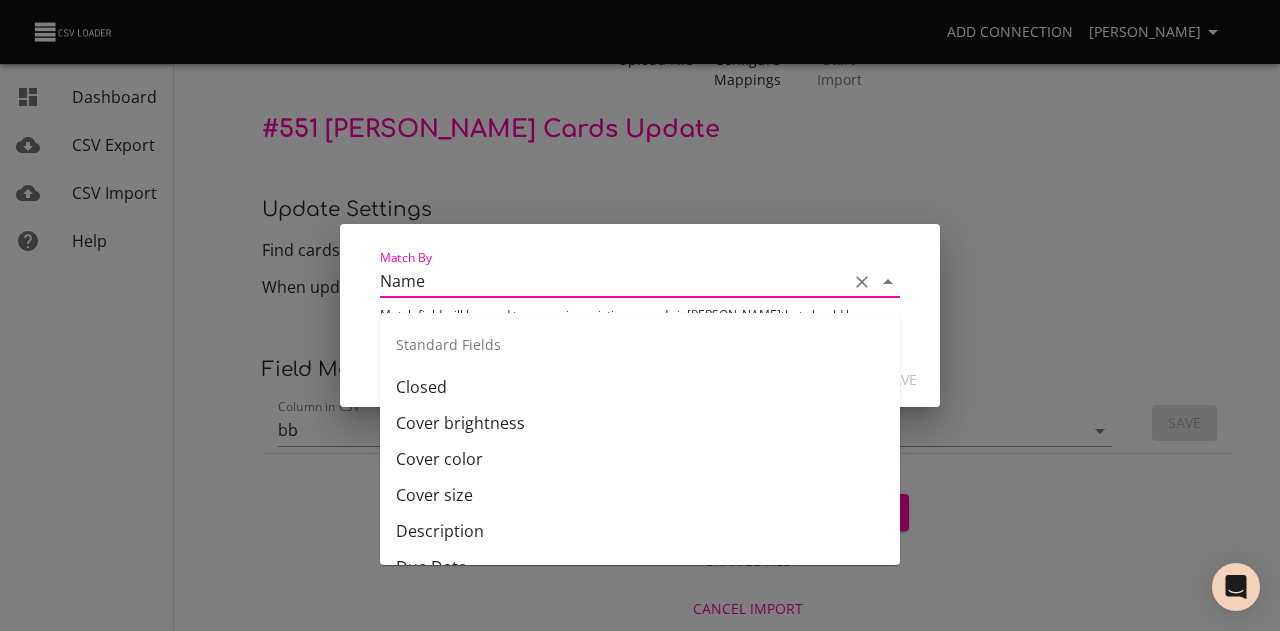 click on "Name" at bounding box center [609, 281] 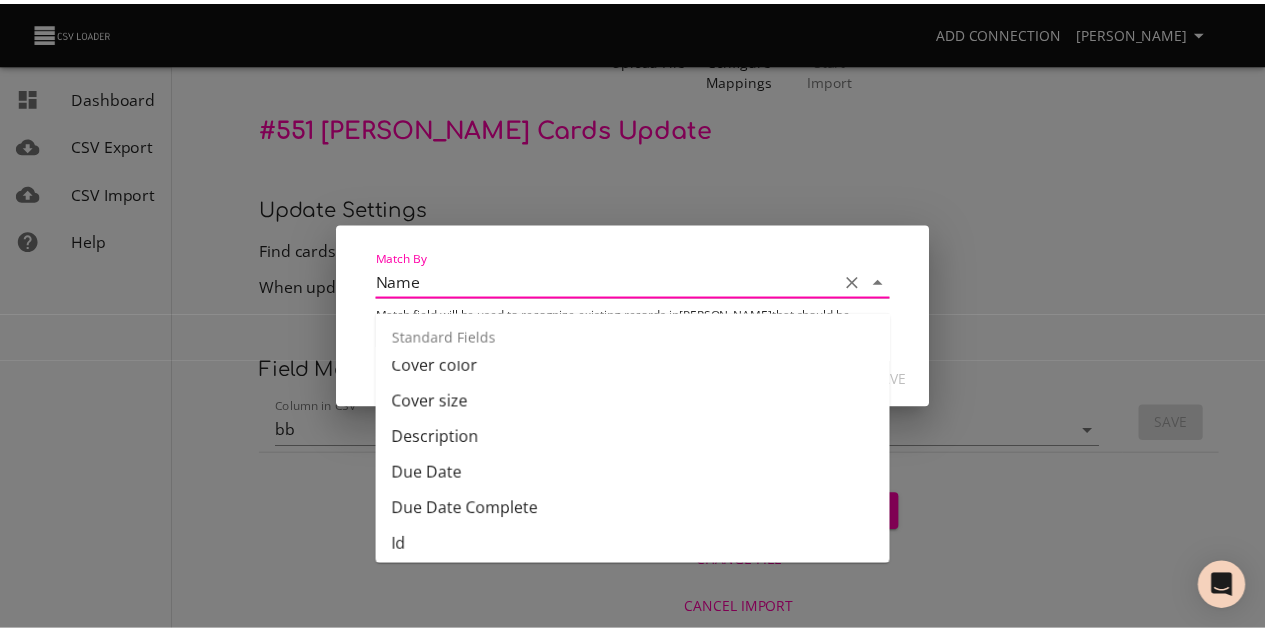scroll, scrollTop: 200, scrollLeft: 0, axis: vertical 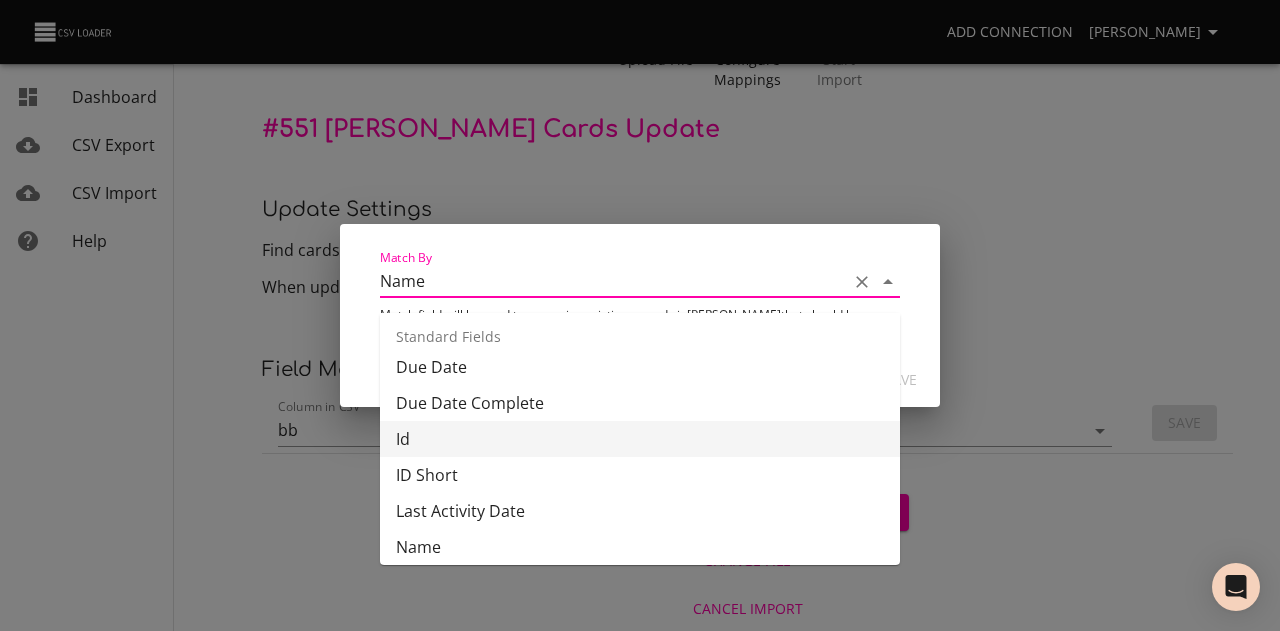 click on "Id" at bounding box center [640, 439] 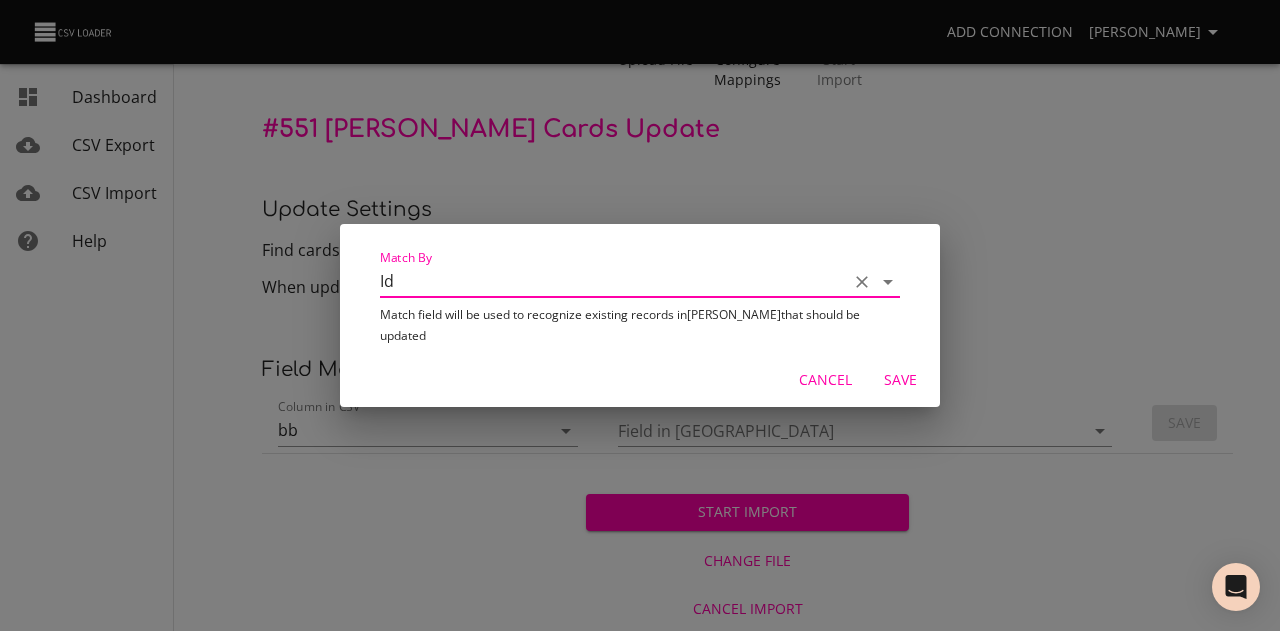 click on "Save" at bounding box center (900, 380) 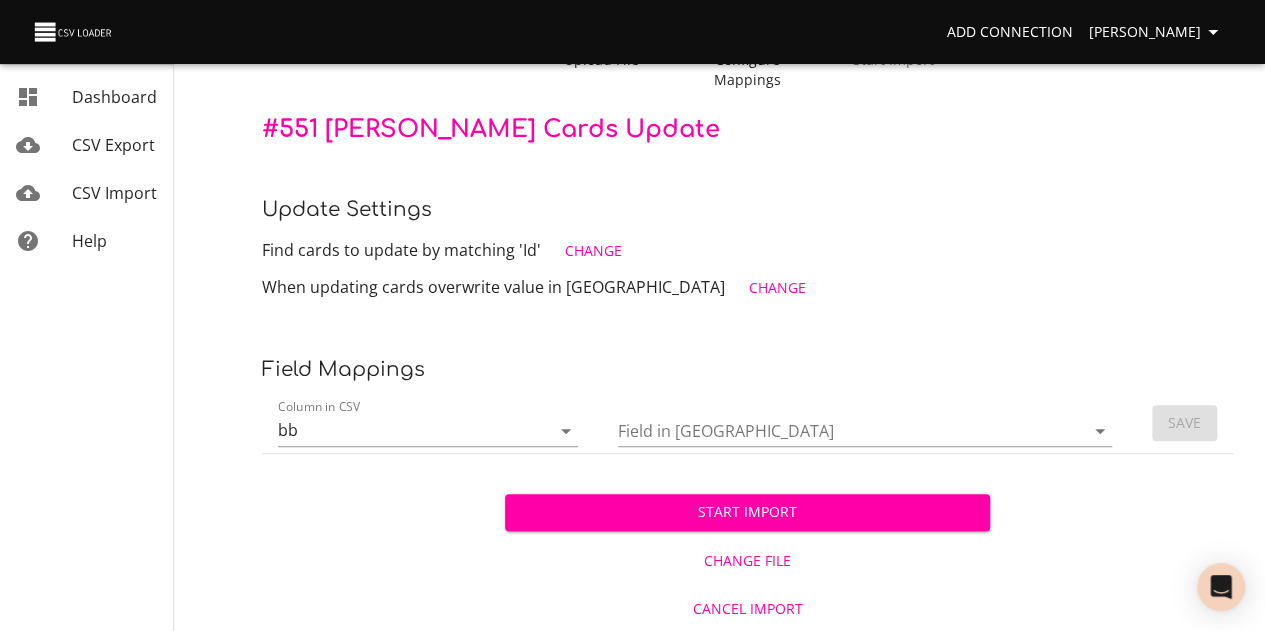 click on "Field in [GEOGRAPHIC_DATA]" at bounding box center (834, 430) 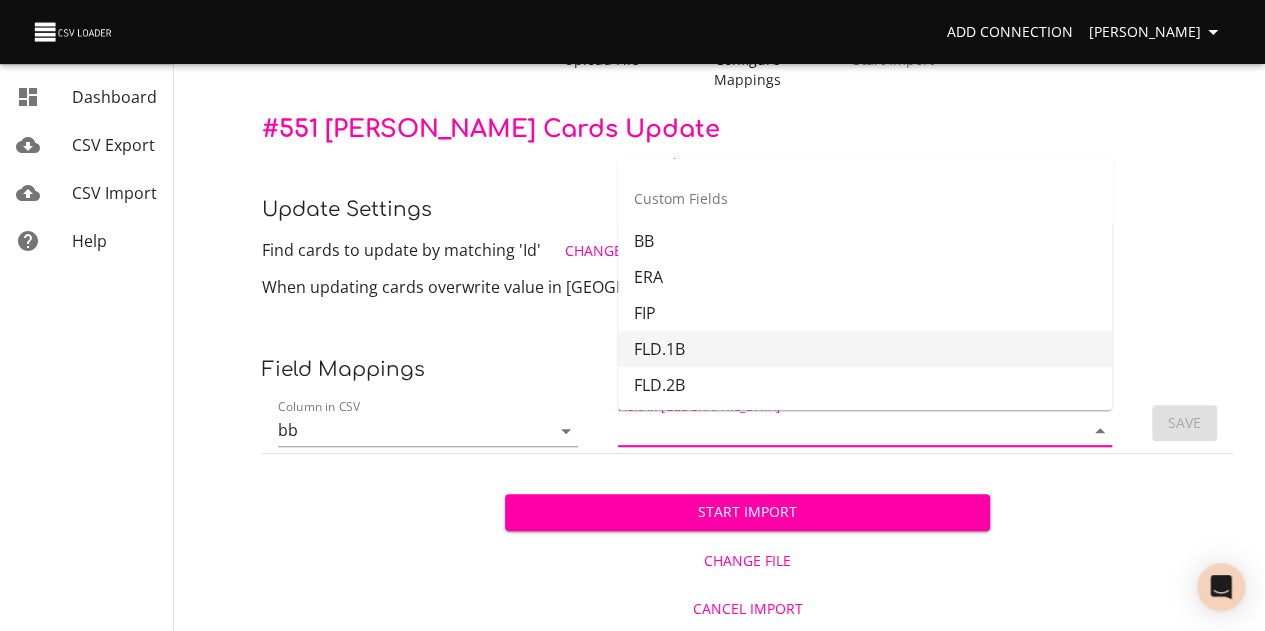 scroll, scrollTop: 500, scrollLeft: 0, axis: vertical 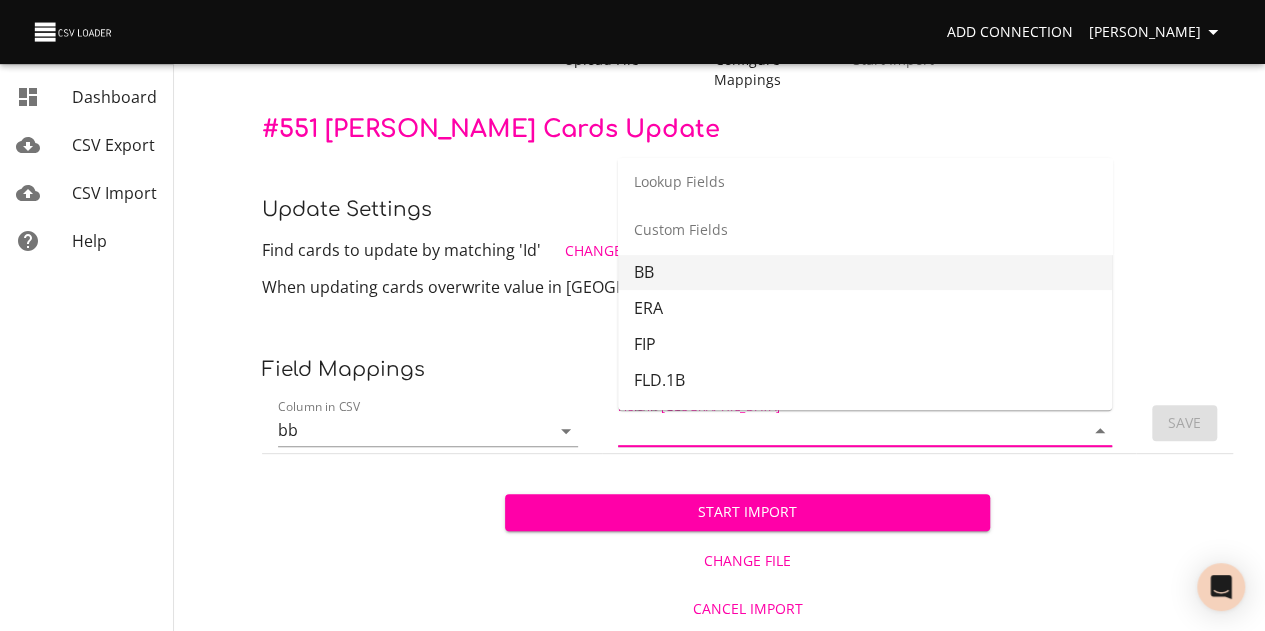 click on "BB" at bounding box center [865, 272] 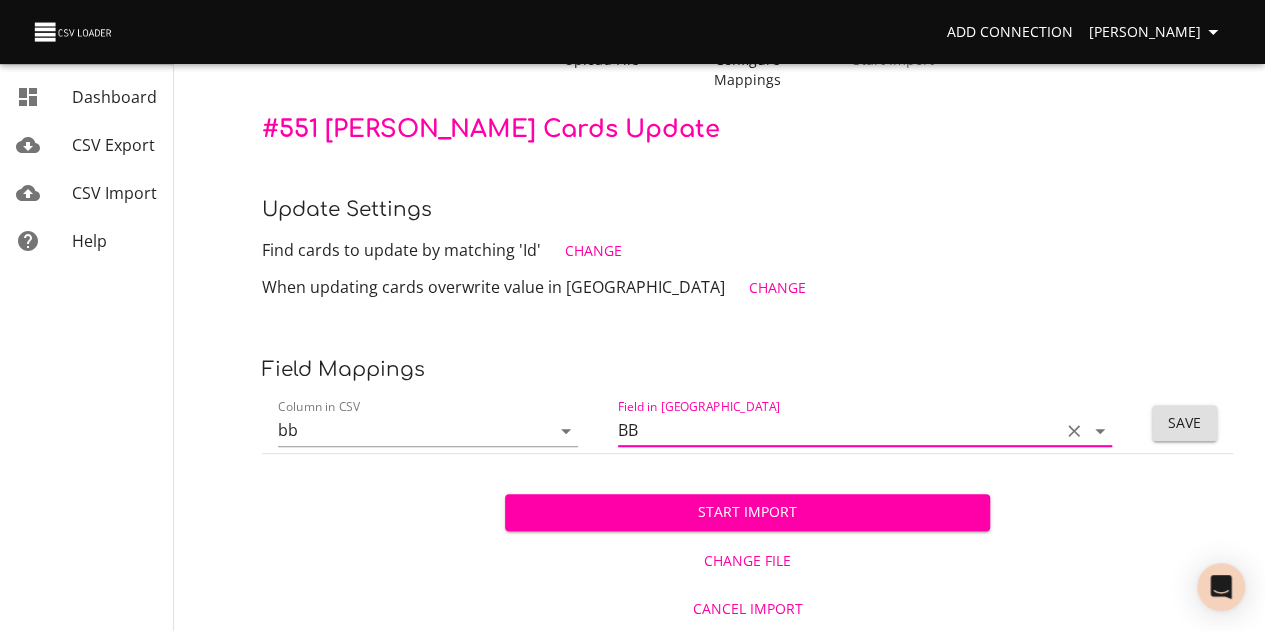 click on "Save" at bounding box center [1184, 423] 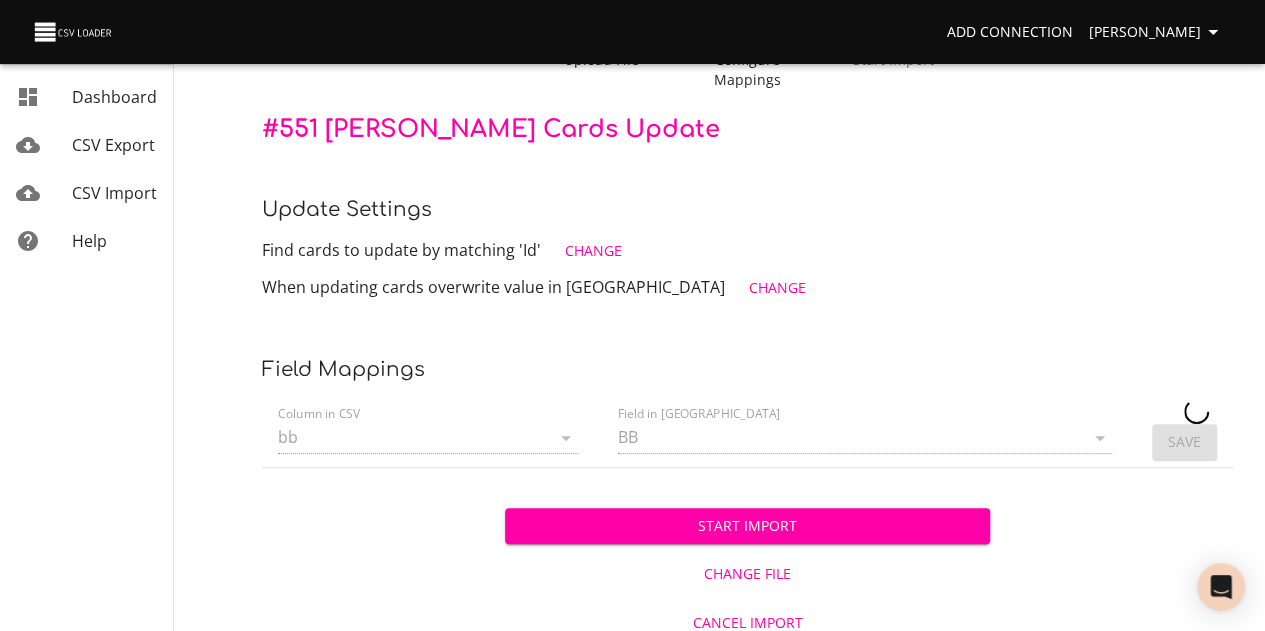 type 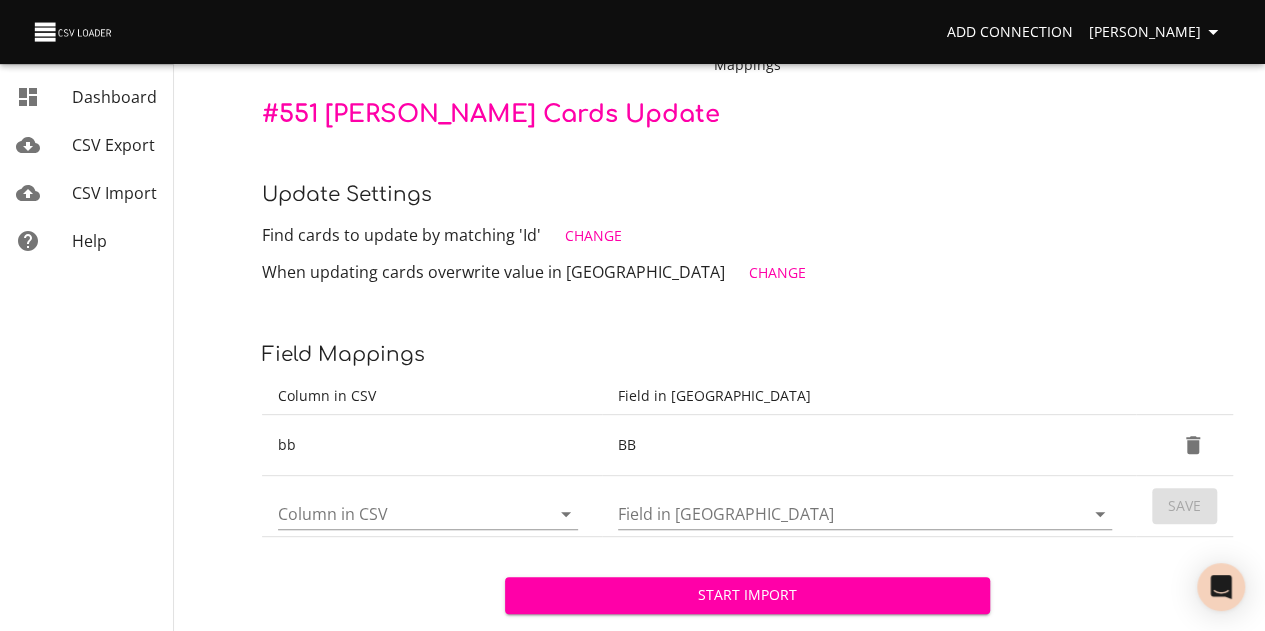 scroll, scrollTop: 255, scrollLeft: 0, axis: vertical 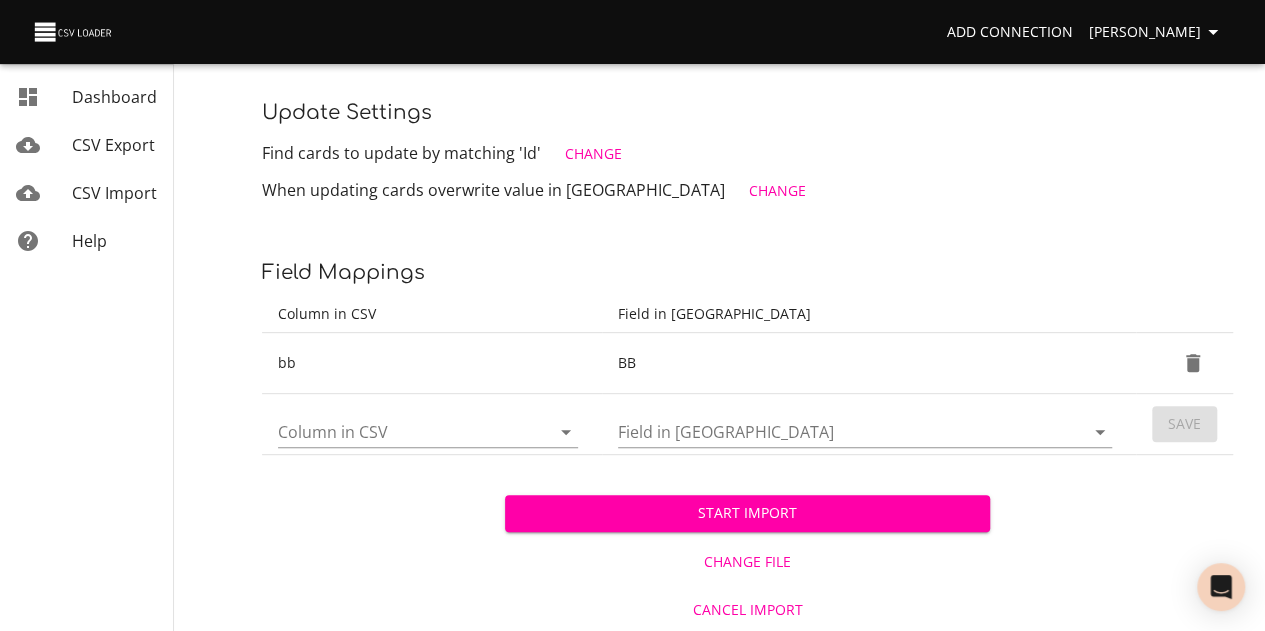 click on "Column in CSV" at bounding box center (397, 431) 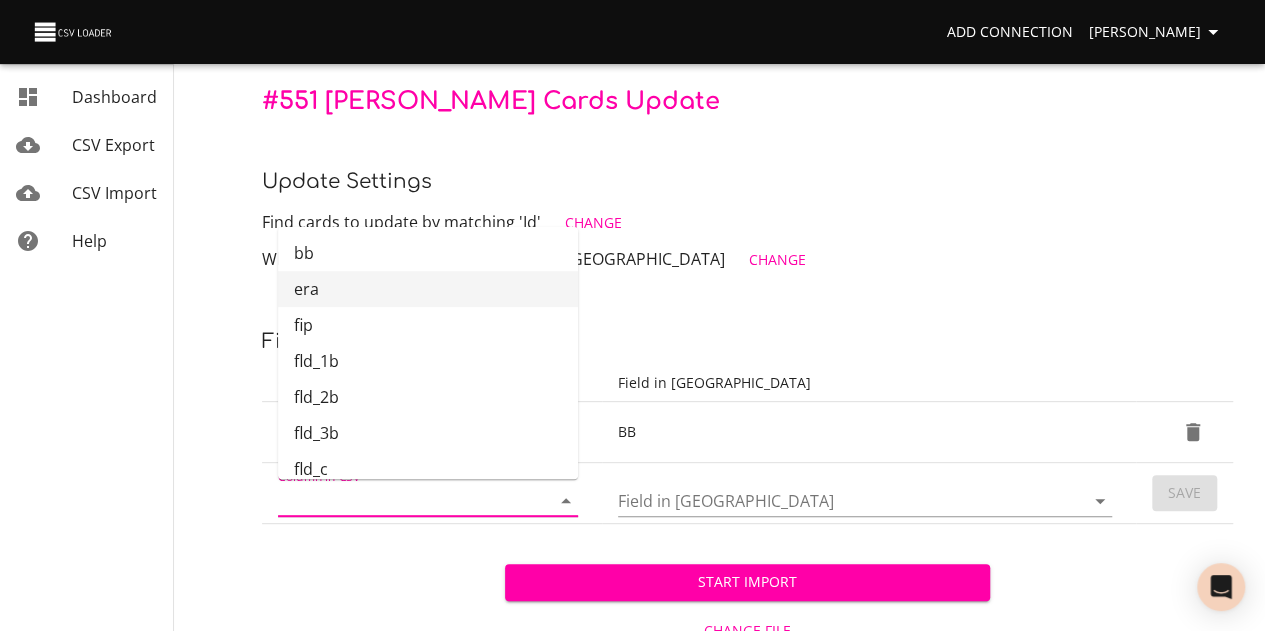 scroll, scrollTop: 155, scrollLeft: 0, axis: vertical 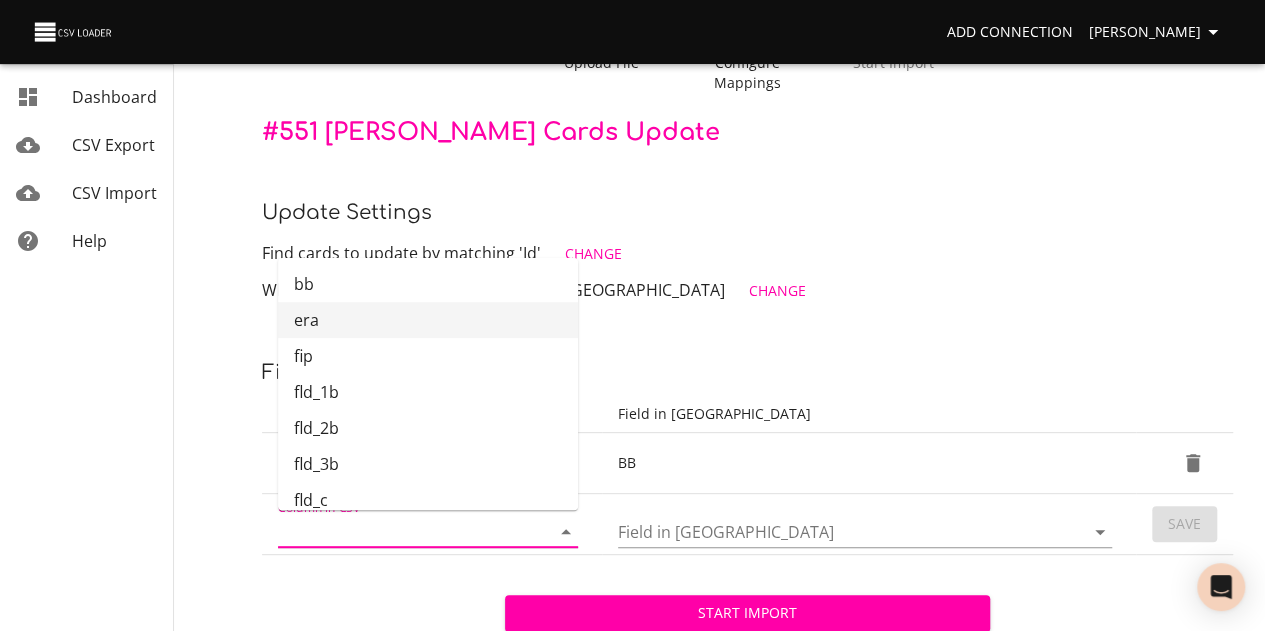 click on "era" at bounding box center (428, 320) 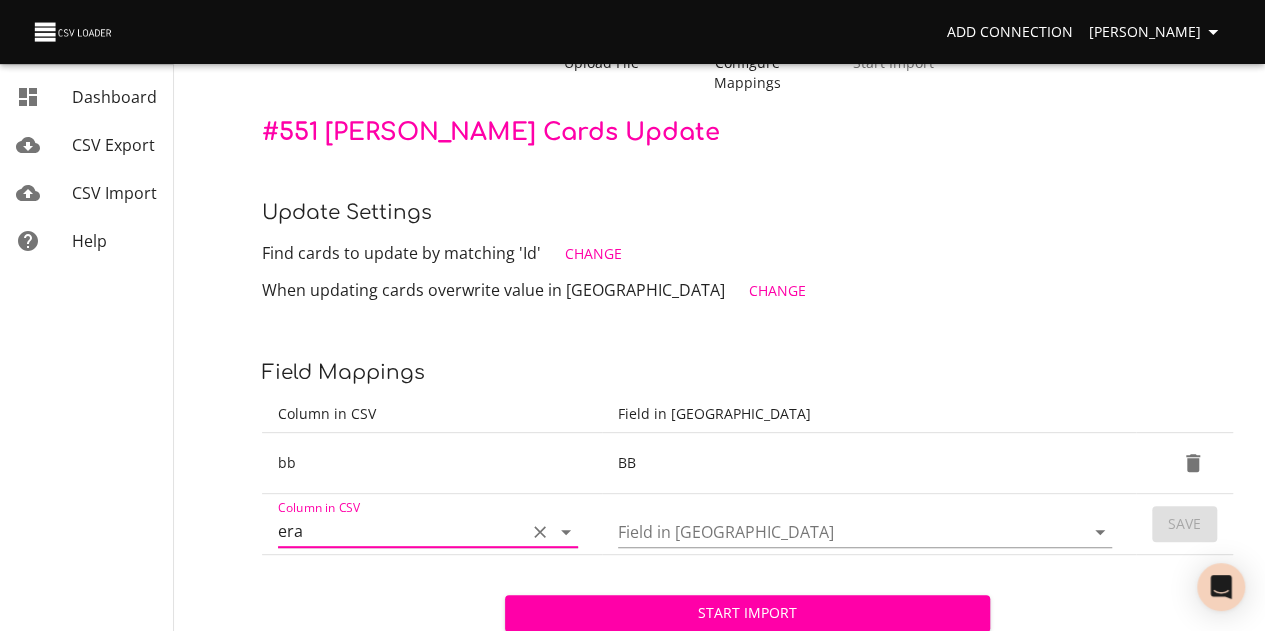 click on "When updating cards overwrite value in [PERSON_NAME] Change" at bounding box center (747, 291) 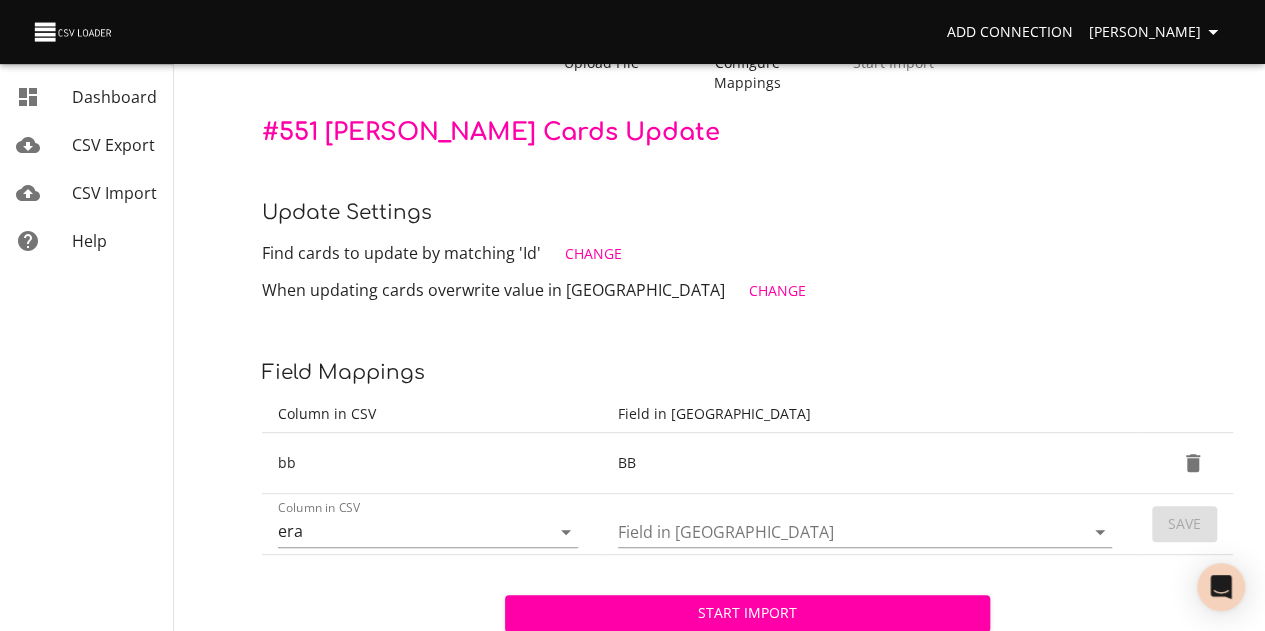 click on "Field in [GEOGRAPHIC_DATA]" at bounding box center (834, 531) 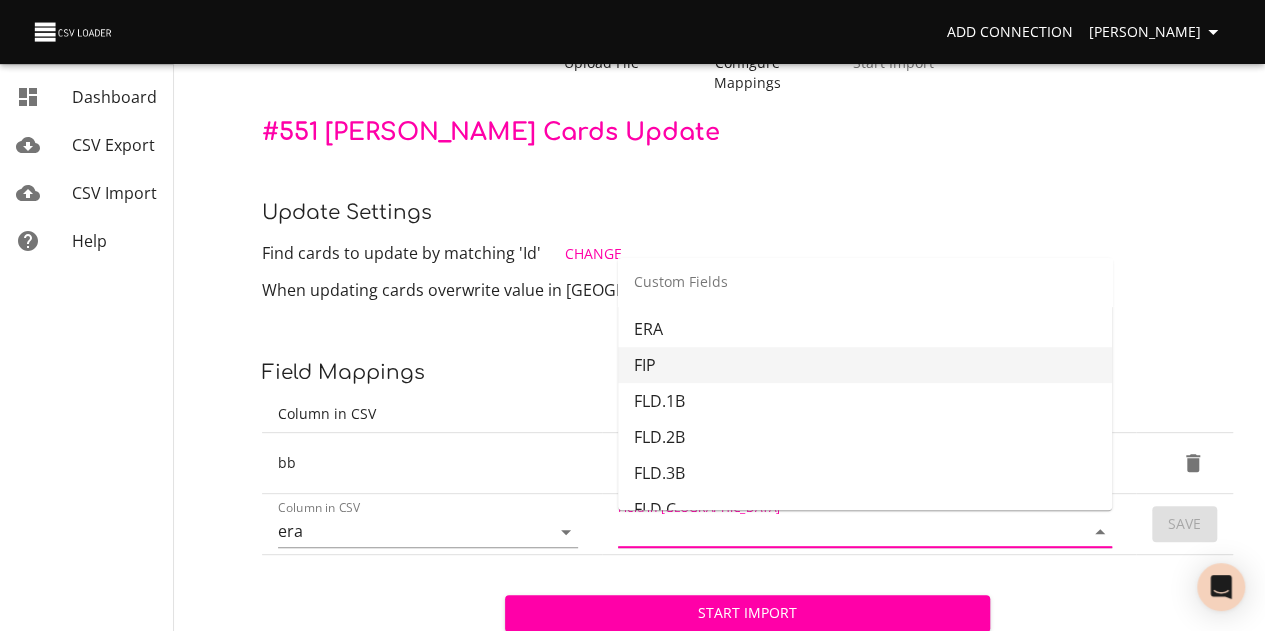 scroll, scrollTop: 479, scrollLeft: 0, axis: vertical 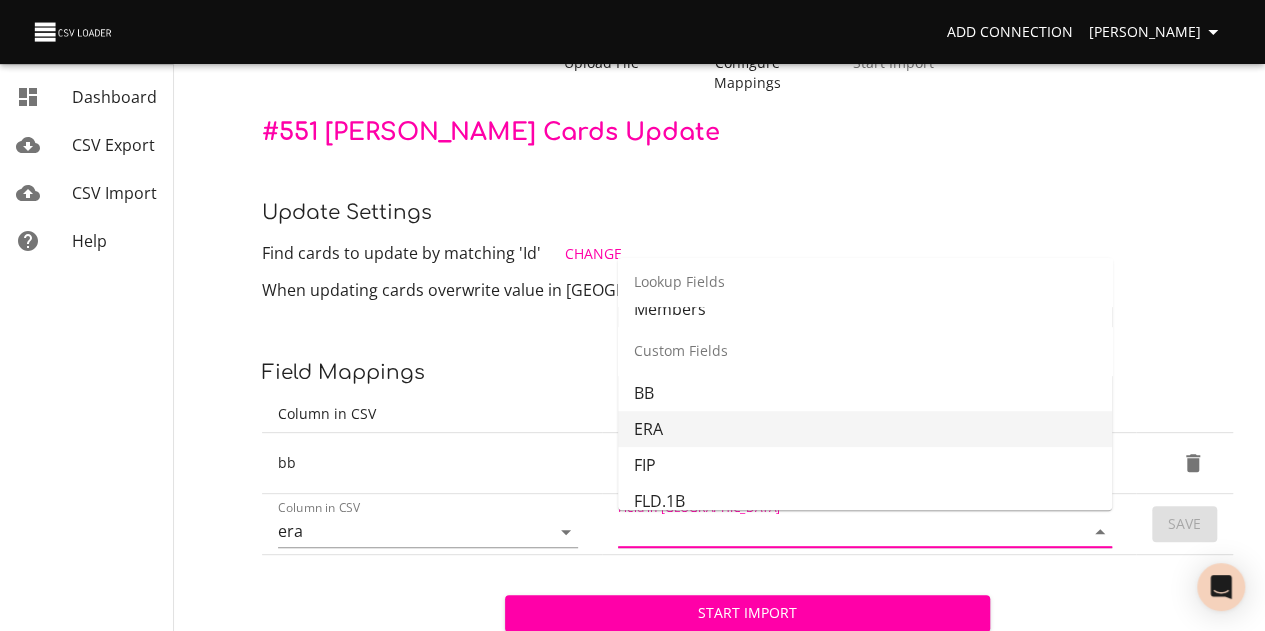 click on "ERA" at bounding box center [865, 429] 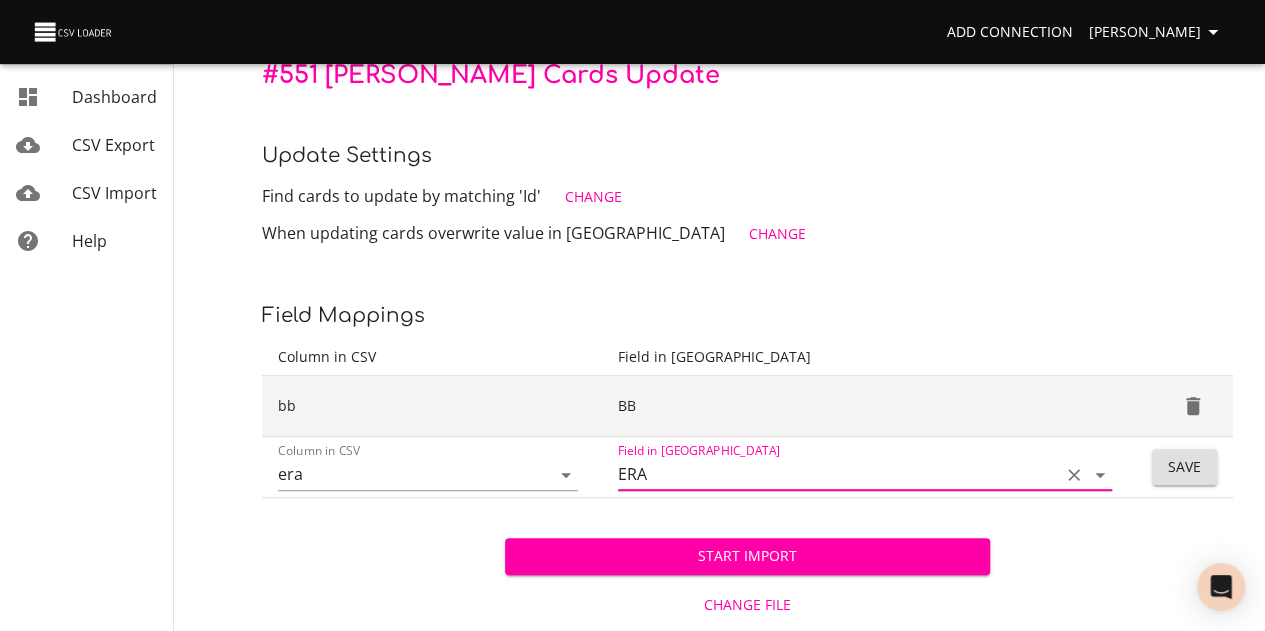 scroll, scrollTop: 255, scrollLeft: 0, axis: vertical 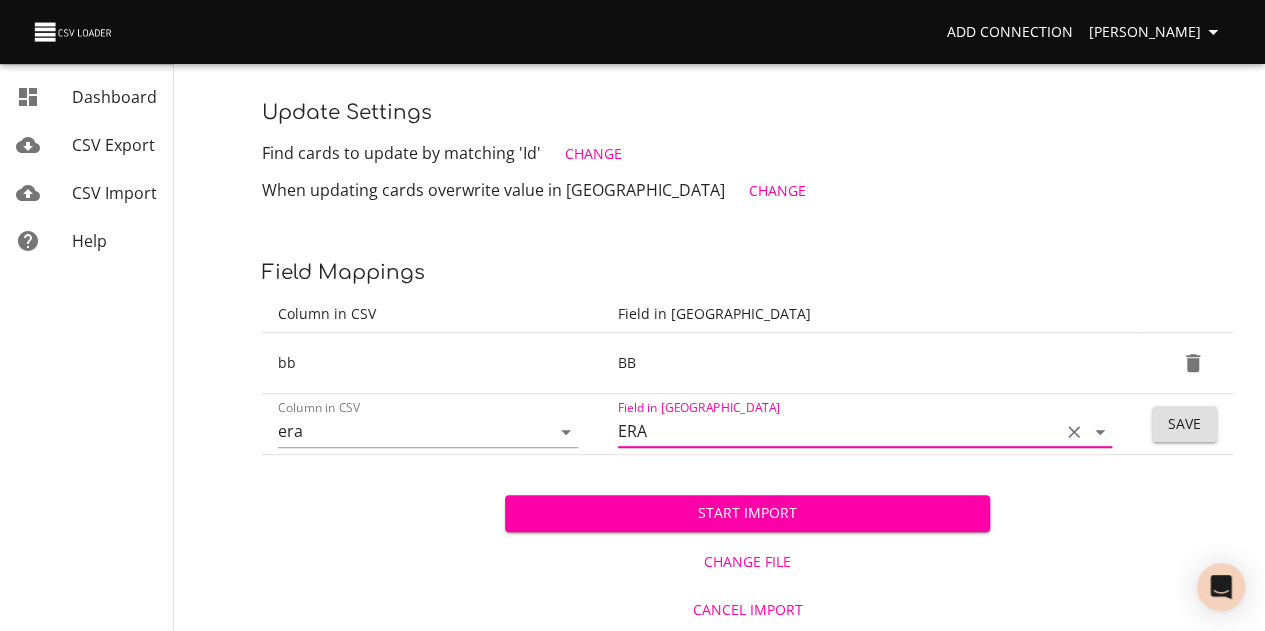 click on "Save" at bounding box center (1184, 424) 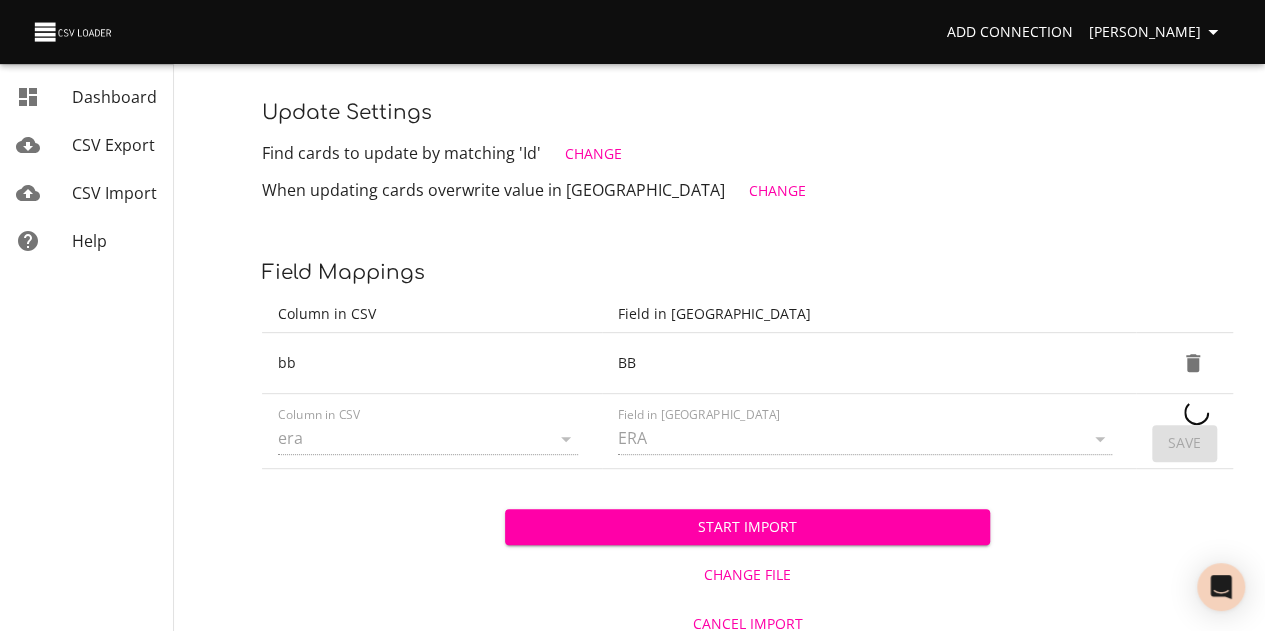 type 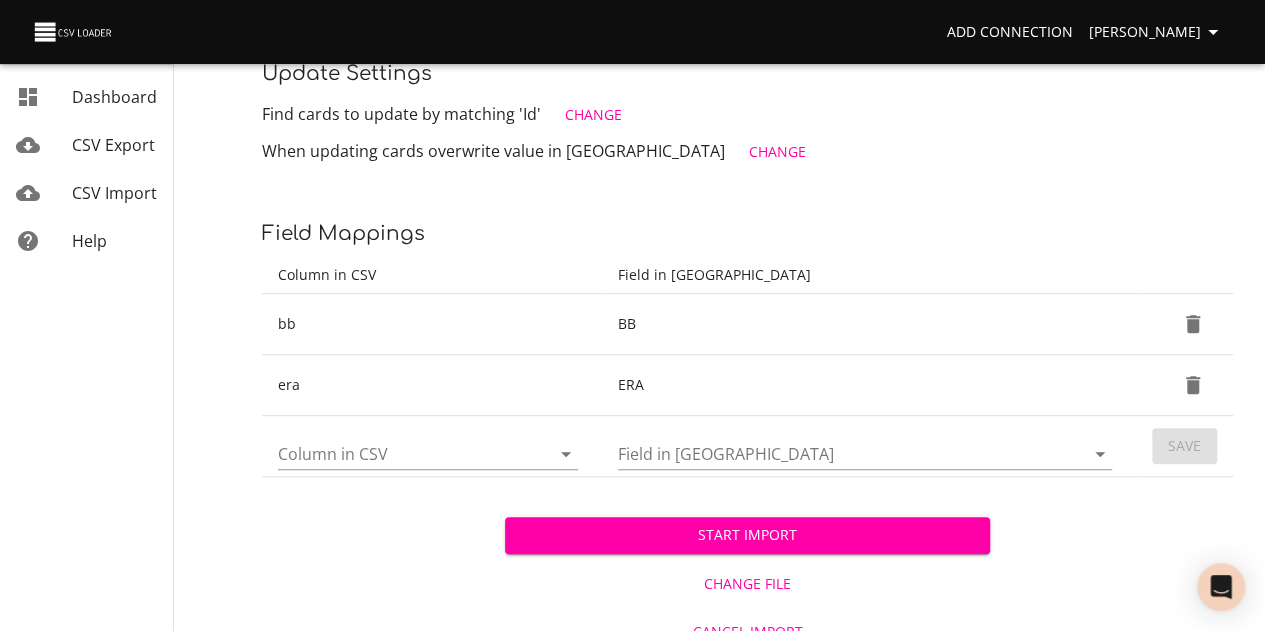 scroll, scrollTop: 316, scrollLeft: 0, axis: vertical 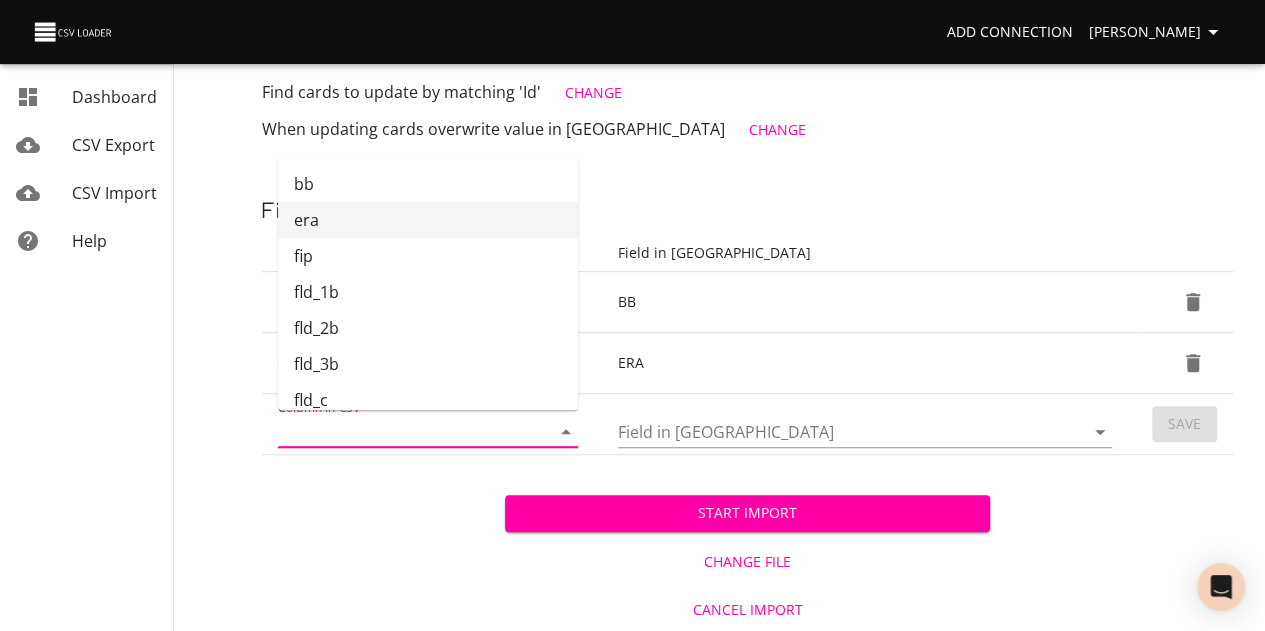 click on "Column in CSV" at bounding box center [397, 431] 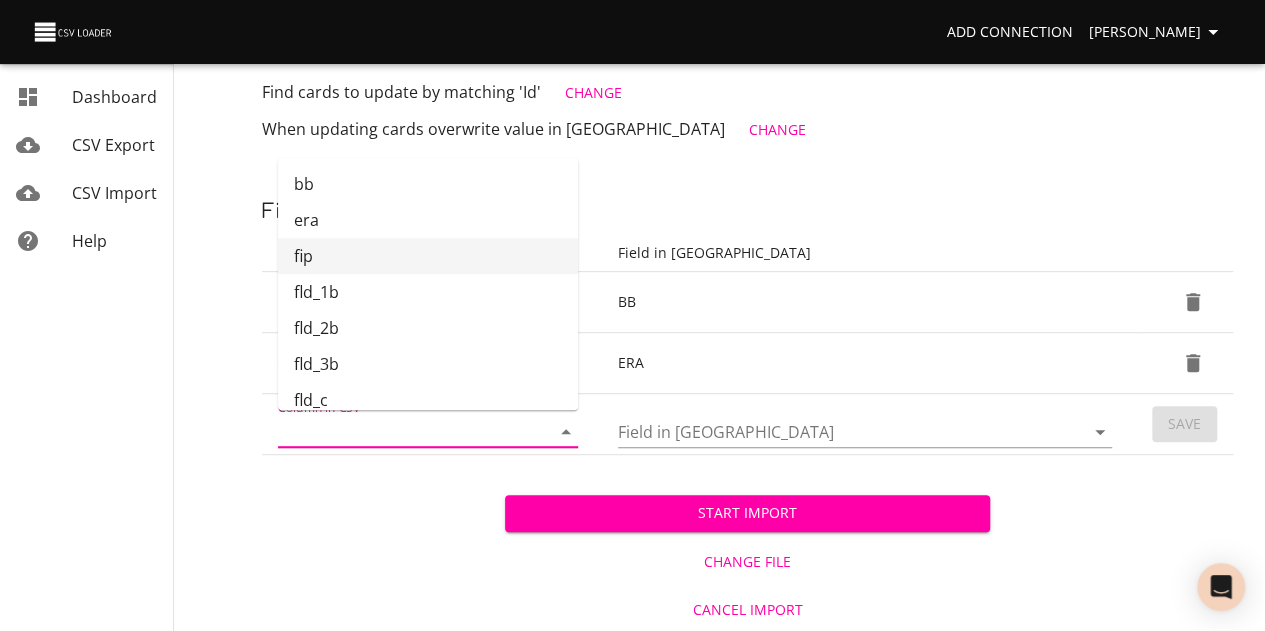 click on "fip" at bounding box center [428, 256] 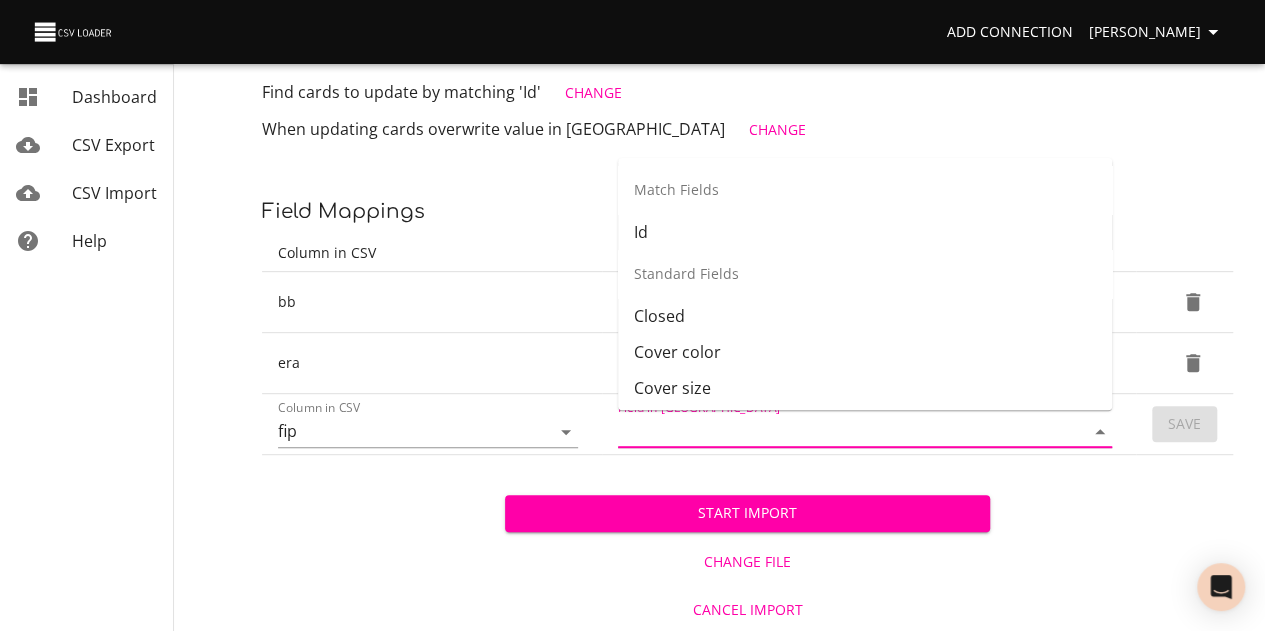 click on "Field in [GEOGRAPHIC_DATA]" at bounding box center [834, 431] 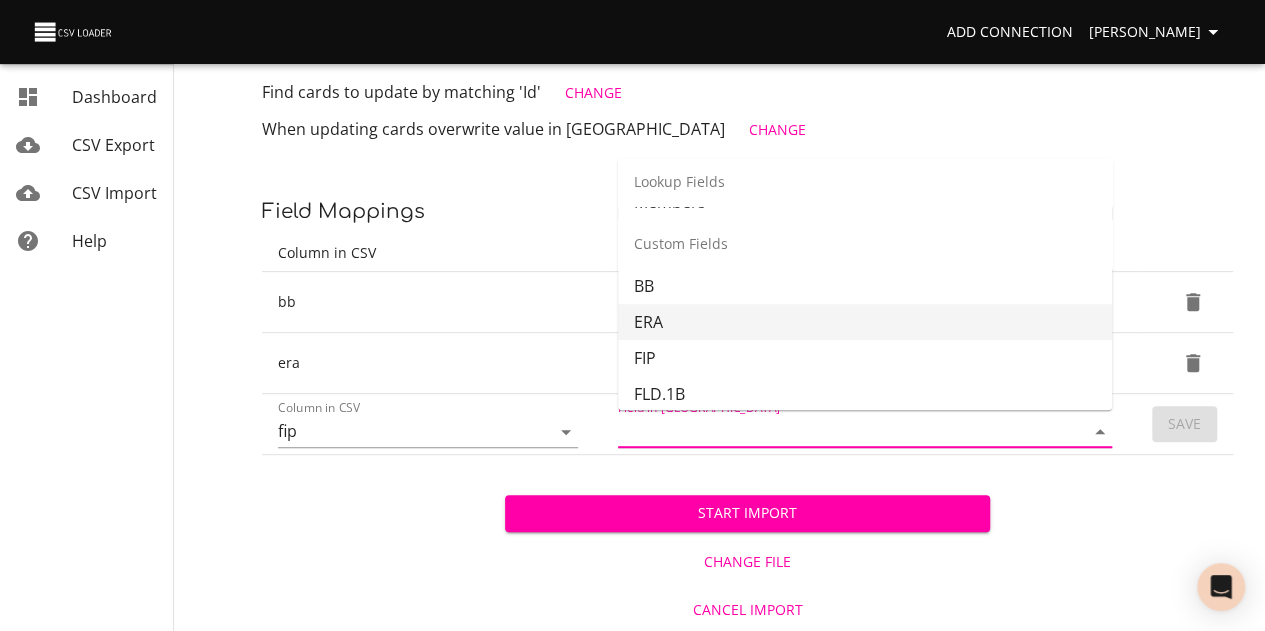 scroll, scrollTop: 615, scrollLeft: 0, axis: vertical 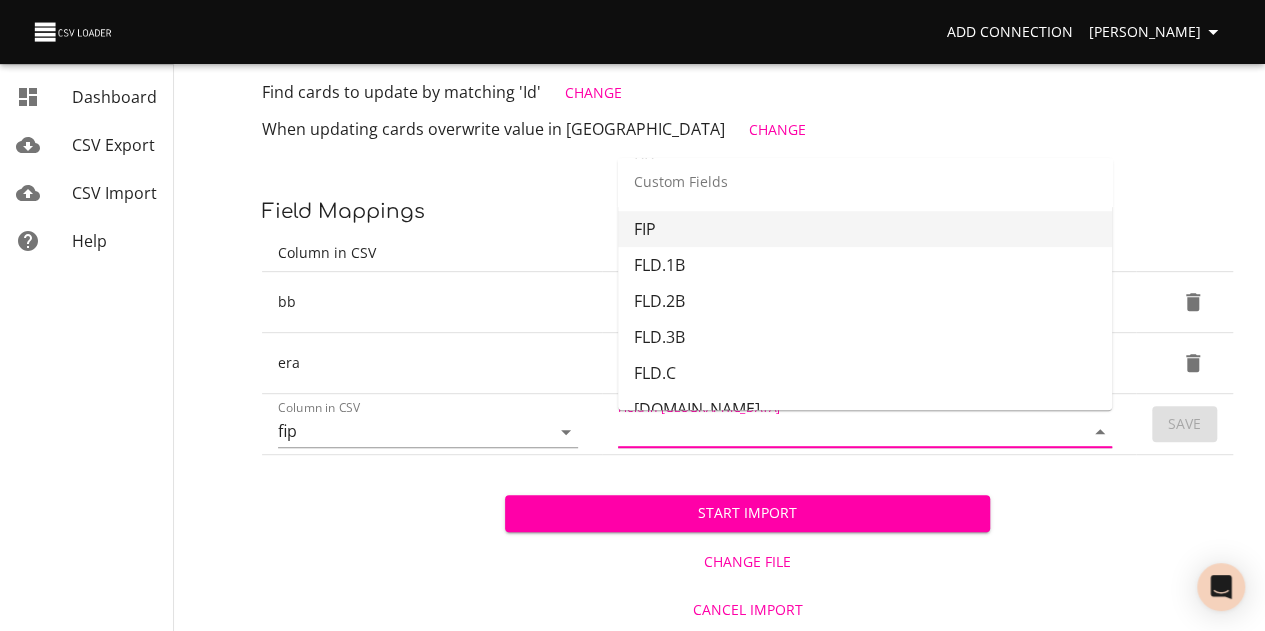click on "FIP" at bounding box center (865, 229) 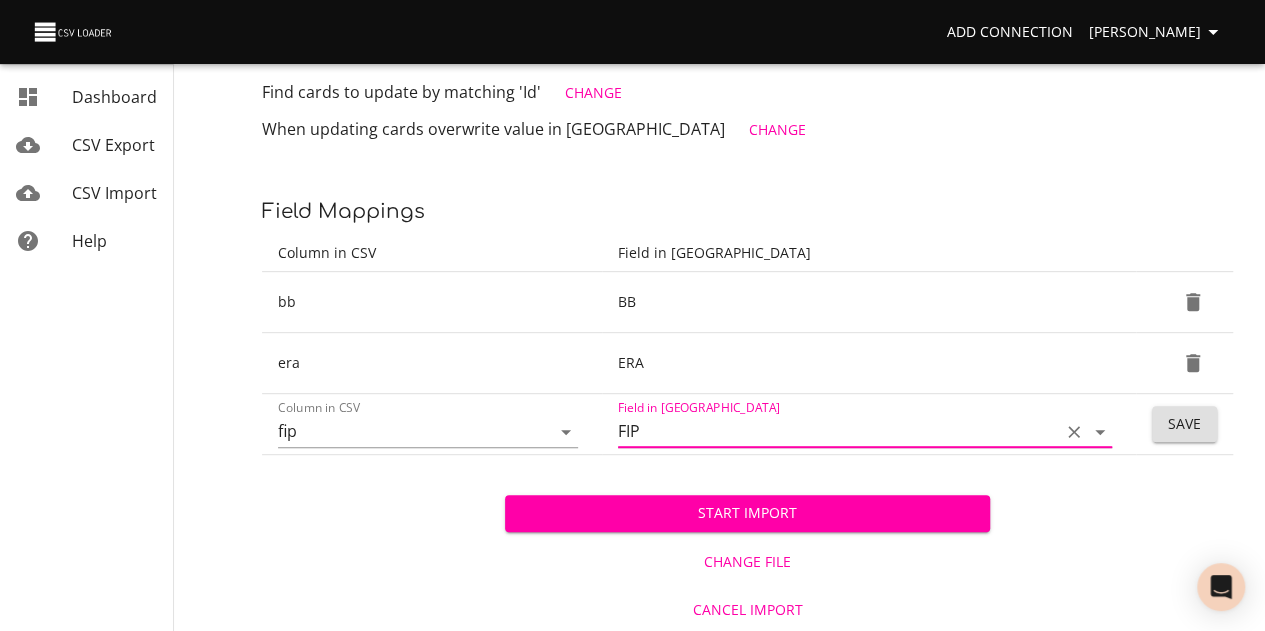 click on "Save" at bounding box center (1184, 424) 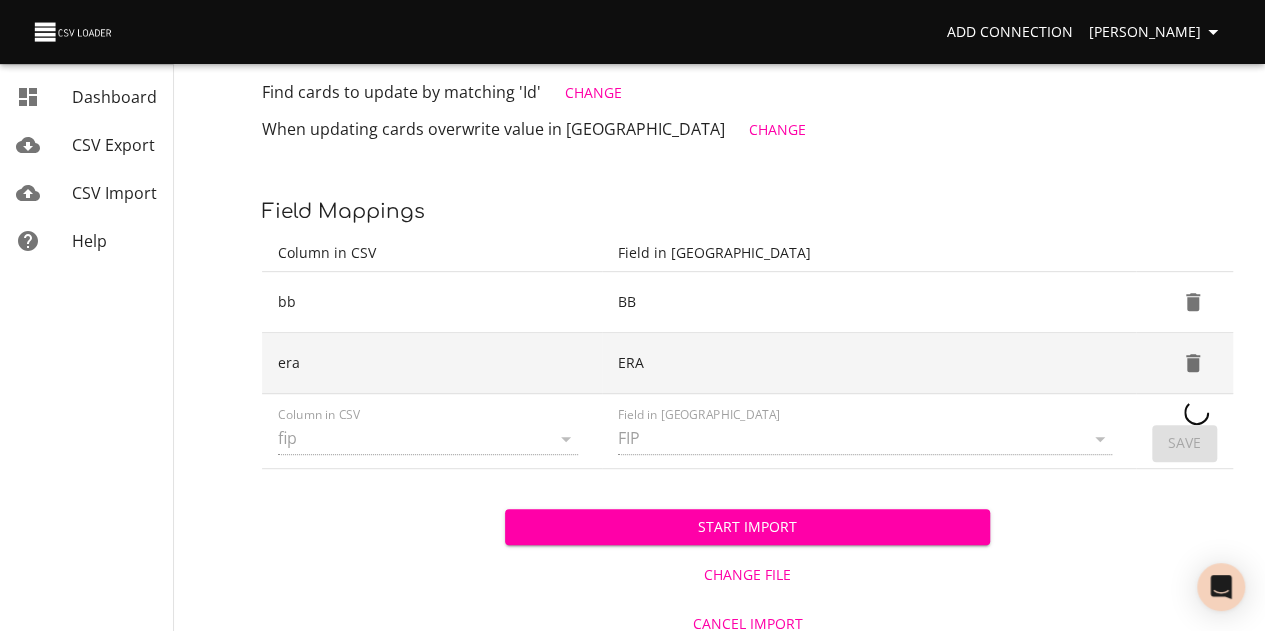 type 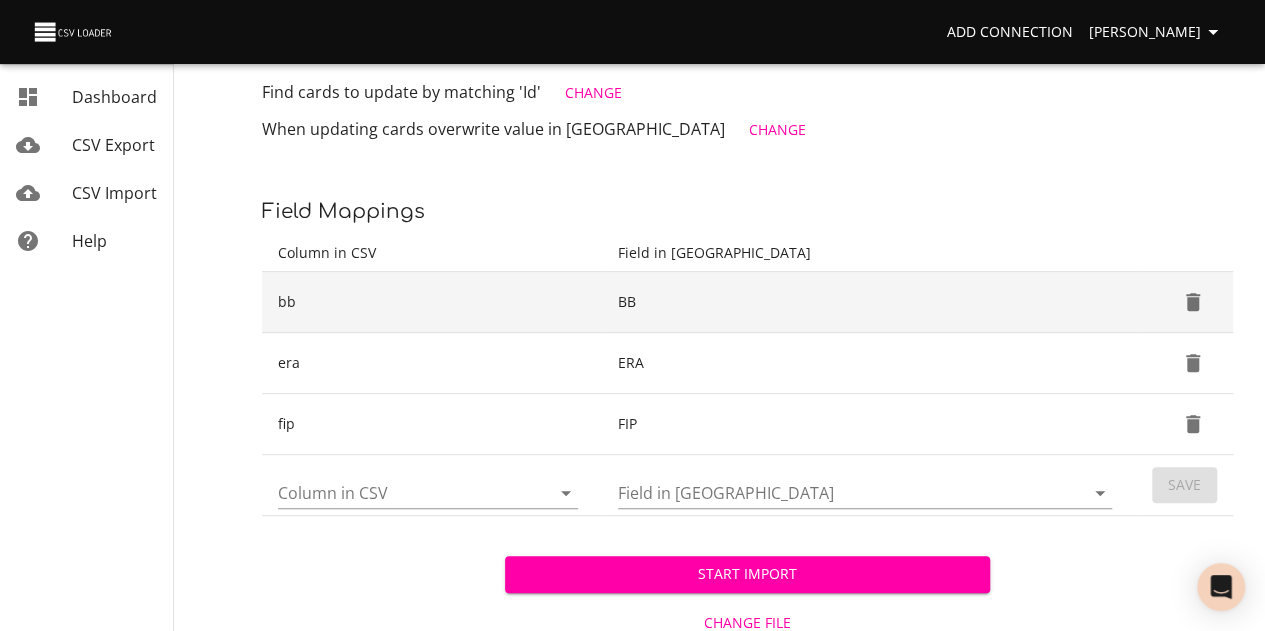 scroll, scrollTop: 376, scrollLeft: 0, axis: vertical 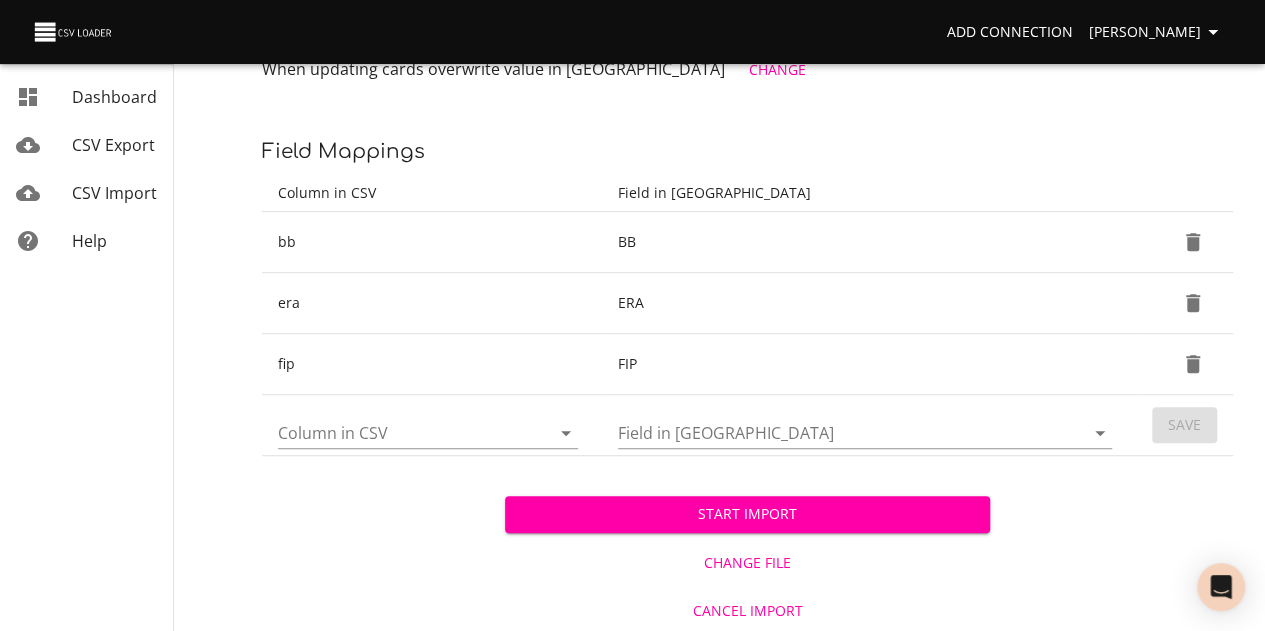 click on "Column in CSV" at bounding box center (397, 432) 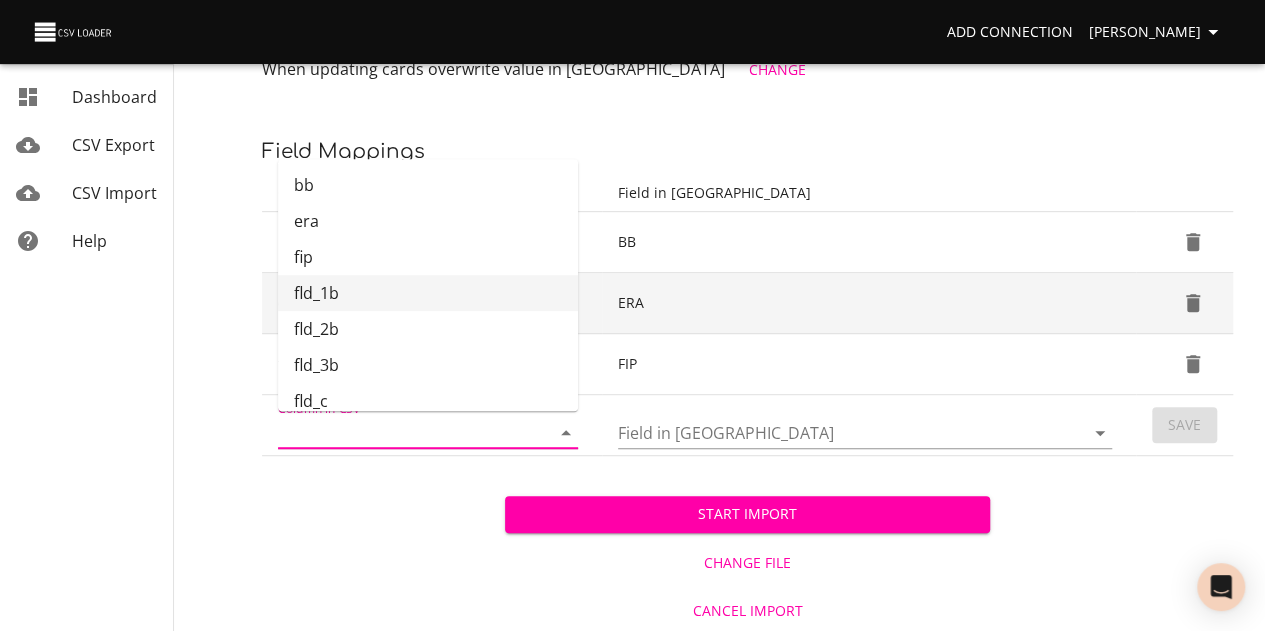 drag, startPoint x: 413, startPoint y: 288, endPoint x: 422, endPoint y: 299, distance: 14.21267 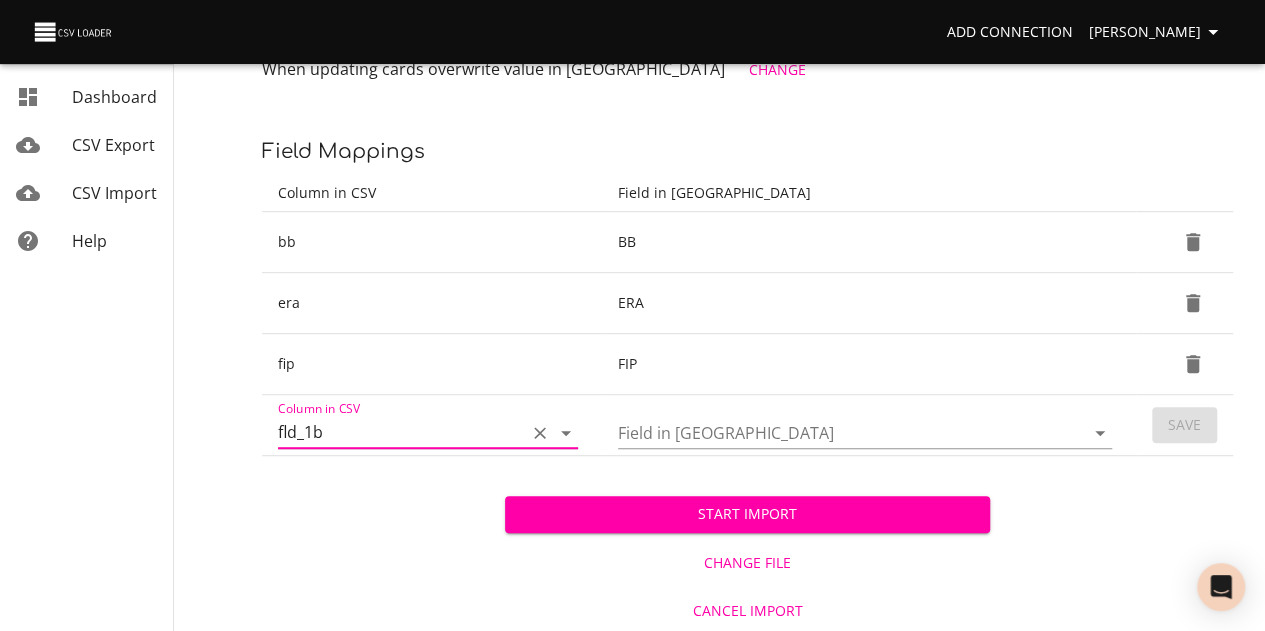 click at bounding box center (865, 433) 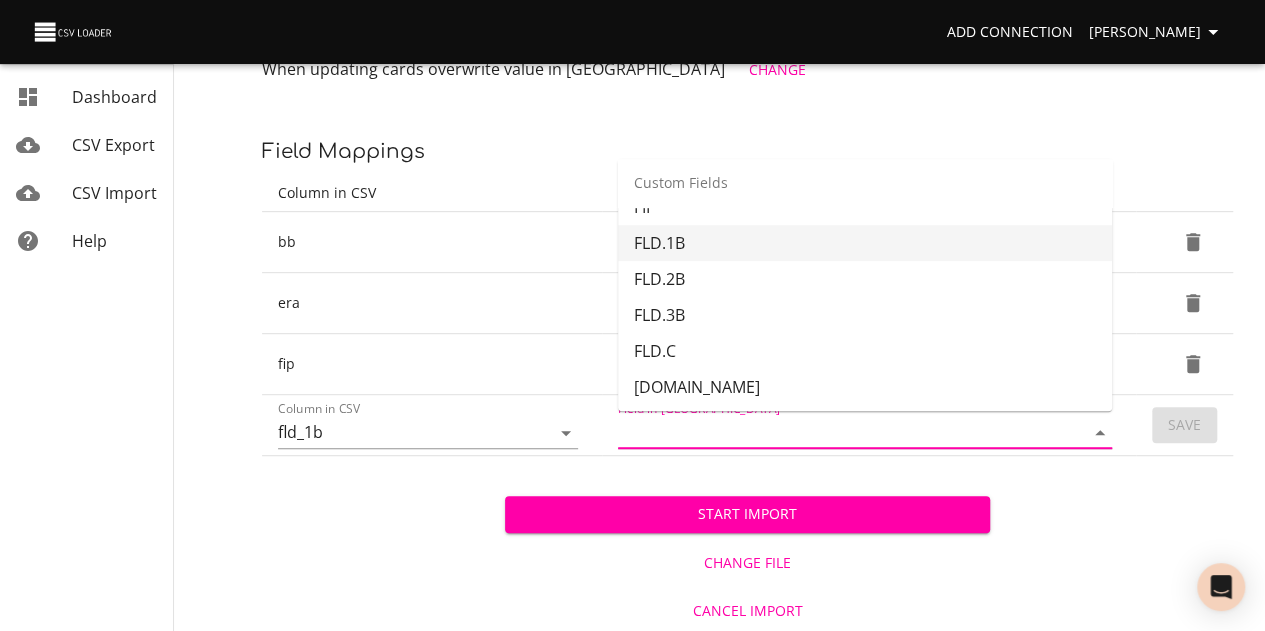 scroll, scrollTop: 651, scrollLeft: 0, axis: vertical 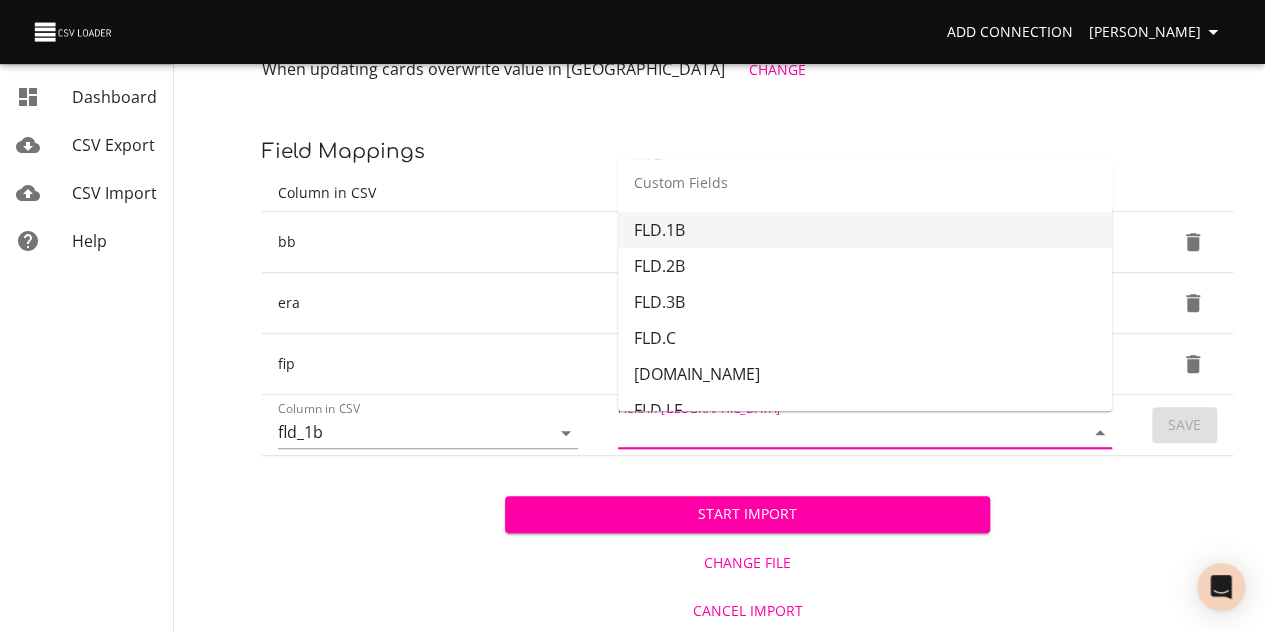 click on "FLD.1B" at bounding box center [865, 230] 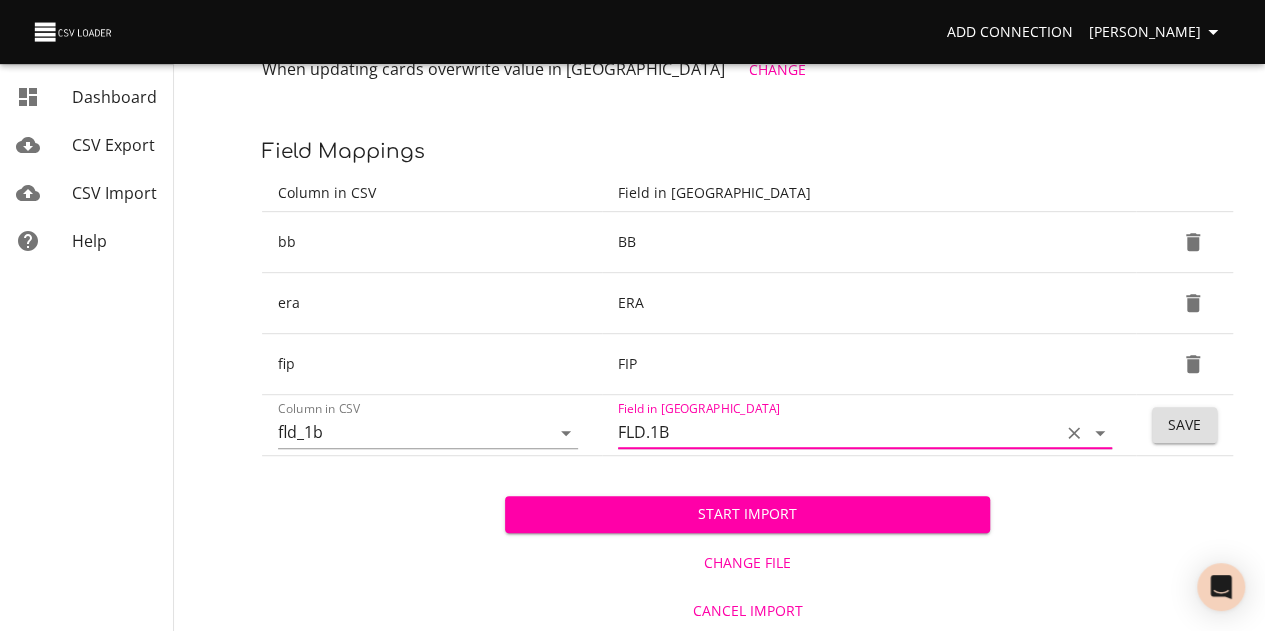 click on "Save" at bounding box center [1184, 425] 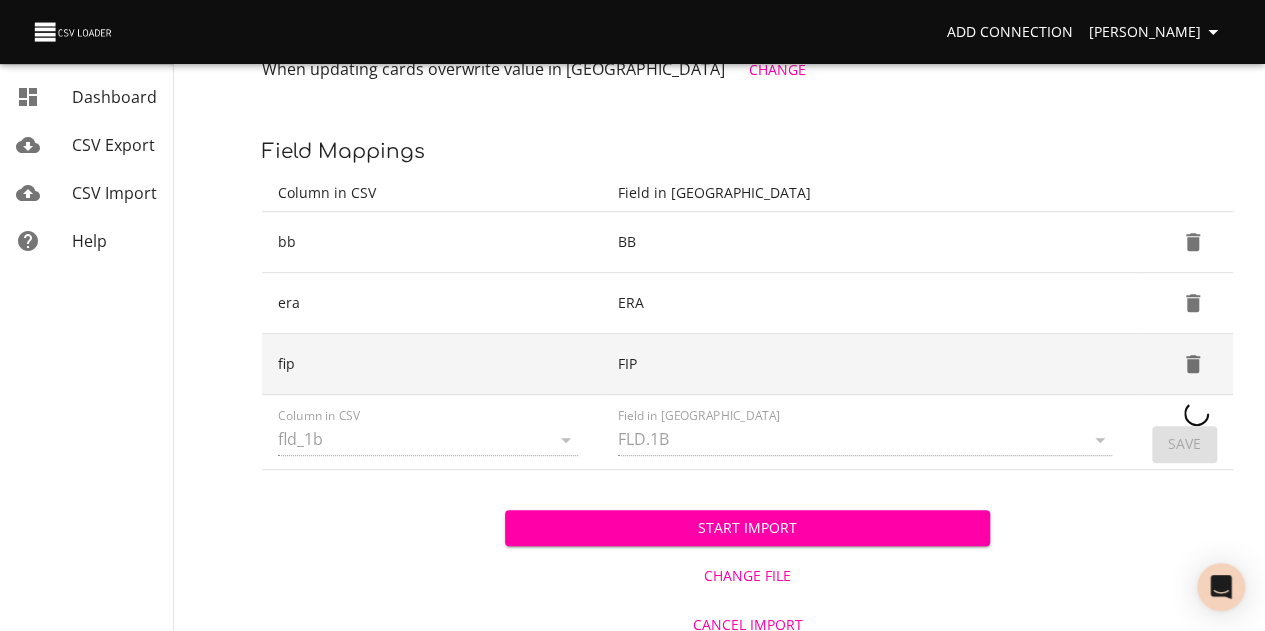 type 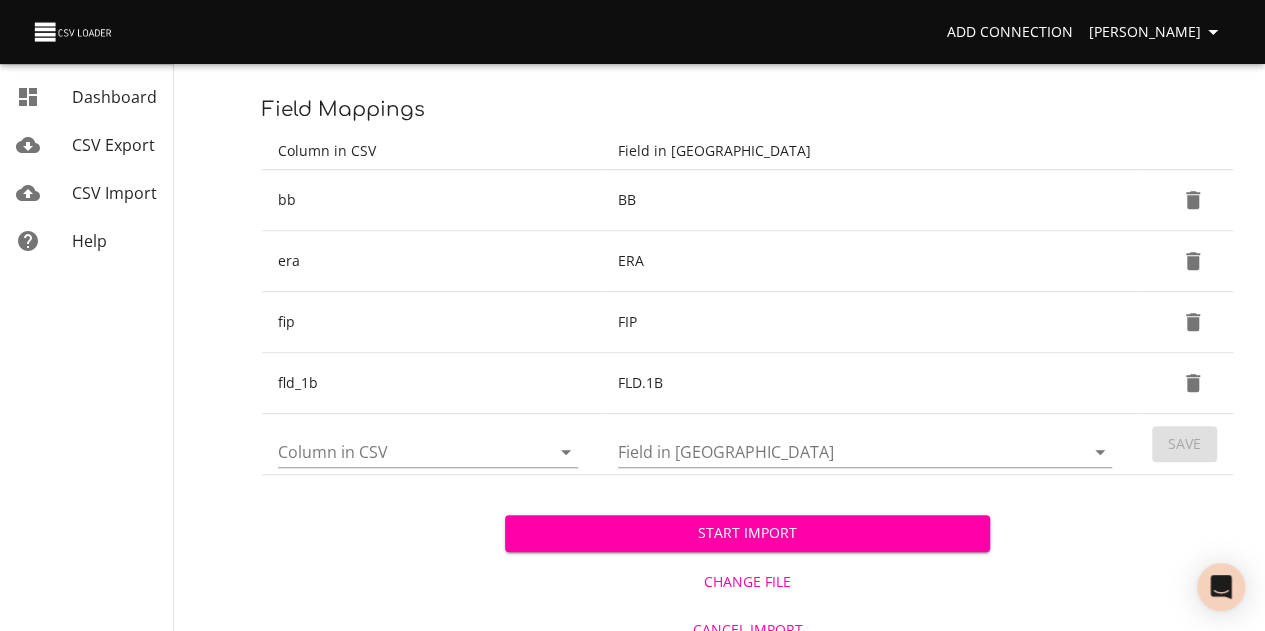 scroll, scrollTop: 437, scrollLeft: 0, axis: vertical 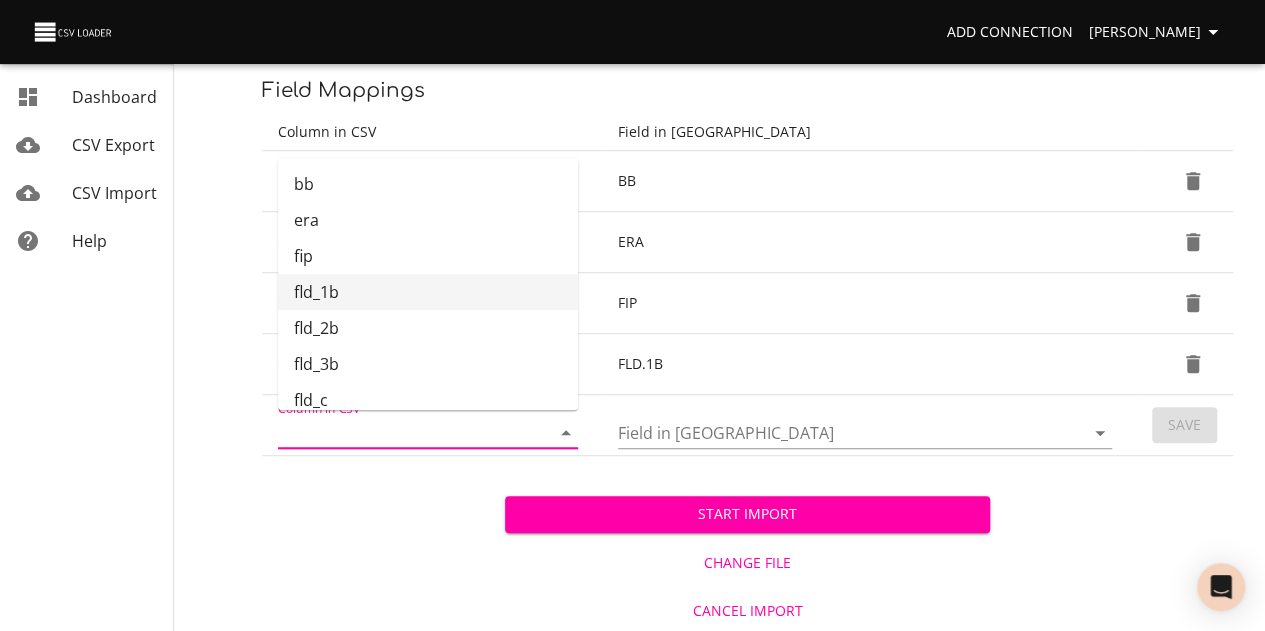 click on "Column in CSV" at bounding box center [397, 432] 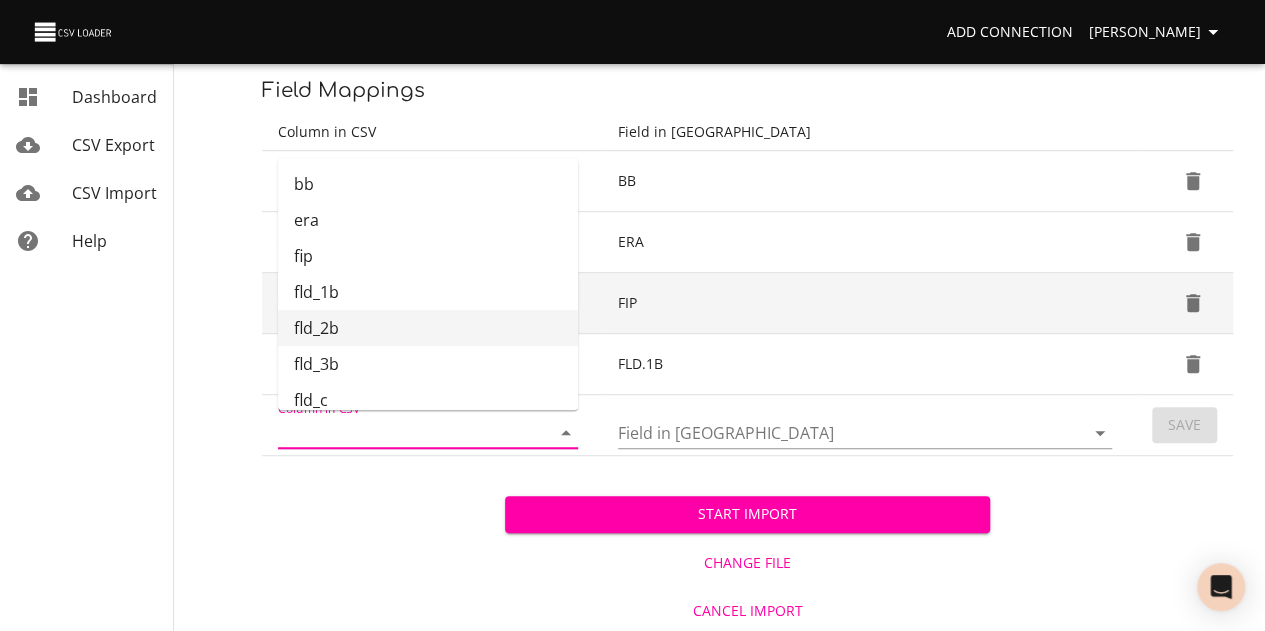 click on "fld_2b" at bounding box center (428, 328) 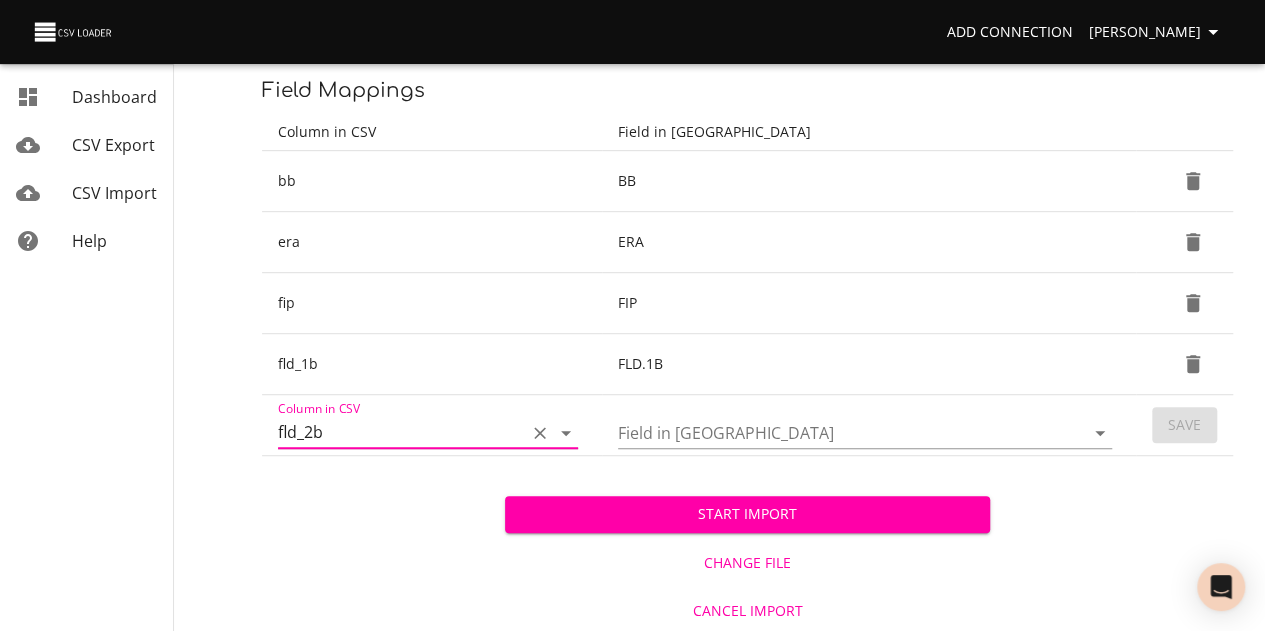 click on "Field in [GEOGRAPHIC_DATA]" at bounding box center (834, 432) 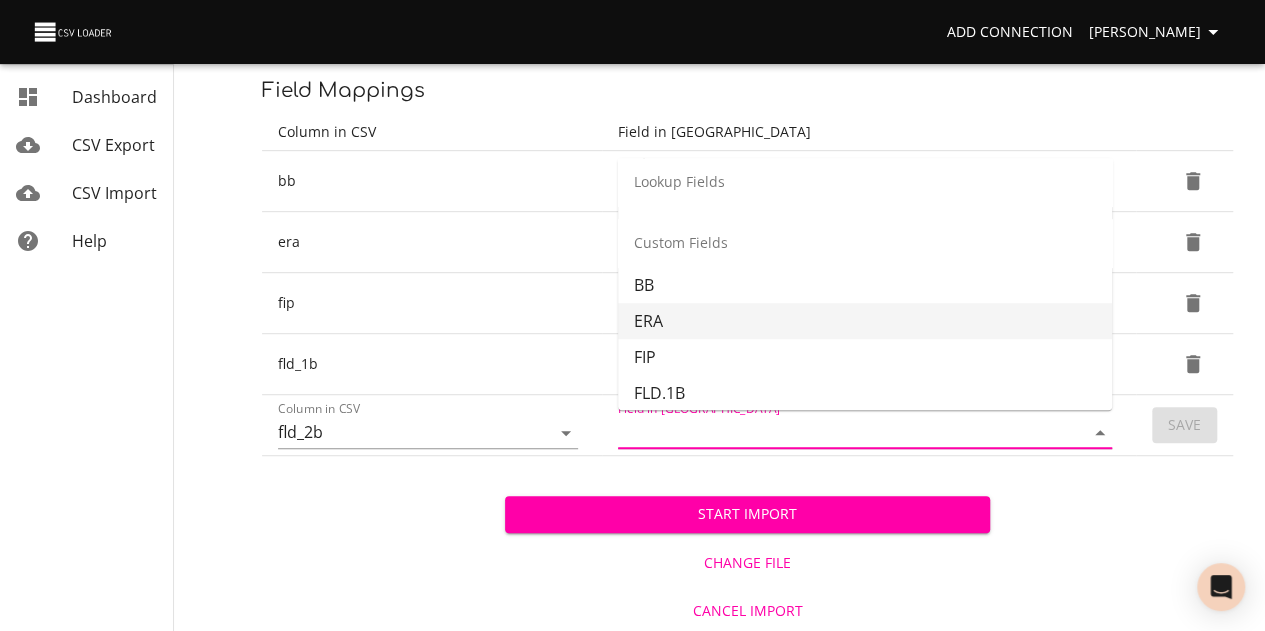 scroll, scrollTop: 587, scrollLeft: 0, axis: vertical 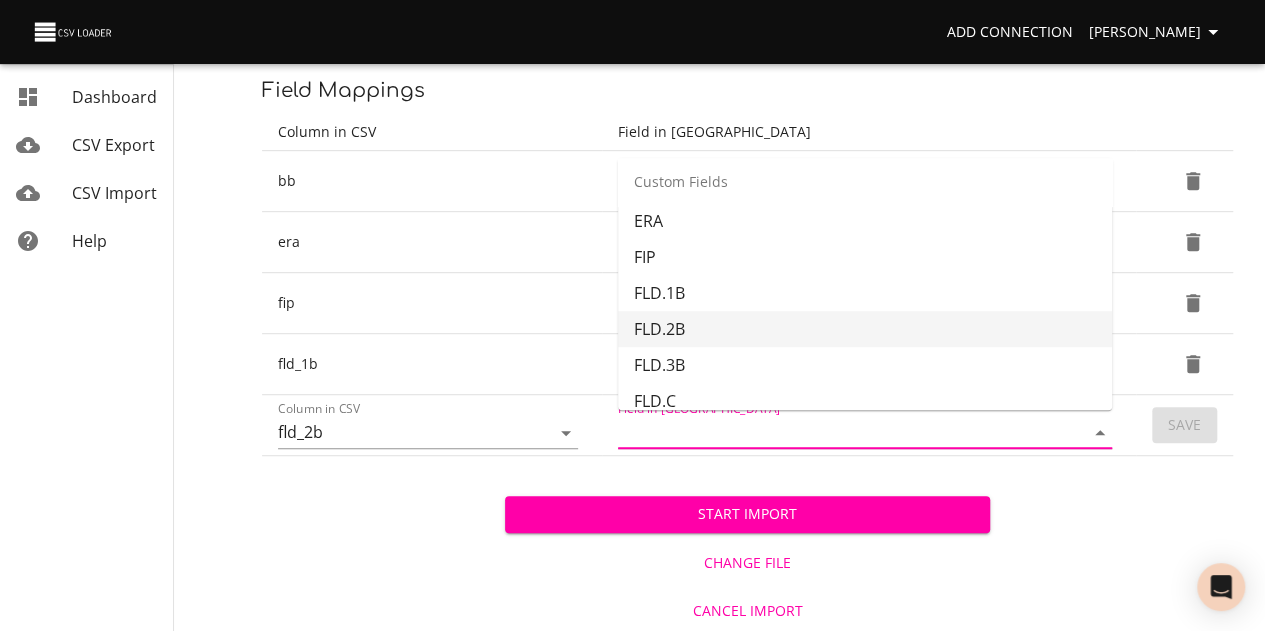 click on "FLD.2B" at bounding box center (865, 329) 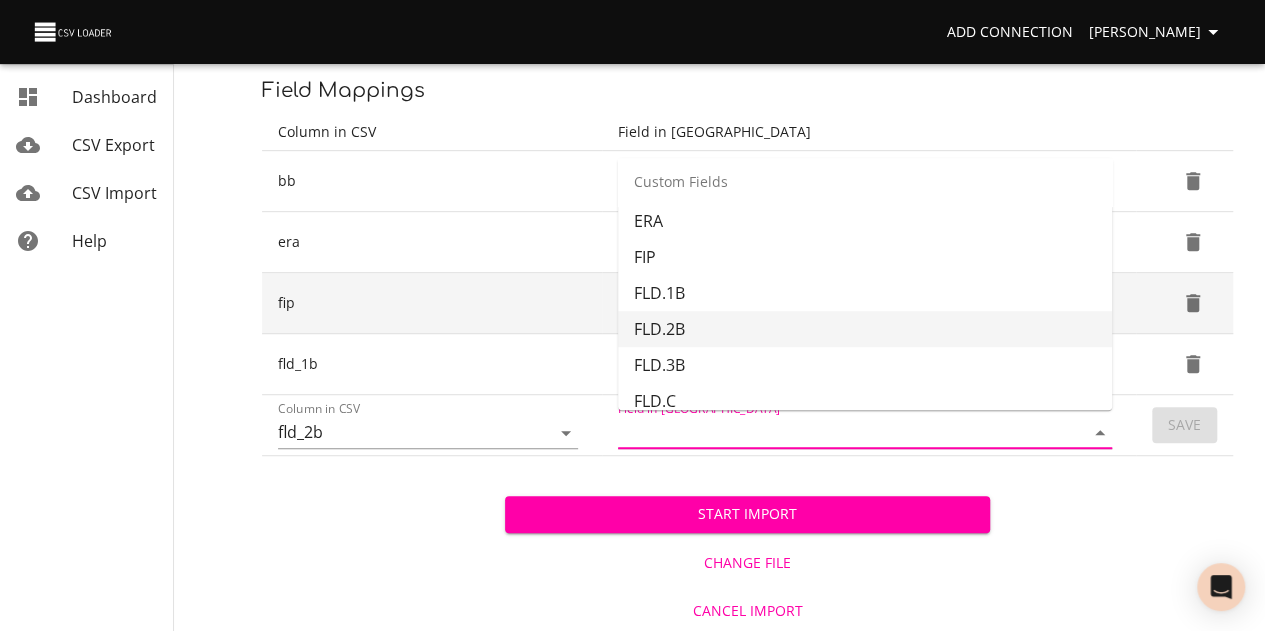 type on "FLD.2B" 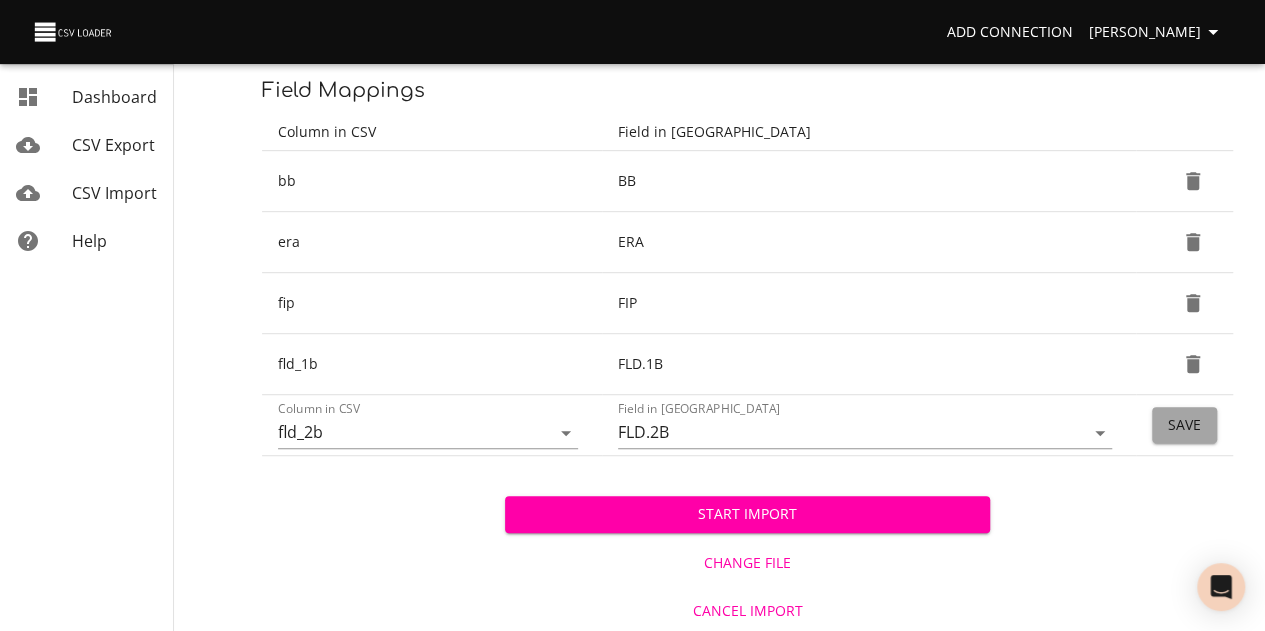 click on "Save" at bounding box center [1184, 425] 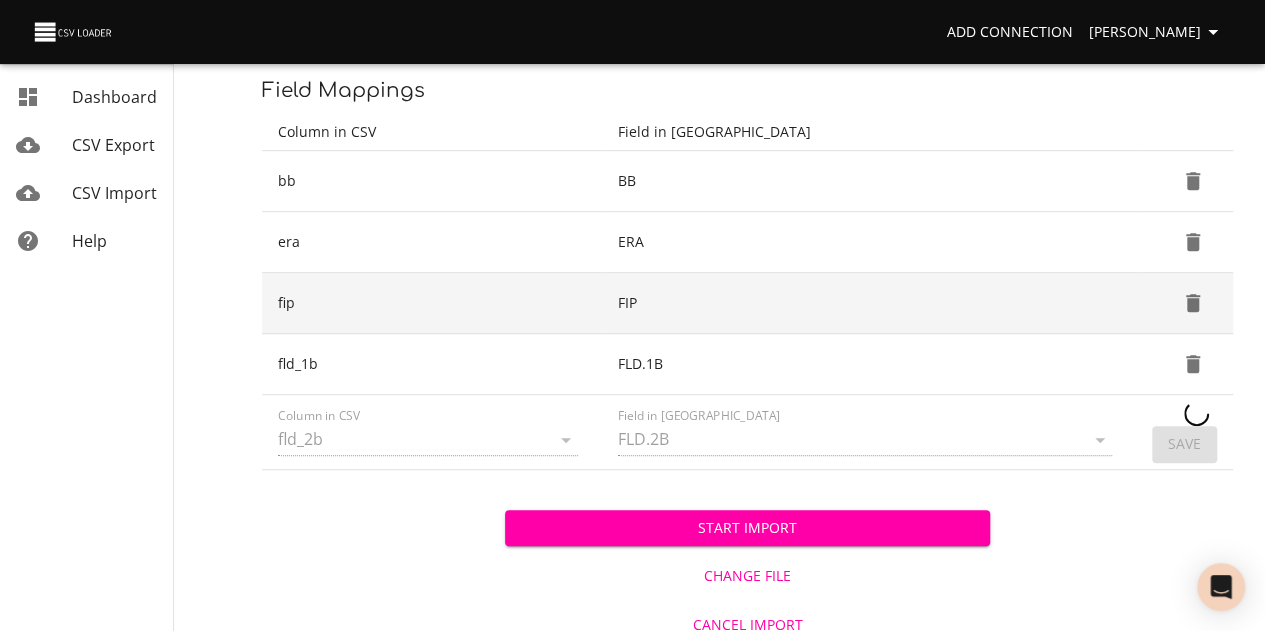 type 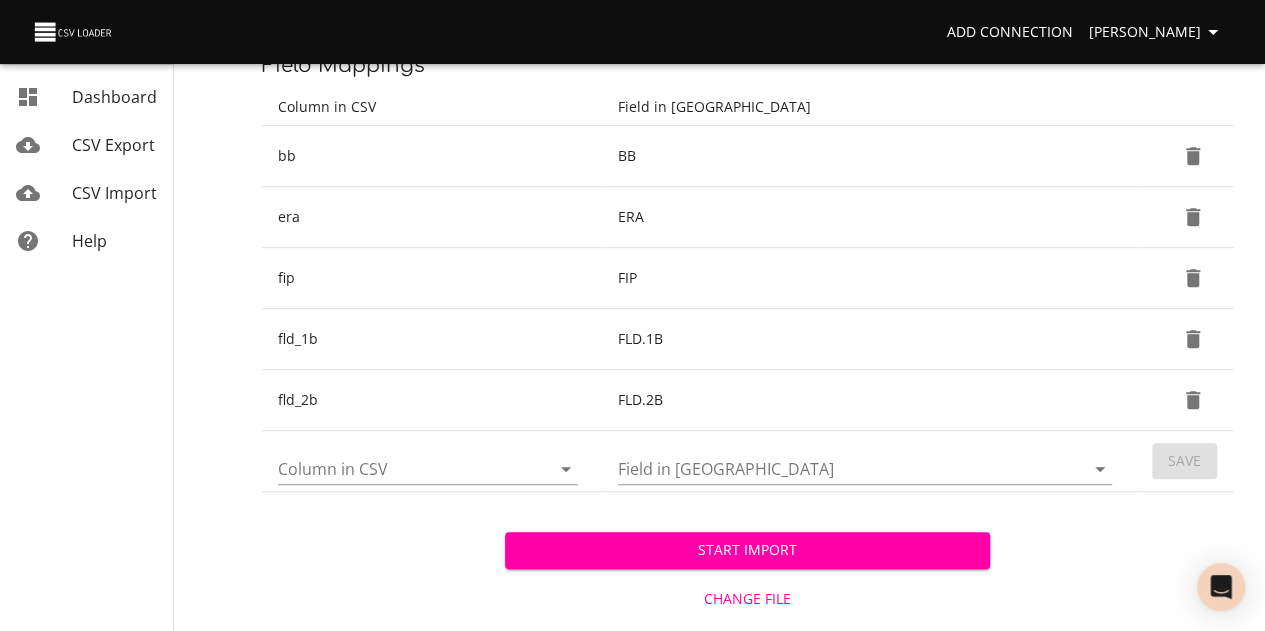 scroll, scrollTop: 498, scrollLeft: 0, axis: vertical 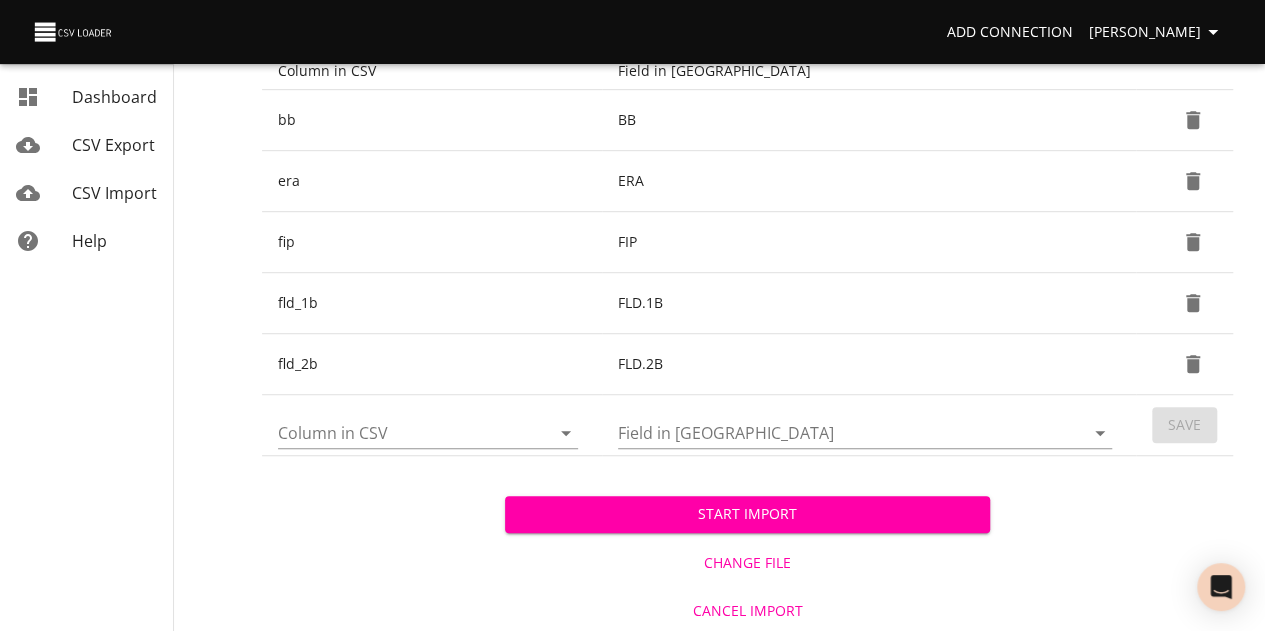 drag, startPoint x: 428, startPoint y: 429, endPoint x: 418, endPoint y: 431, distance: 10.198039 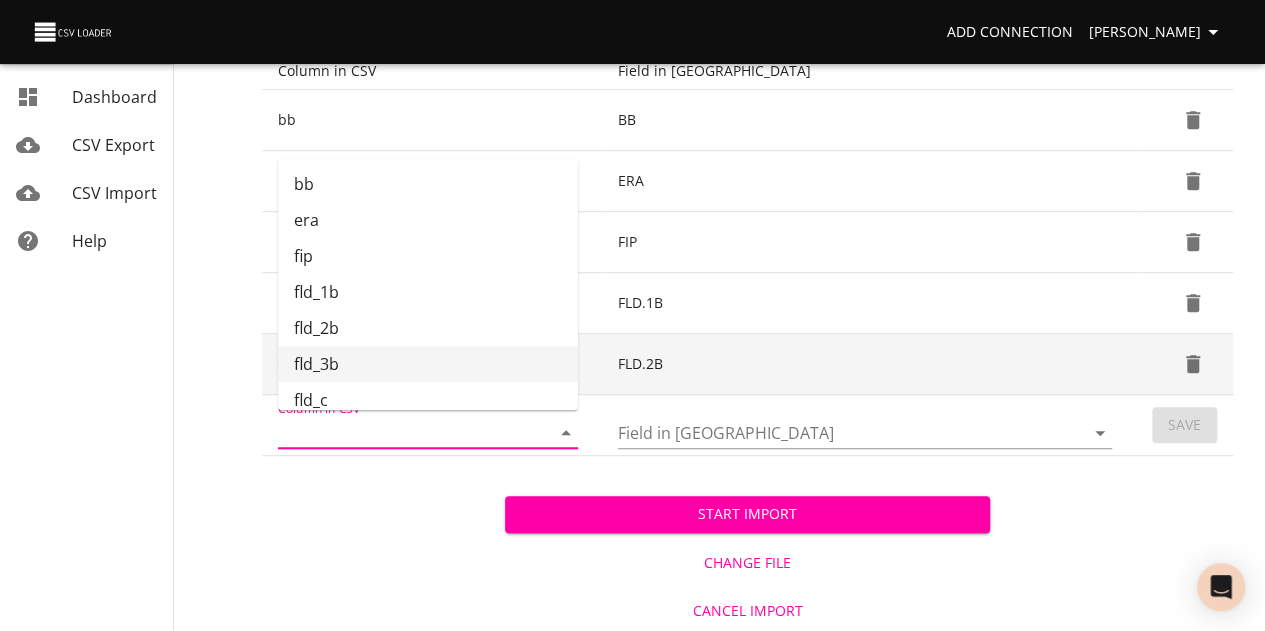 click on "fld_3b" at bounding box center [428, 364] 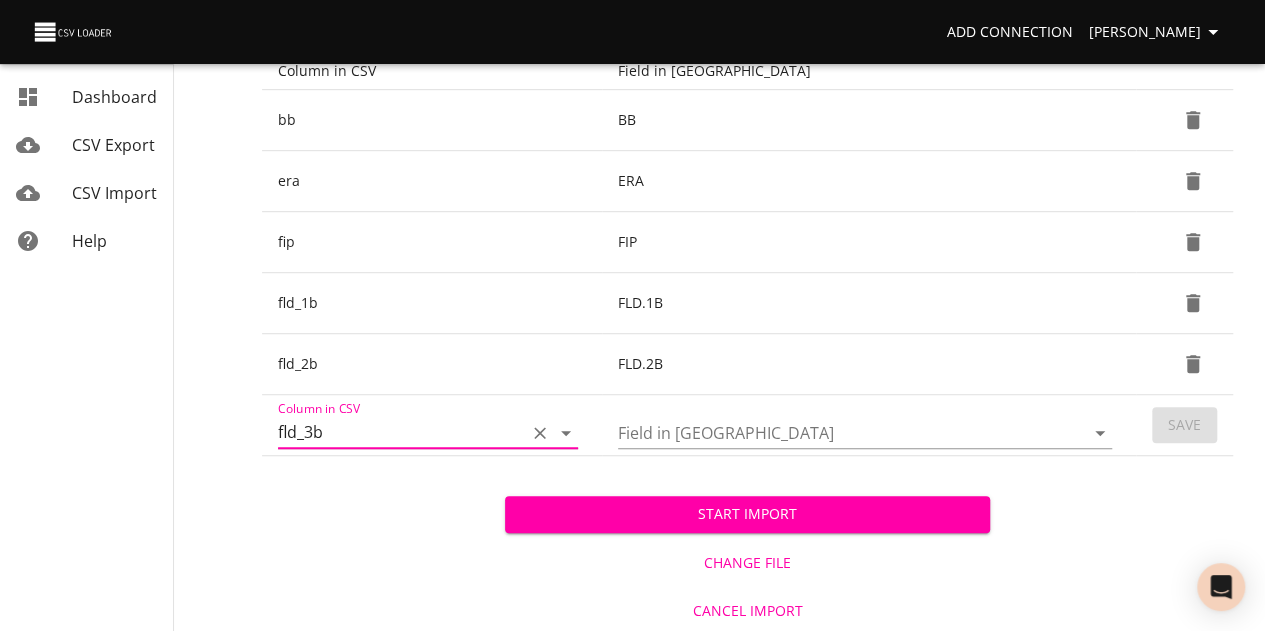 click on "Field in [GEOGRAPHIC_DATA]" at bounding box center [834, 432] 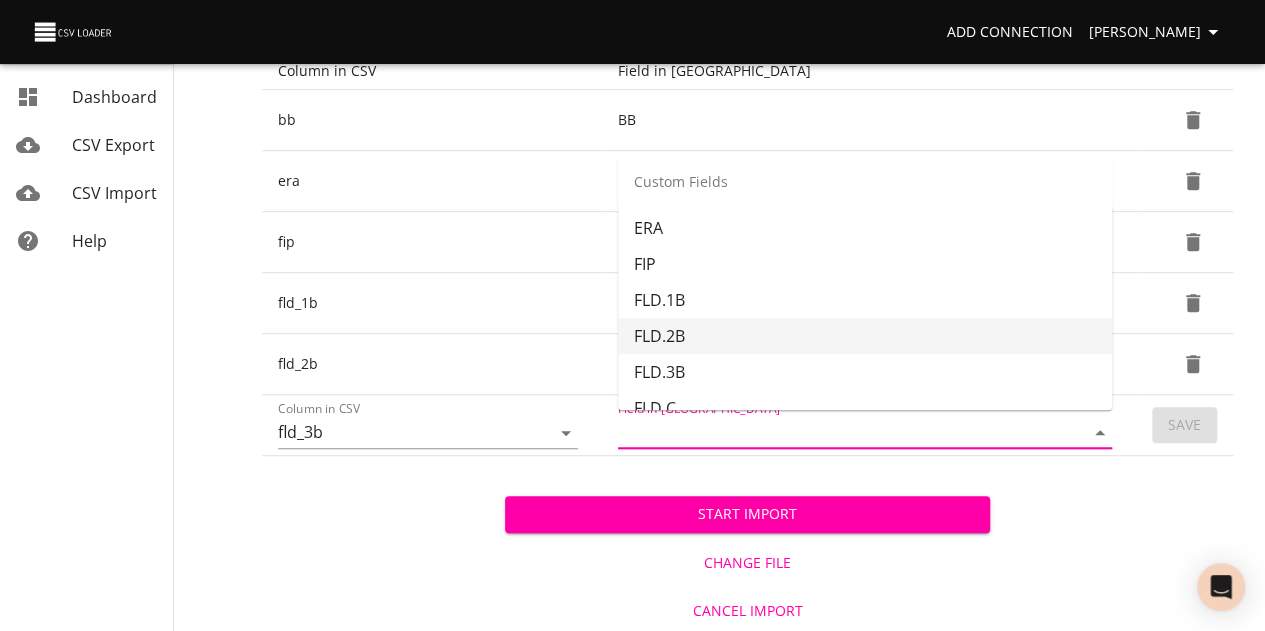 scroll, scrollTop: 623, scrollLeft: 0, axis: vertical 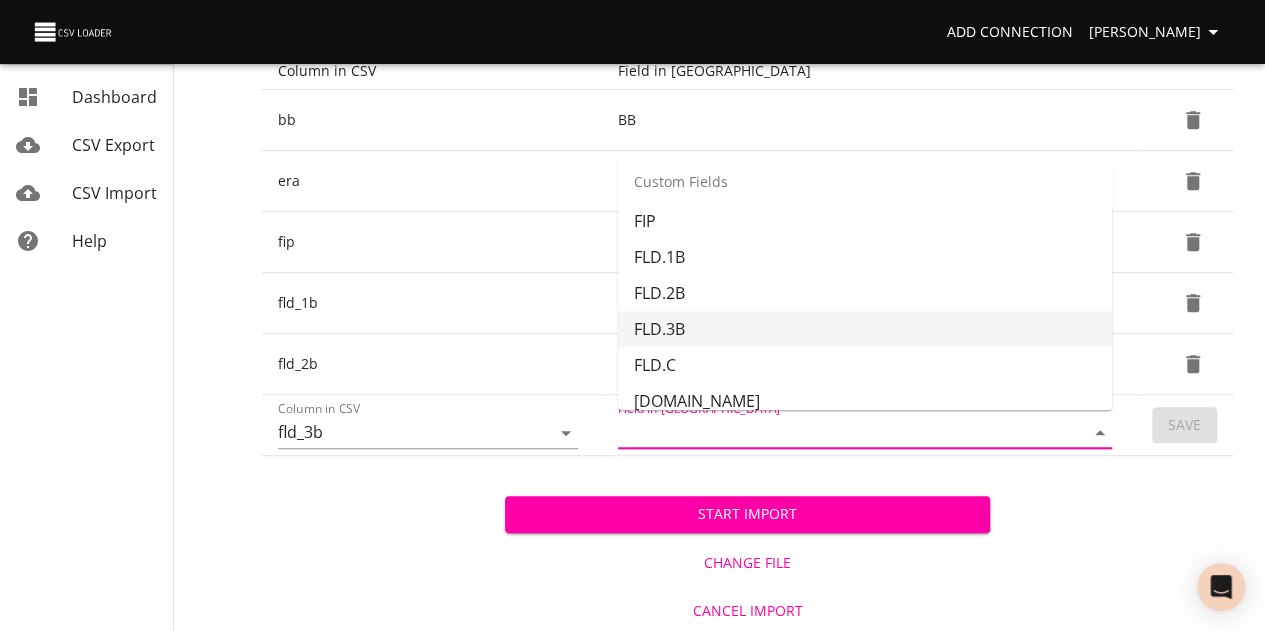 click on "FLD.3B" at bounding box center [865, 329] 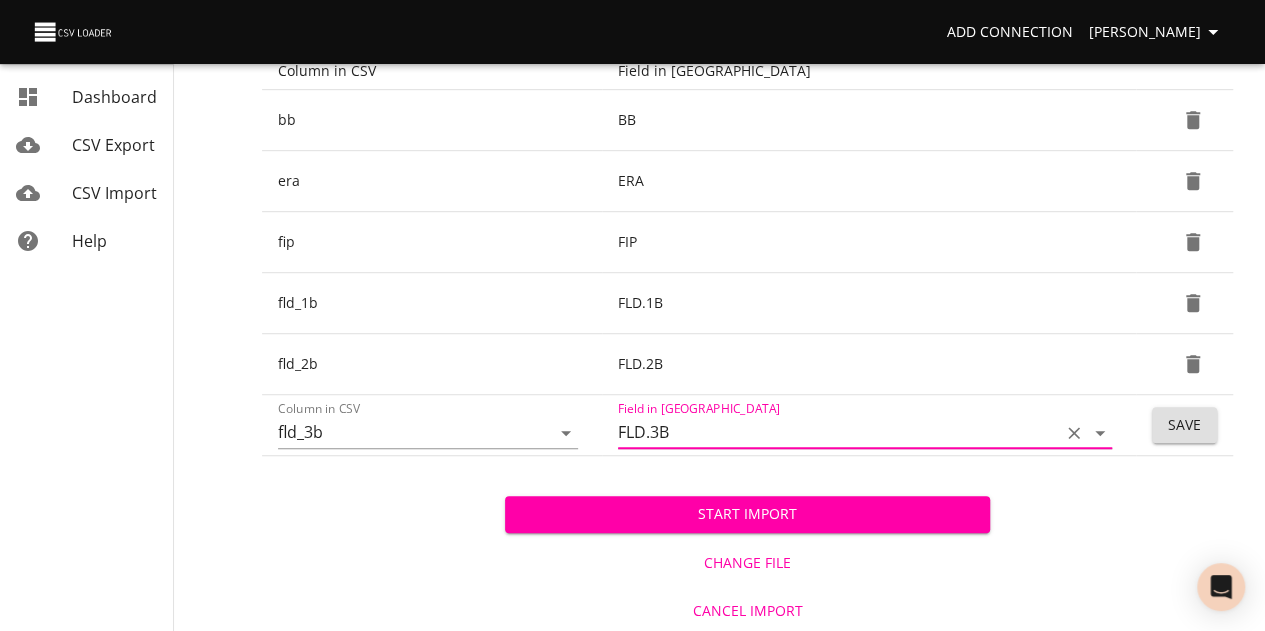 click on "Save" at bounding box center [1184, 425] 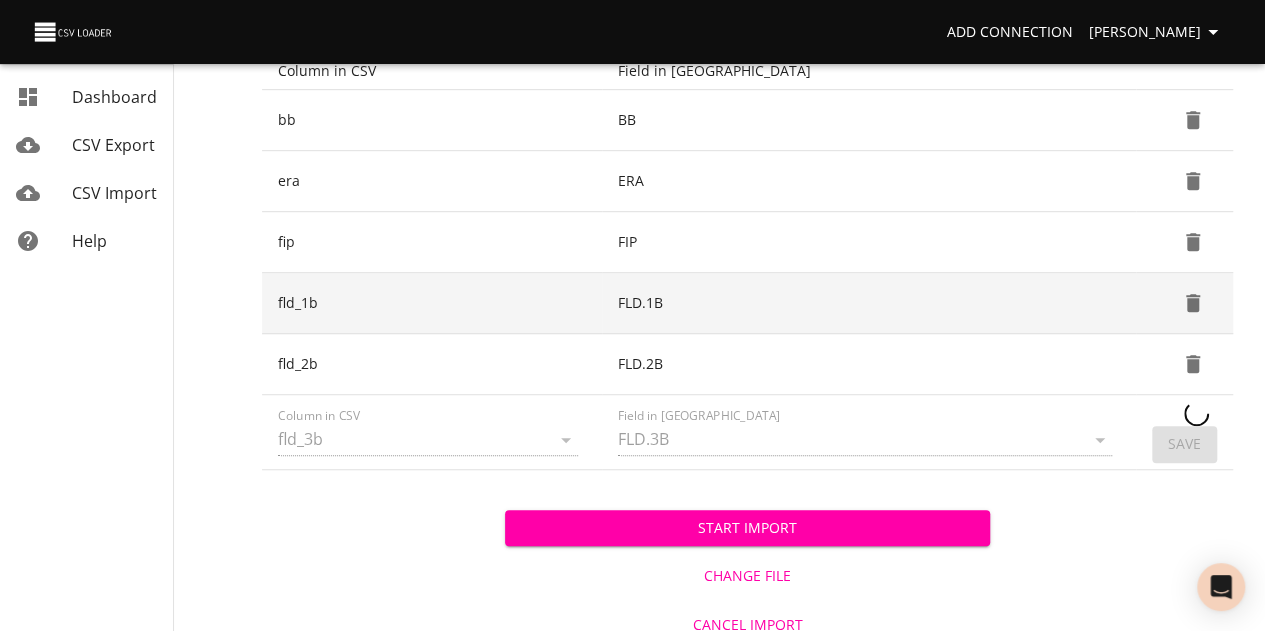 type 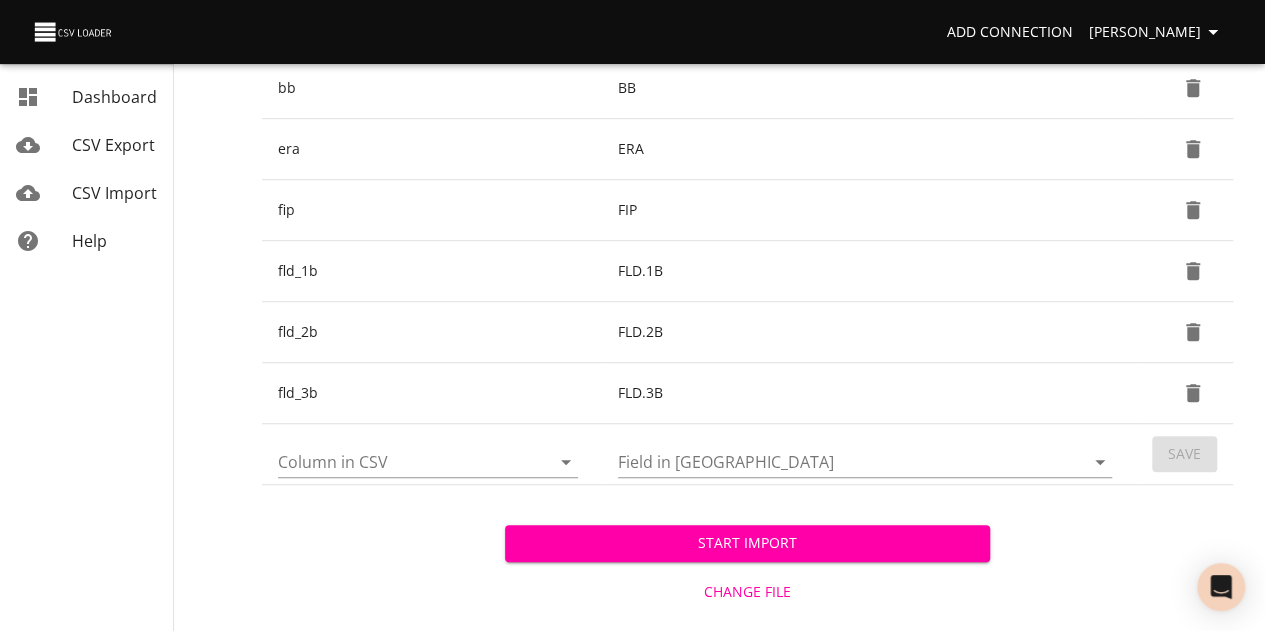 scroll, scrollTop: 558, scrollLeft: 0, axis: vertical 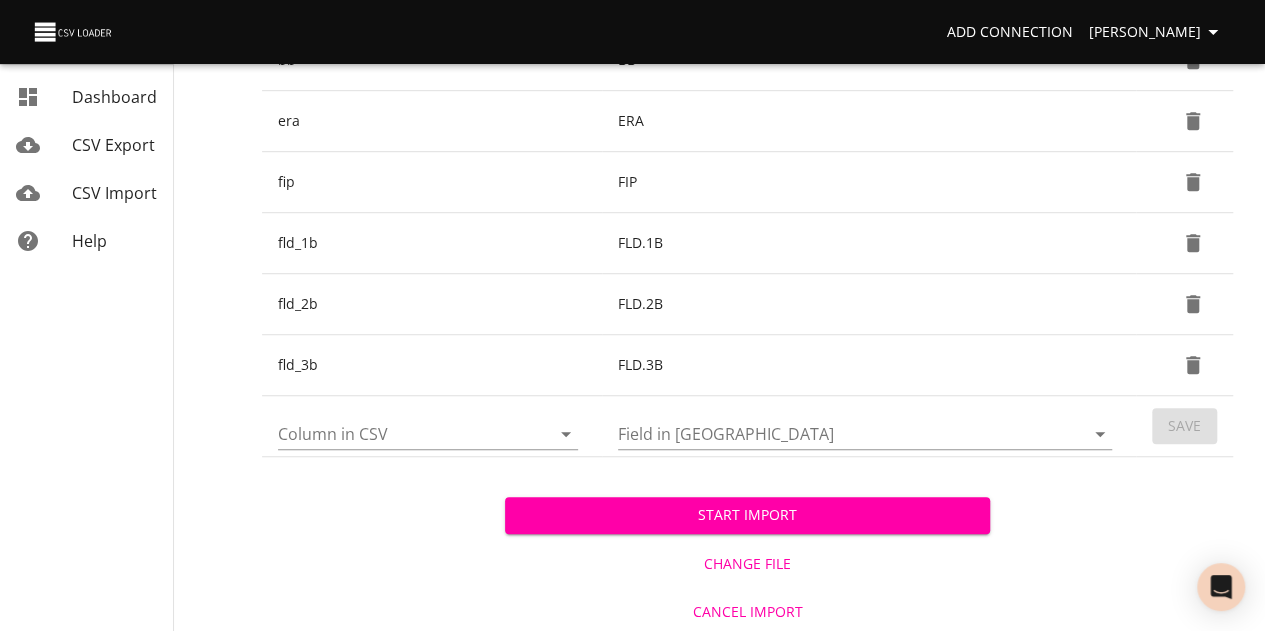 click on "Column in CSV" at bounding box center (397, 433) 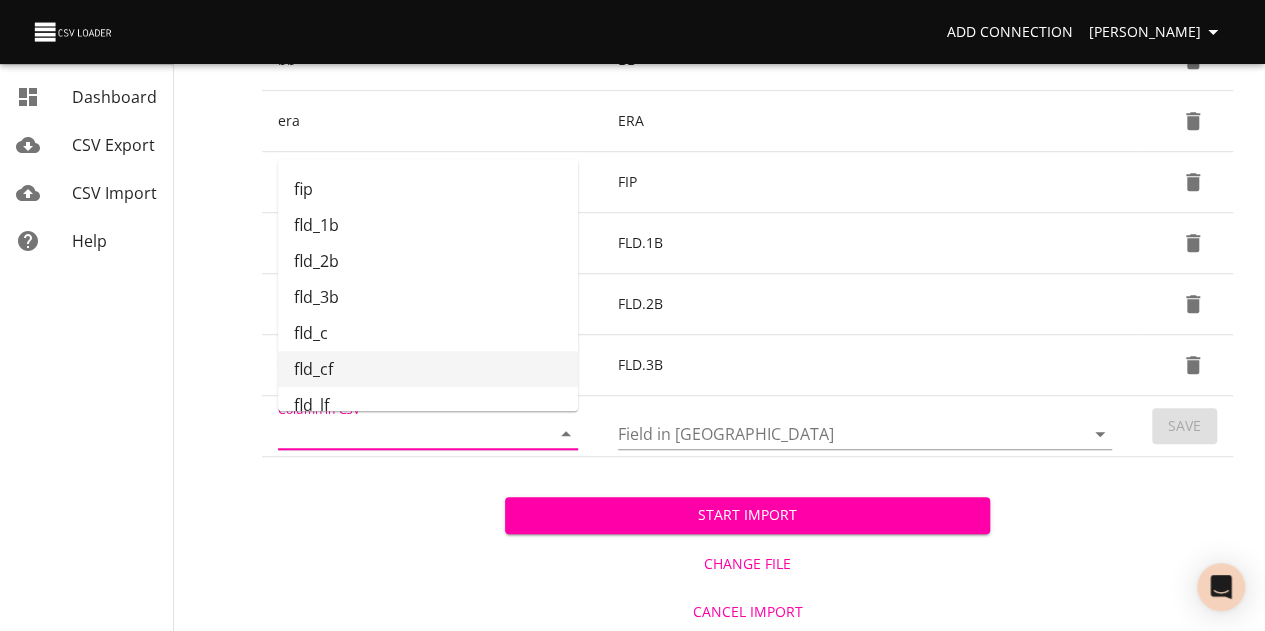 scroll, scrollTop: 100, scrollLeft: 0, axis: vertical 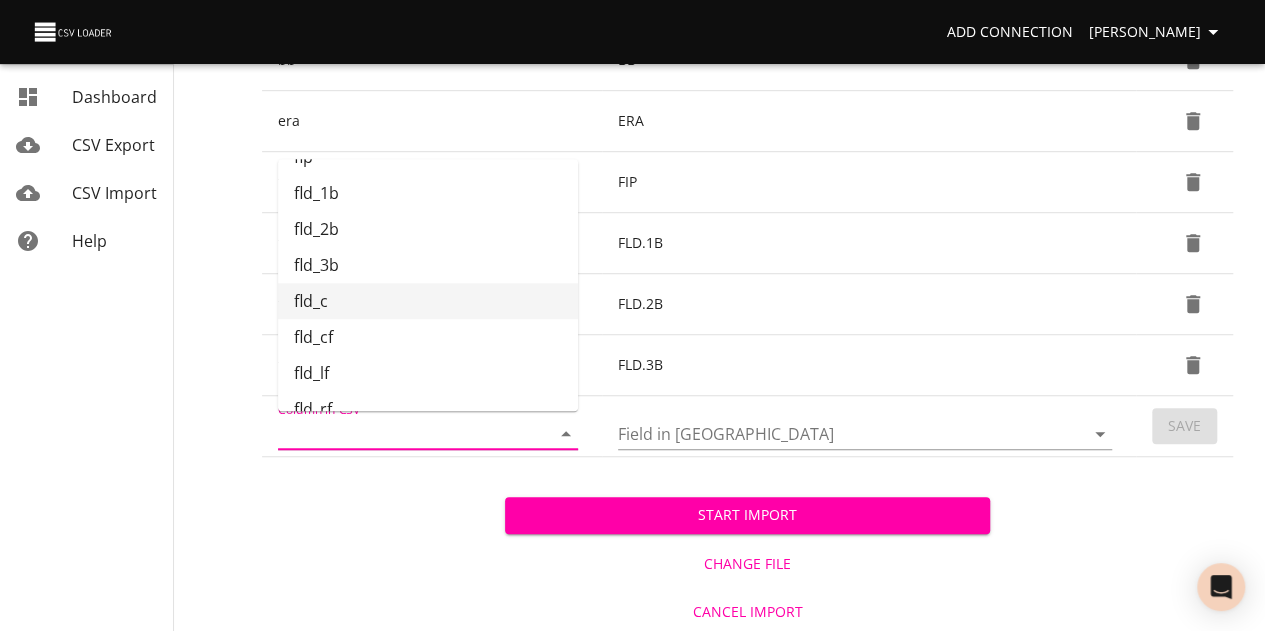 click on "fld_c" at bounding box center (428, 301) 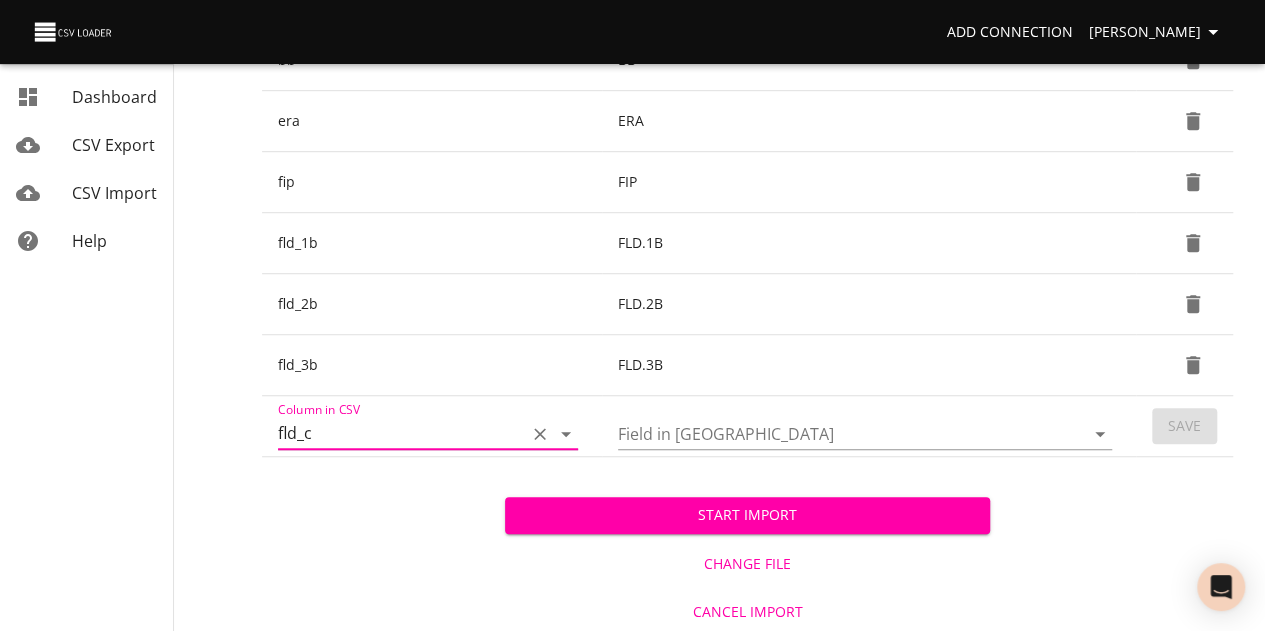 click on "Field in [GEOGRAPHIC_DATA]" at bounding box center [834, 433] 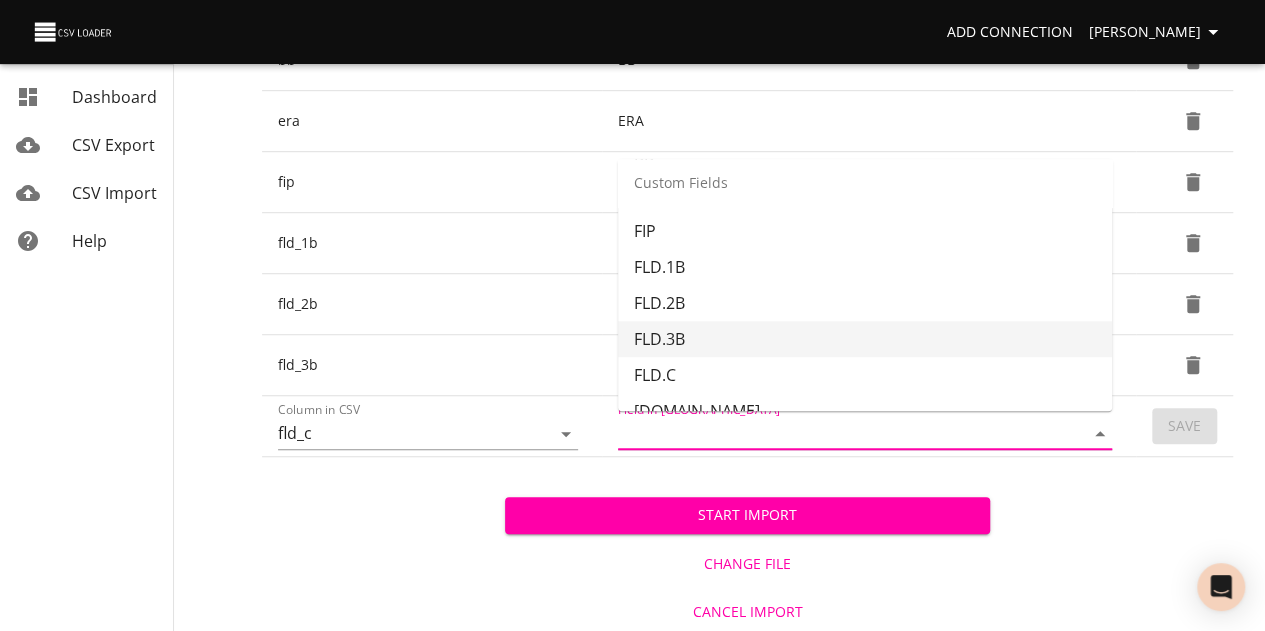 scroll, scrollTop: 659, scrollLeft: 0, axis: vertical 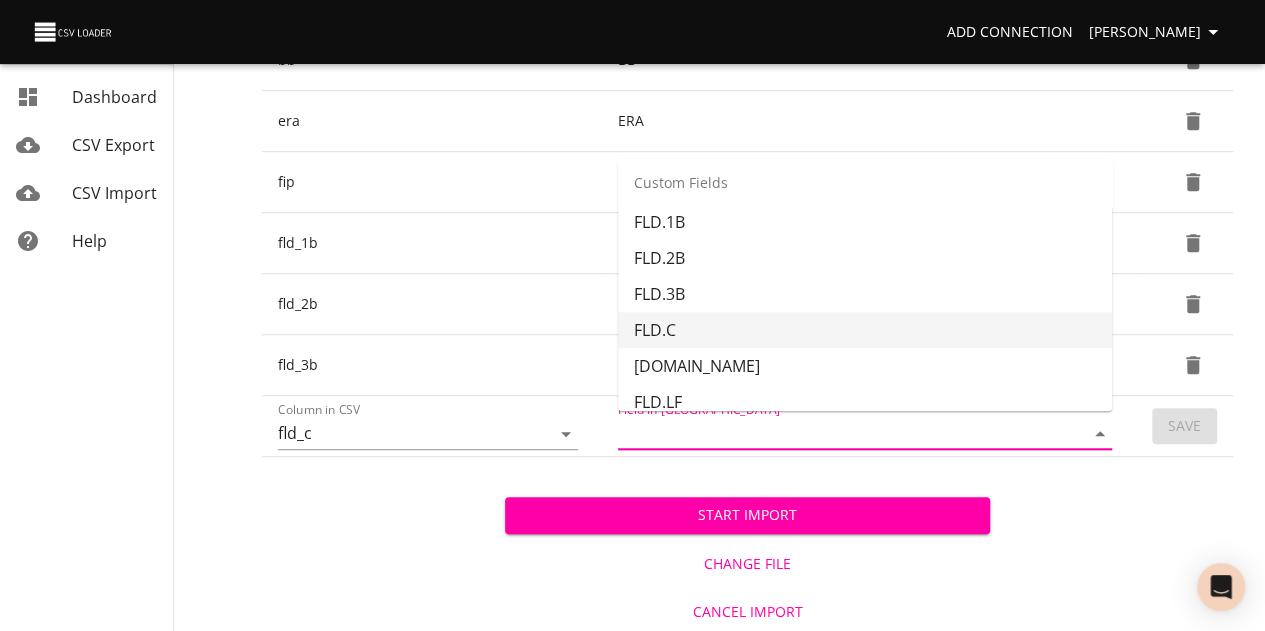 click on "FLD.C" at bounding box center [865, 330] 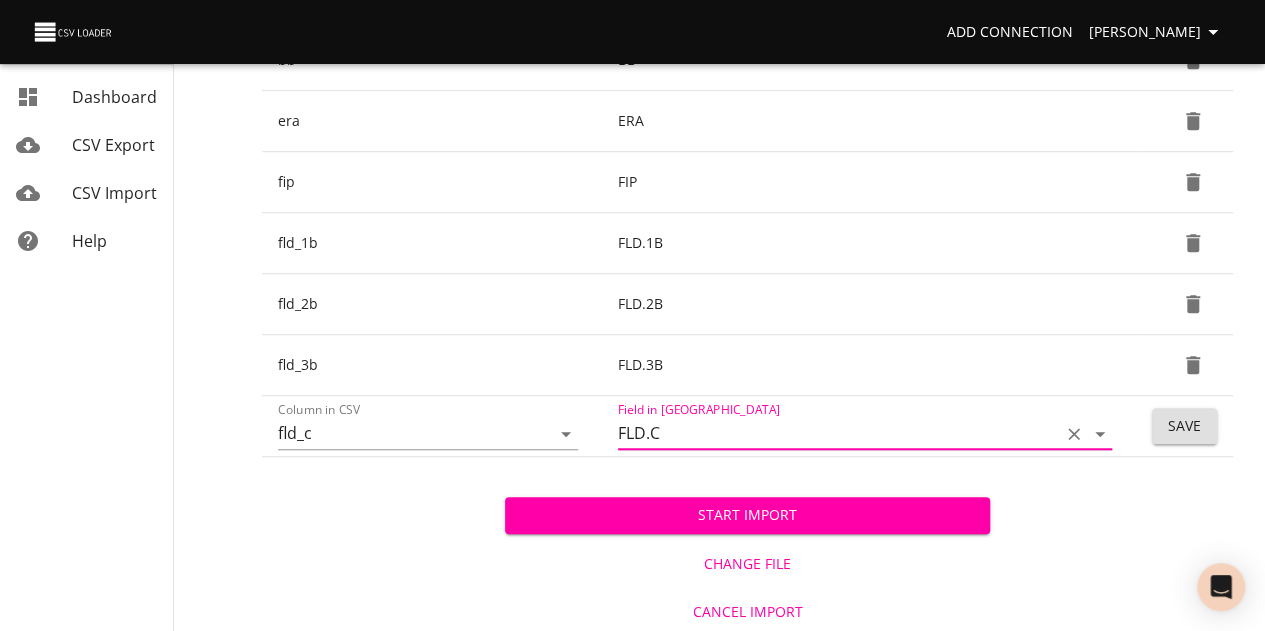 click on "Save" at bounding box center [1184, 426] 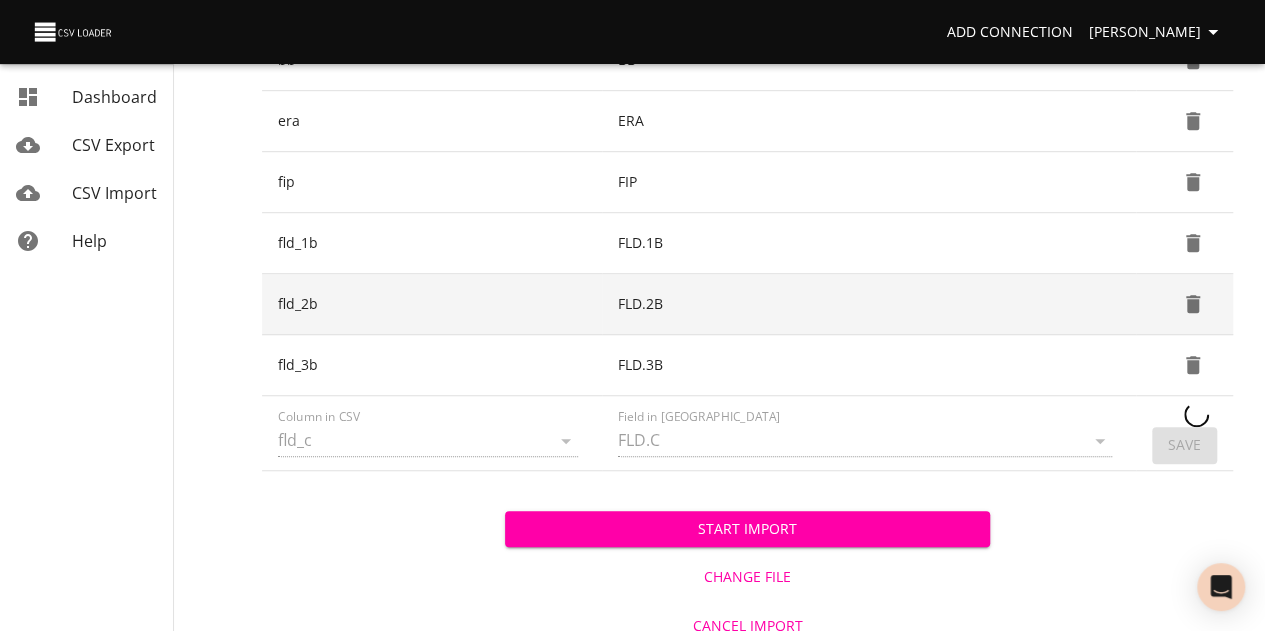 type 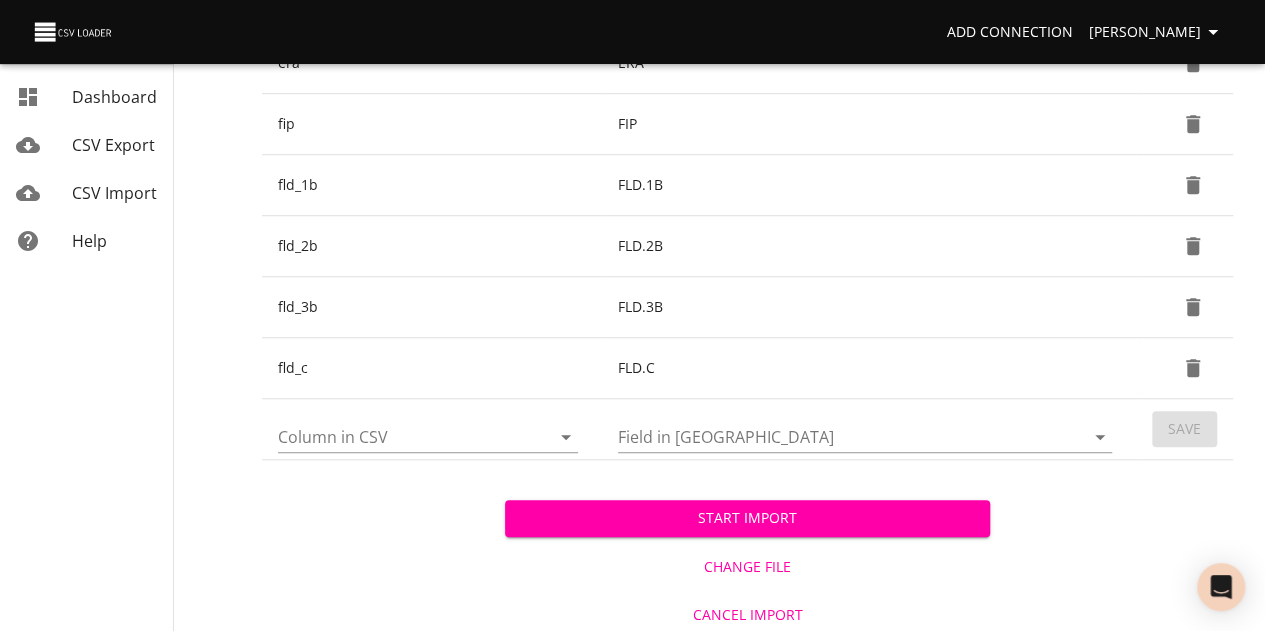 scroll, scrollTop: 619, scrollLeft: 0, axis: vertical 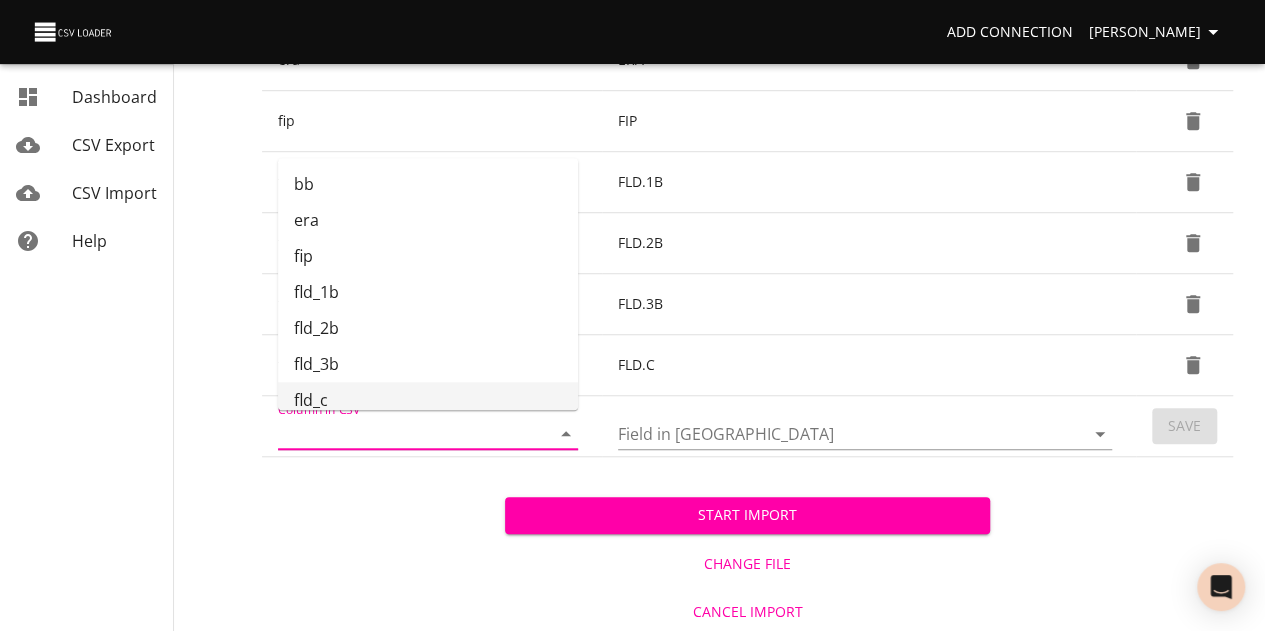 click on "Column in CSV" at bounding box center (397, 433) 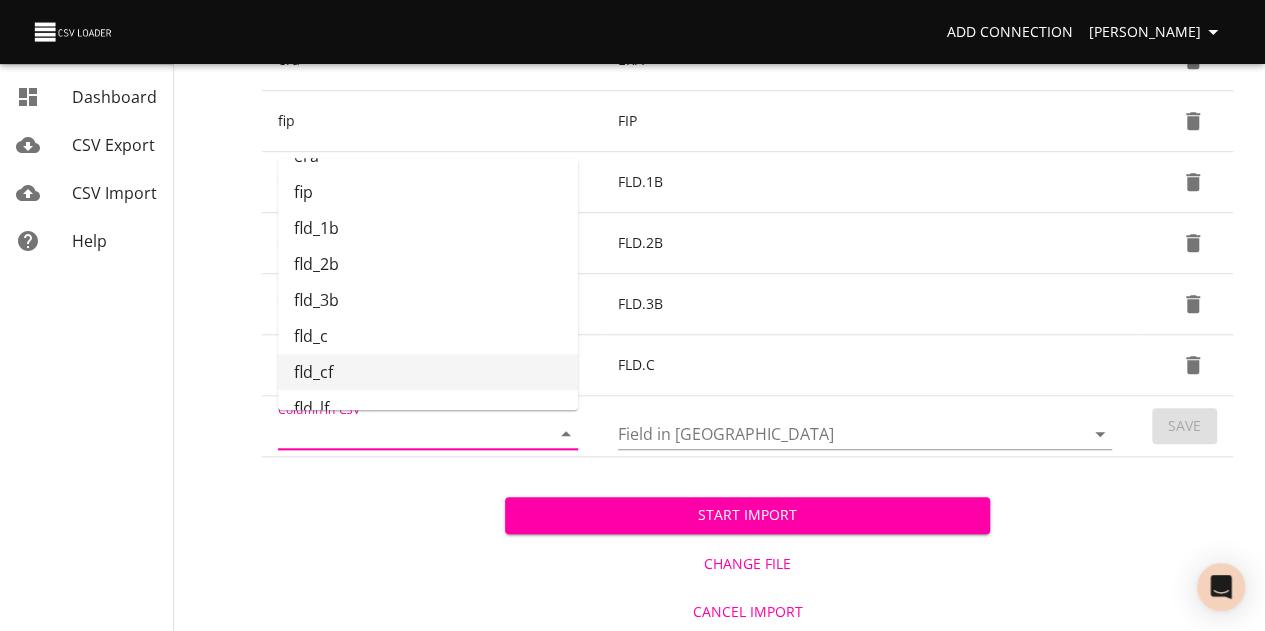scroll, scrollTop: 107, scrollLeft: 0, axis: vertical 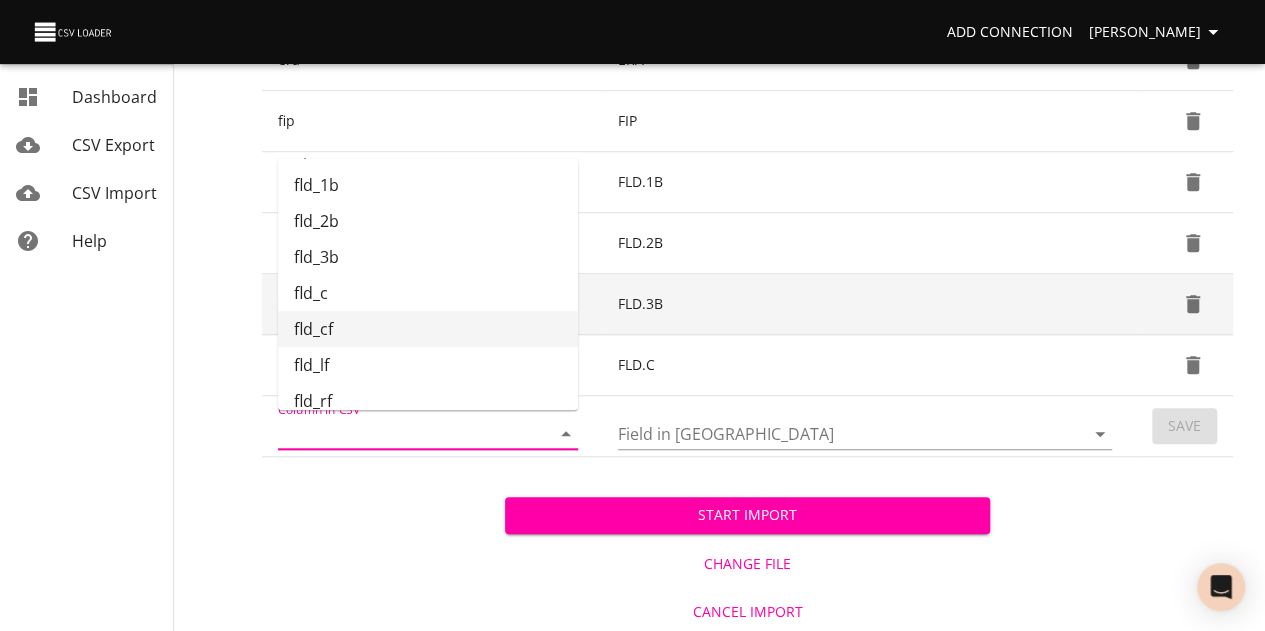 click on "fld_cf" at bounding box center (428, 329) 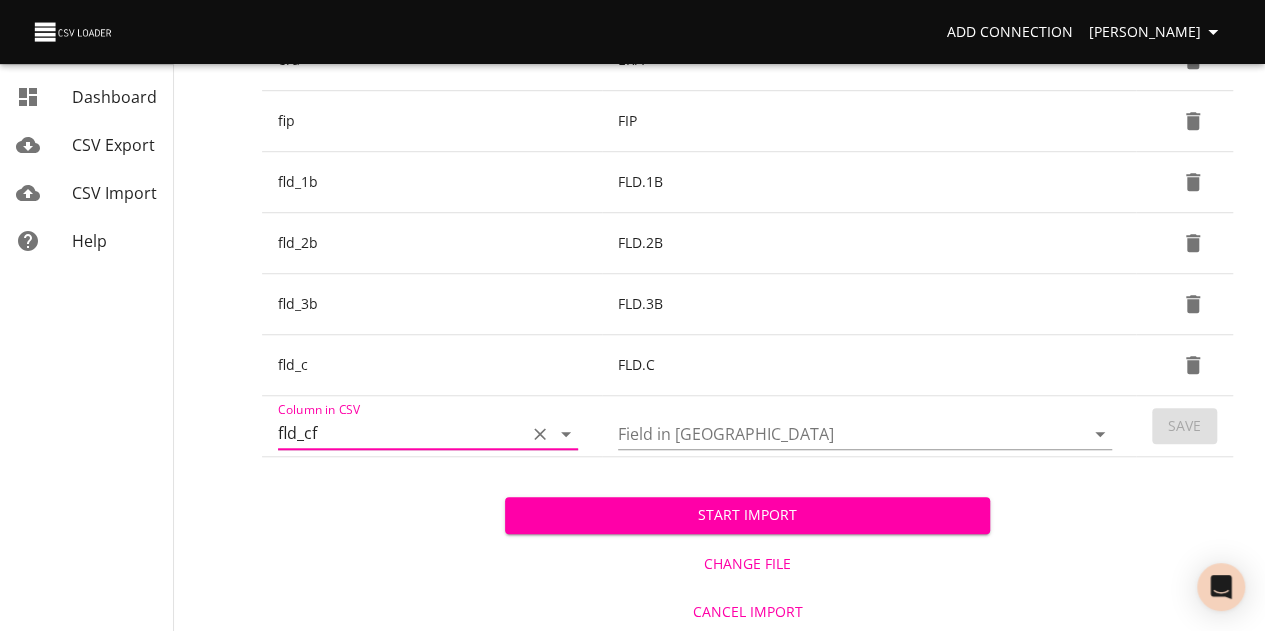 click on "Field in [GEOGRAPHIC_DATA]" at bounding box center [834, 433] 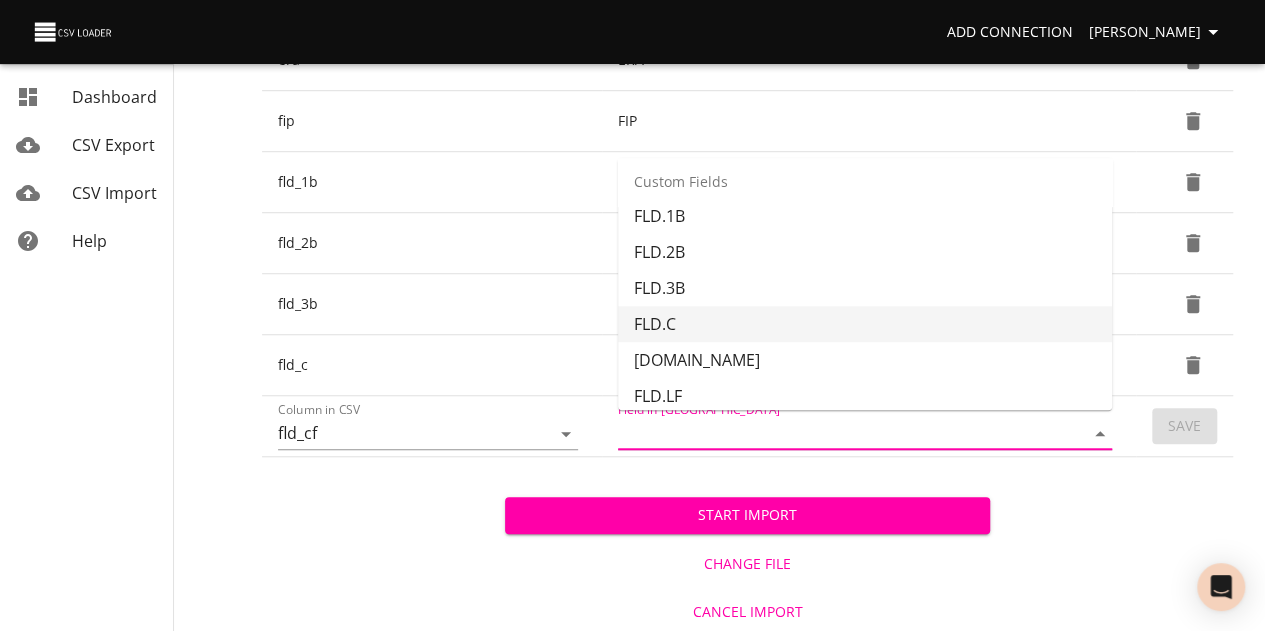 scroll, scrollTop: 695, scrollLeft: 0, axis: vertical 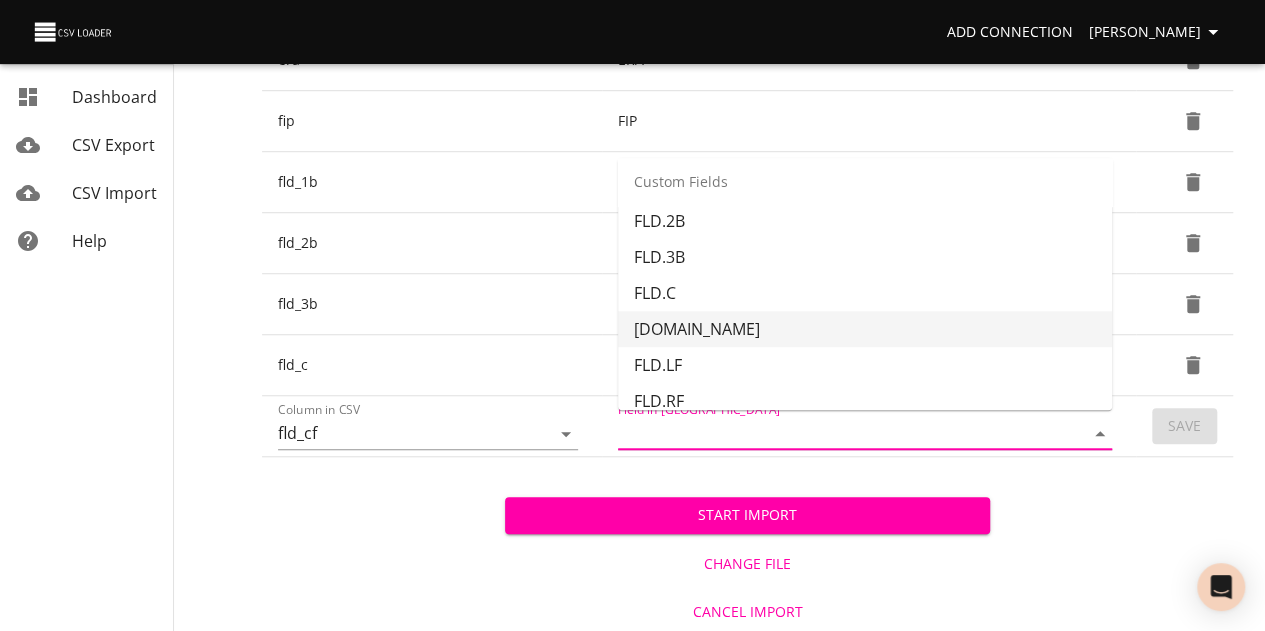 click on "[DOMAIN_NAME]" at bounding box center [865, 329] 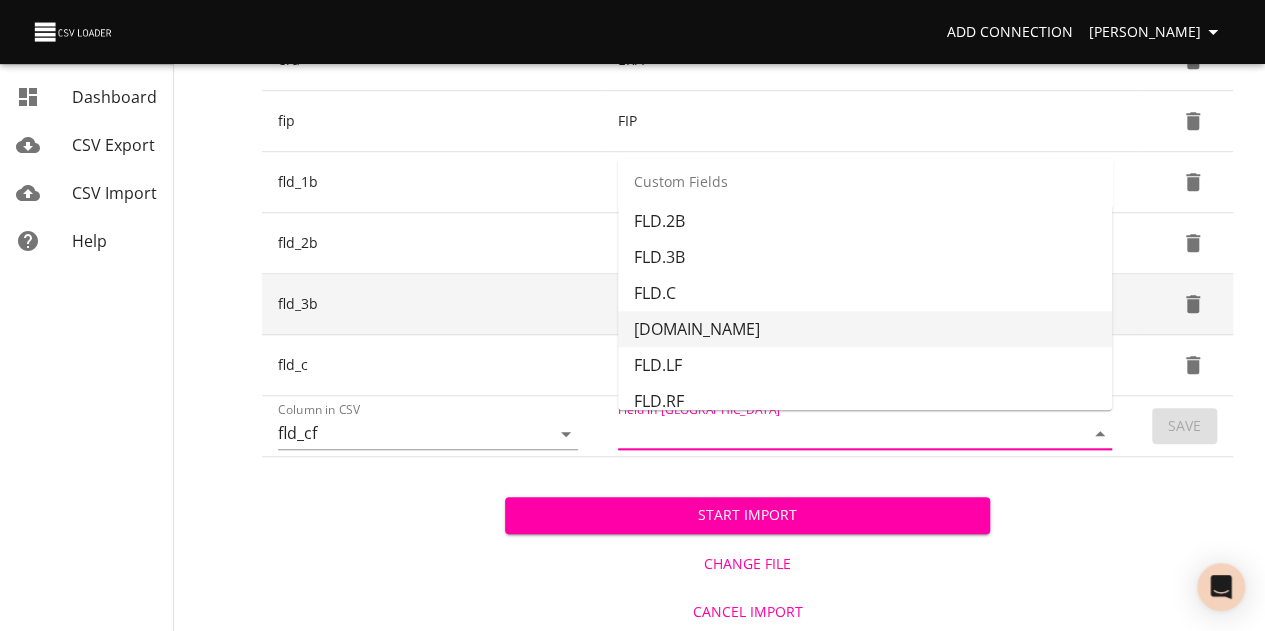 type on "[DOMAIN_NAME]" 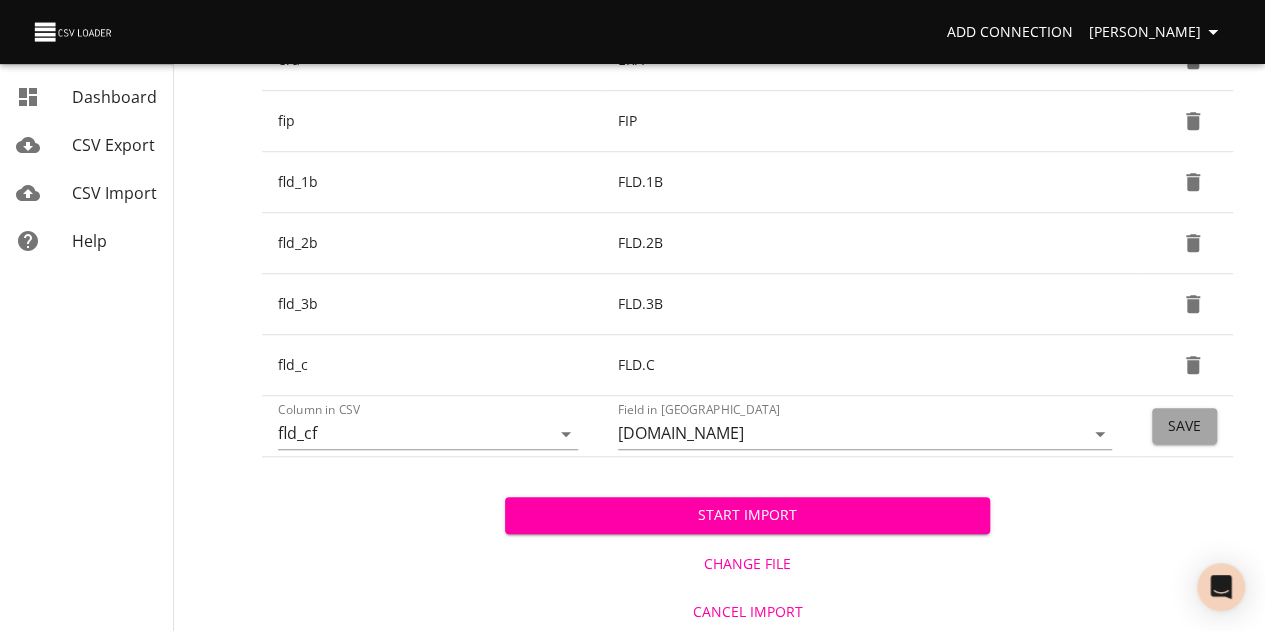 click on "Save" at bounding box center (1184, 426) 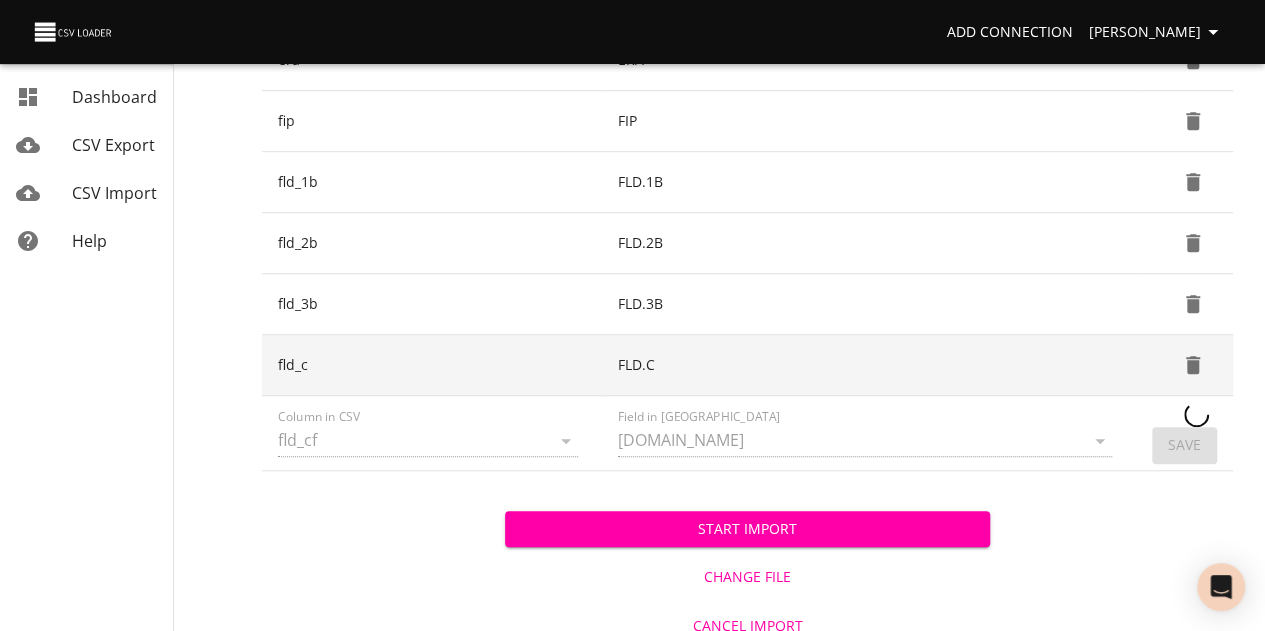 type 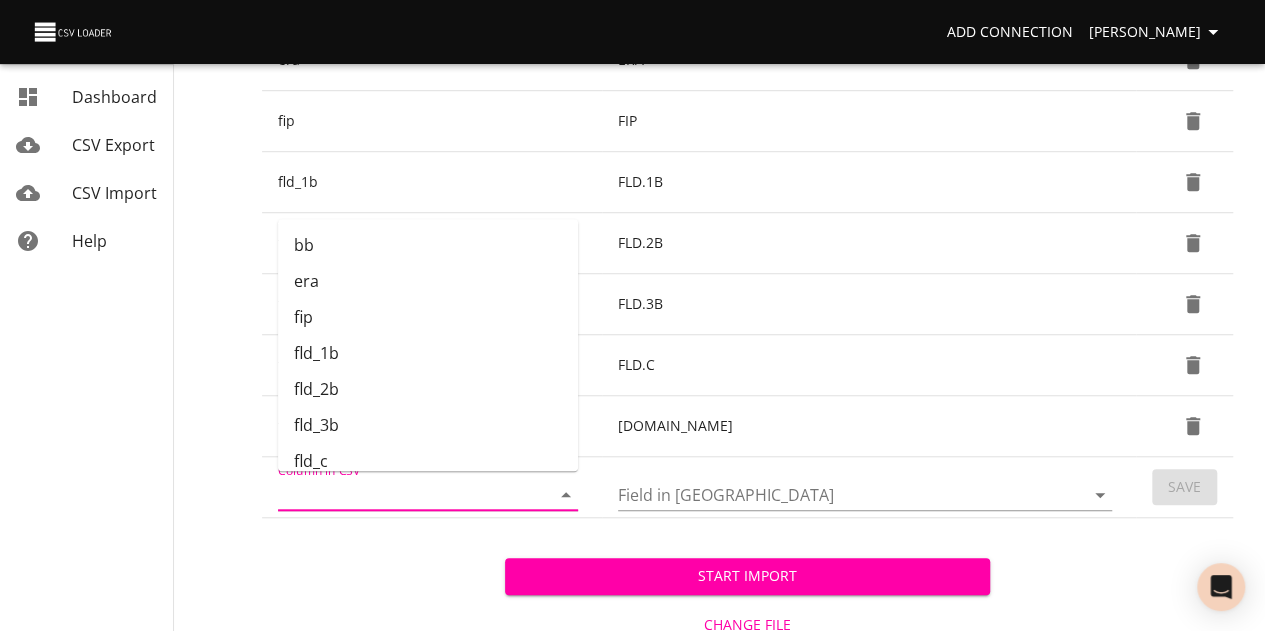 click on "Column in CSV" at bounding box center [397, 494] 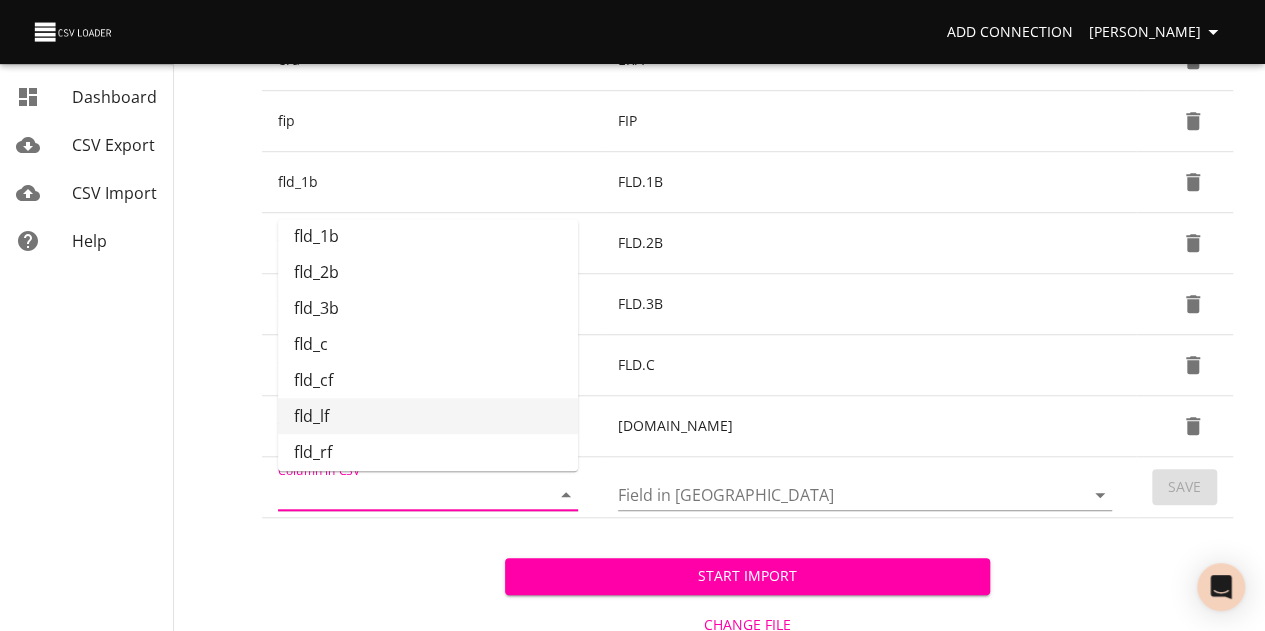 scroll, scrollTop: 143, scrollLeft: 0, axis: vertical 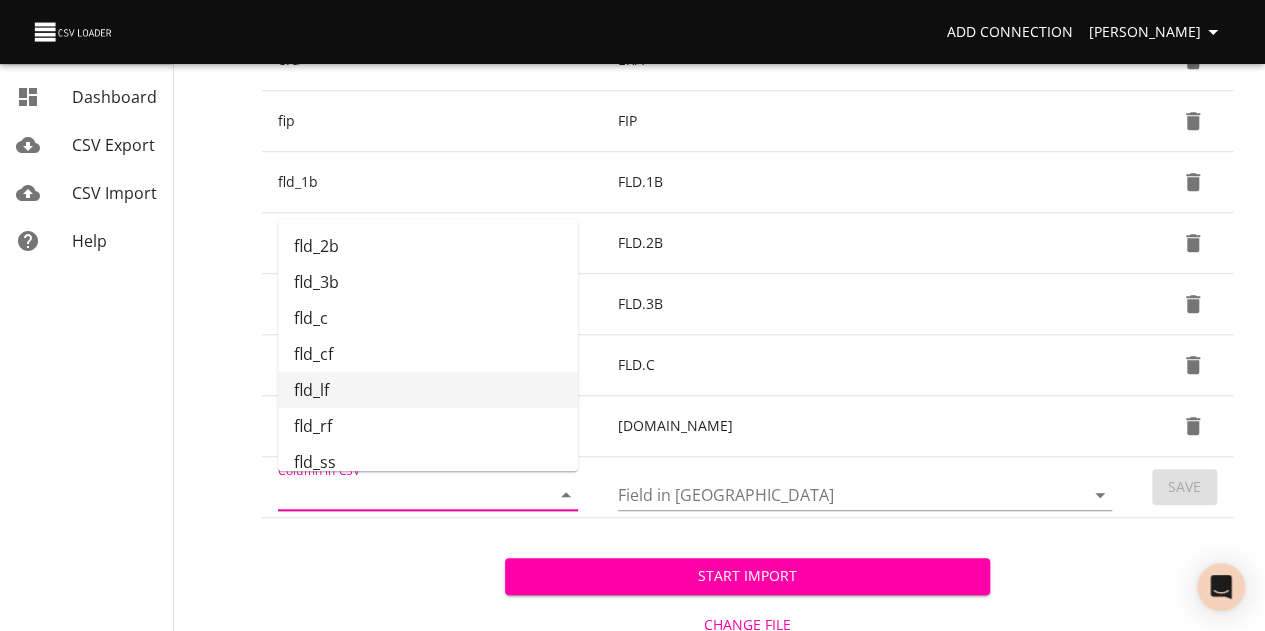 click on "fld_lf" at bounding box center [428, 390] 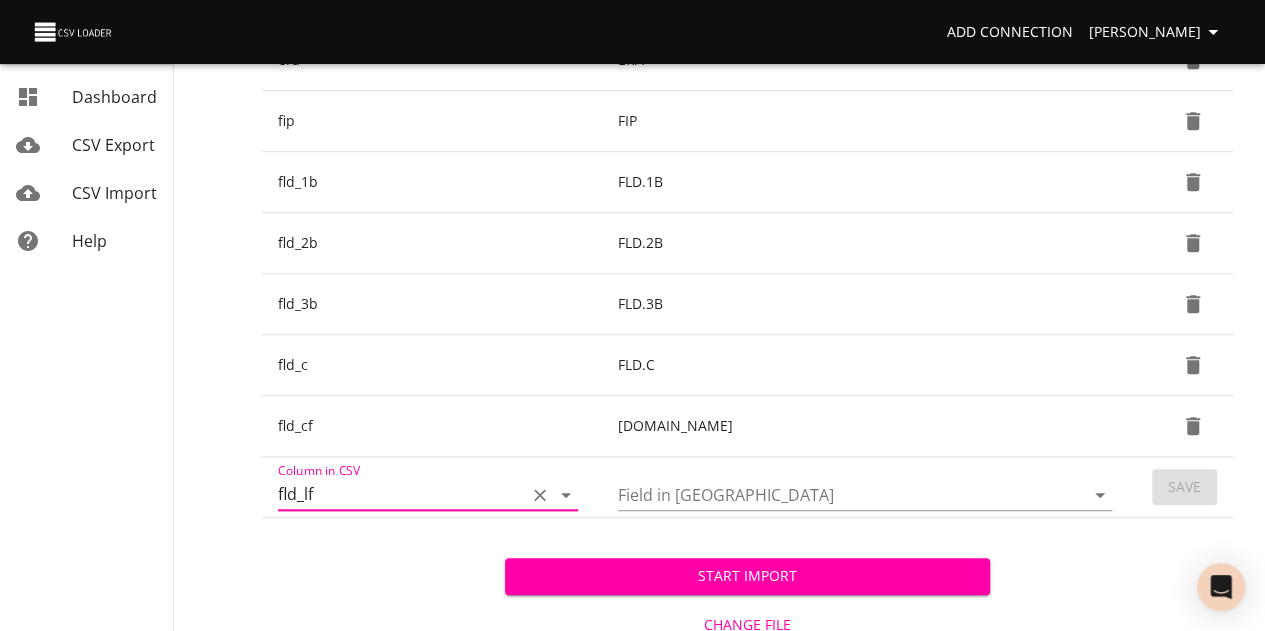 click on "Field in [GEOGRAPHIC_DATA]" at bounding box center (834, 494) 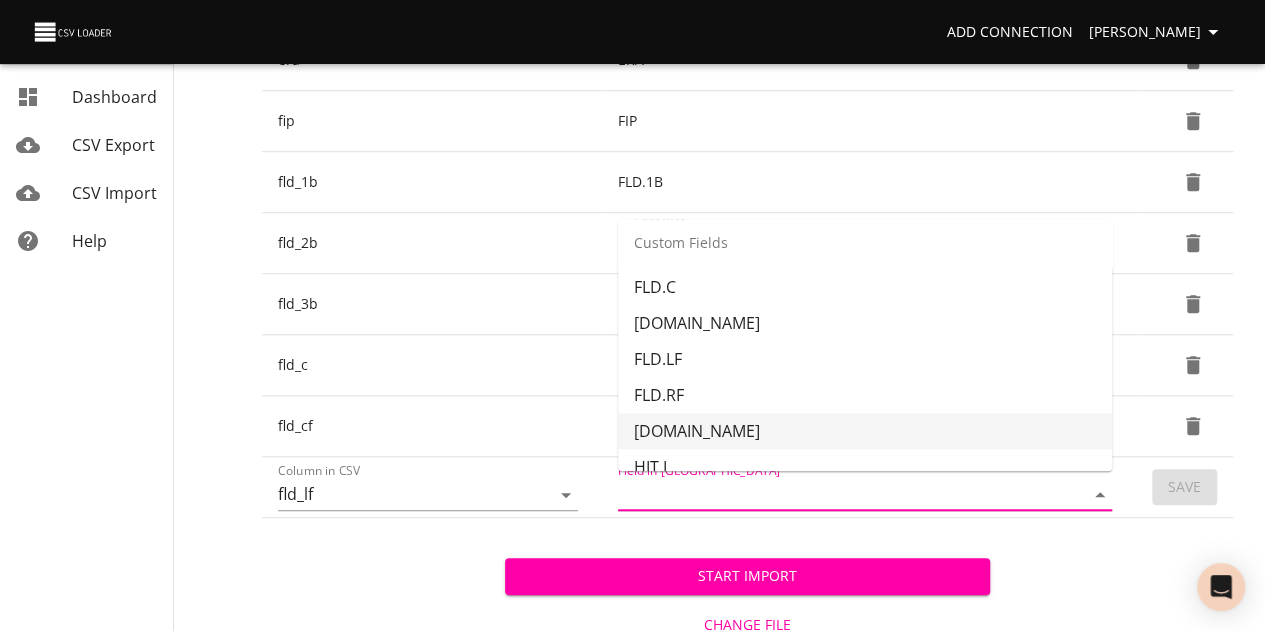 scroll, scrollTop: 731, scrollLeft: 0, axis: vertical 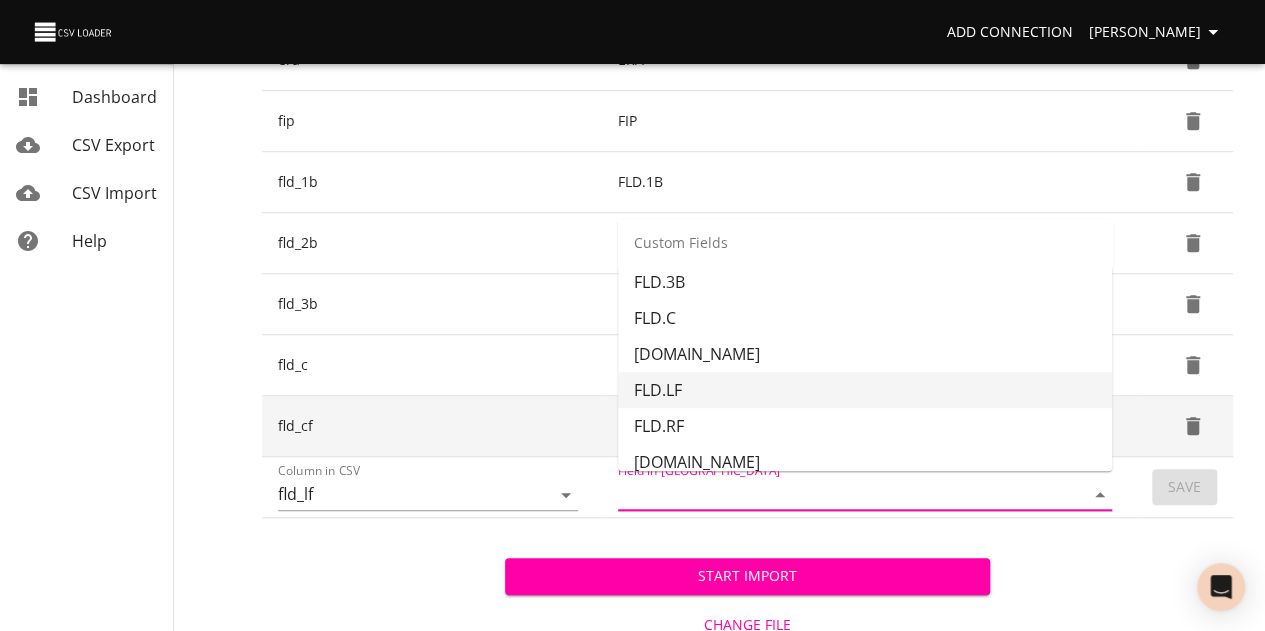 click on "FLD.LF" at bounding box center [865, 390] 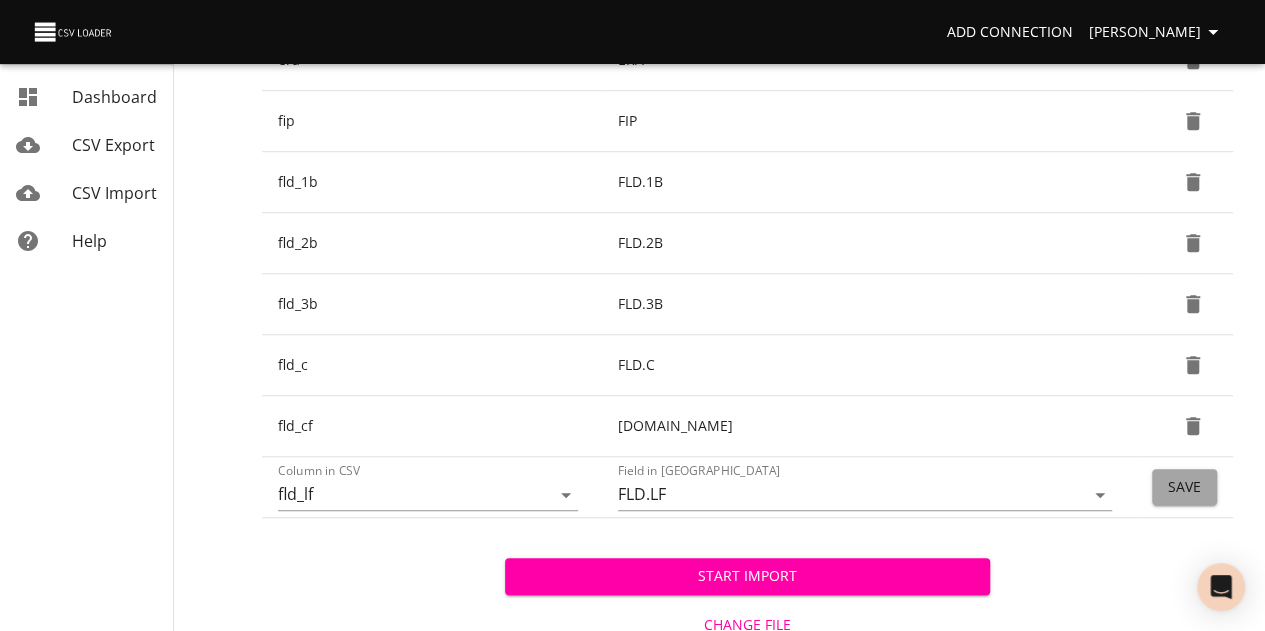click on "Save" at bounding box center (1184, 487) 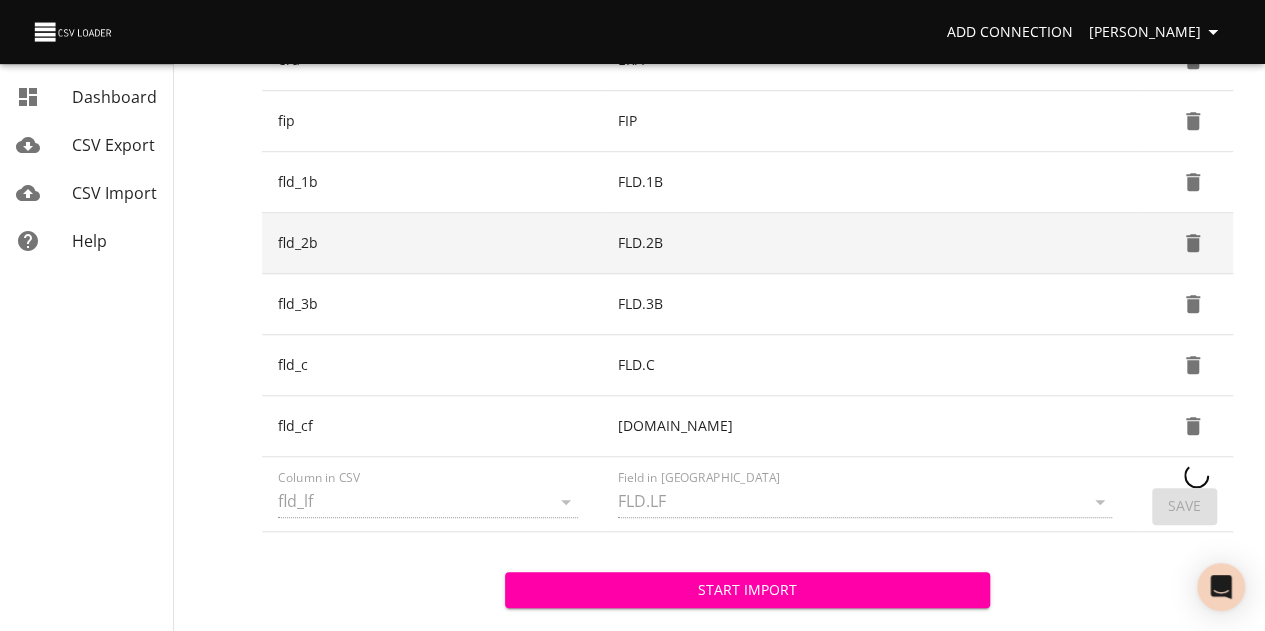 type 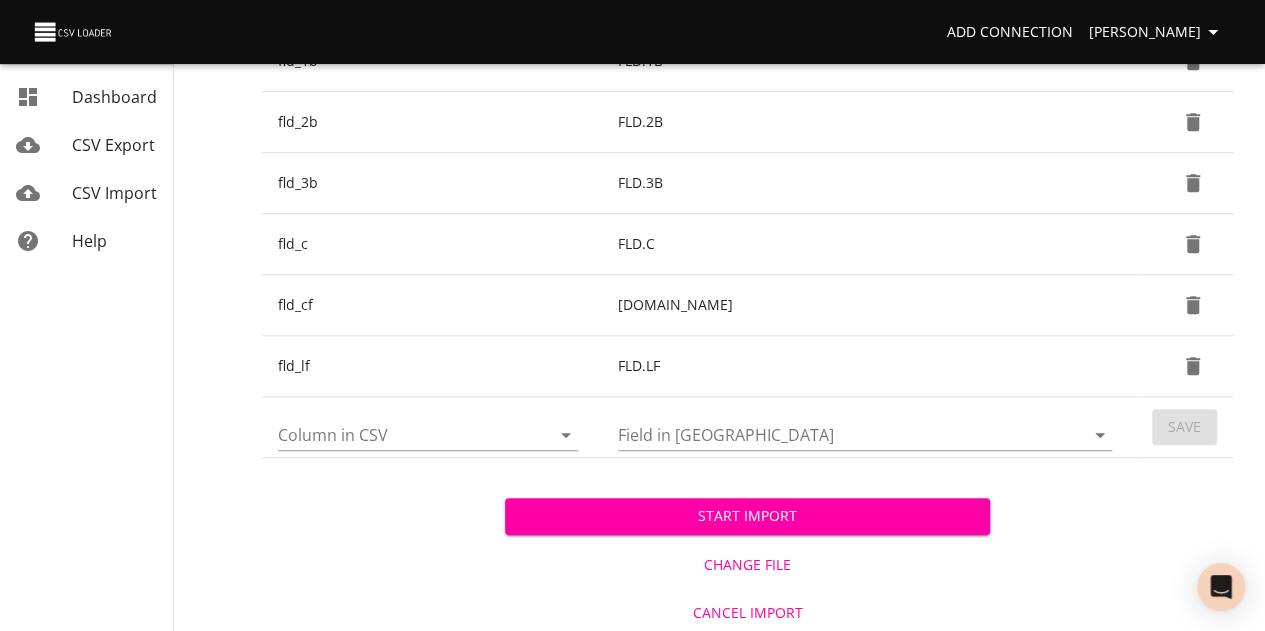 scroll, scrollTop: 740, scrollLeft: 0, axis: vertical 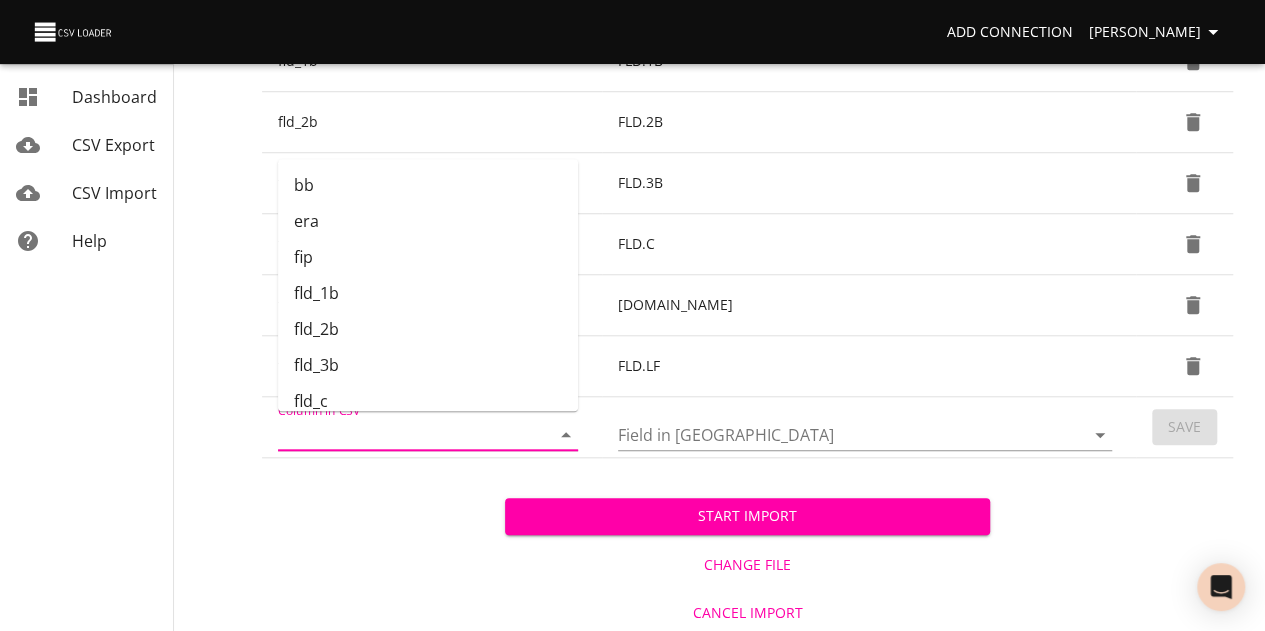 click on "Column in CSV" at bounding box center (397, 434) 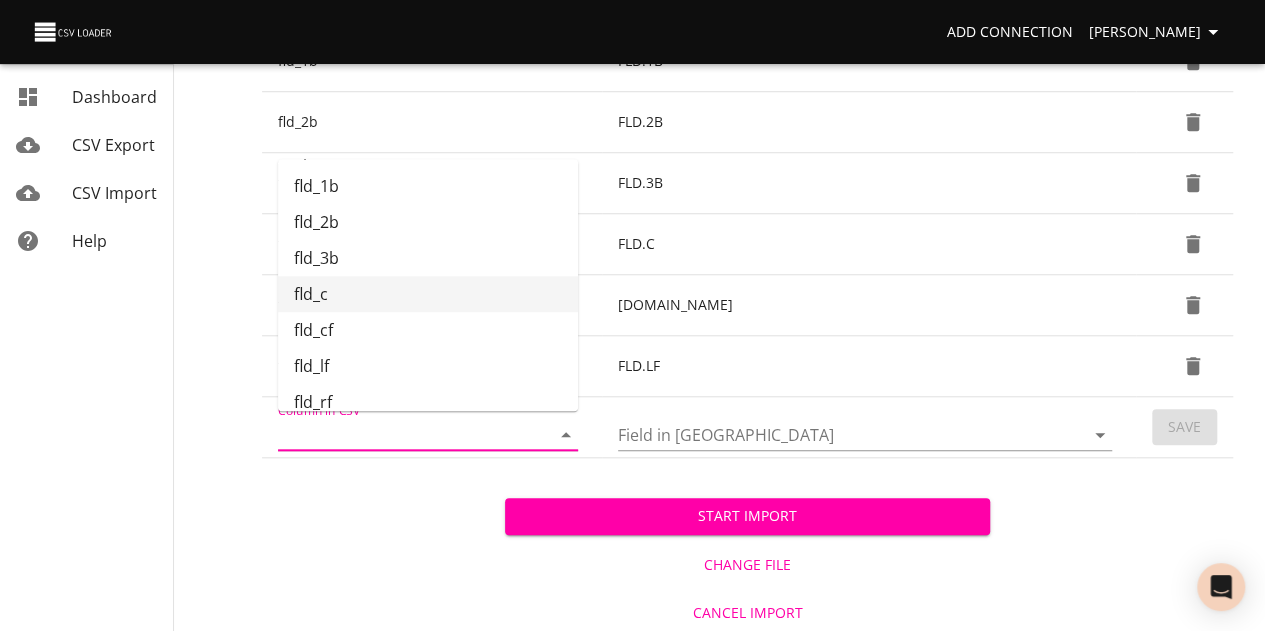 scroll, scrollTop: 179, scrollLeft: 0, axis: vertical 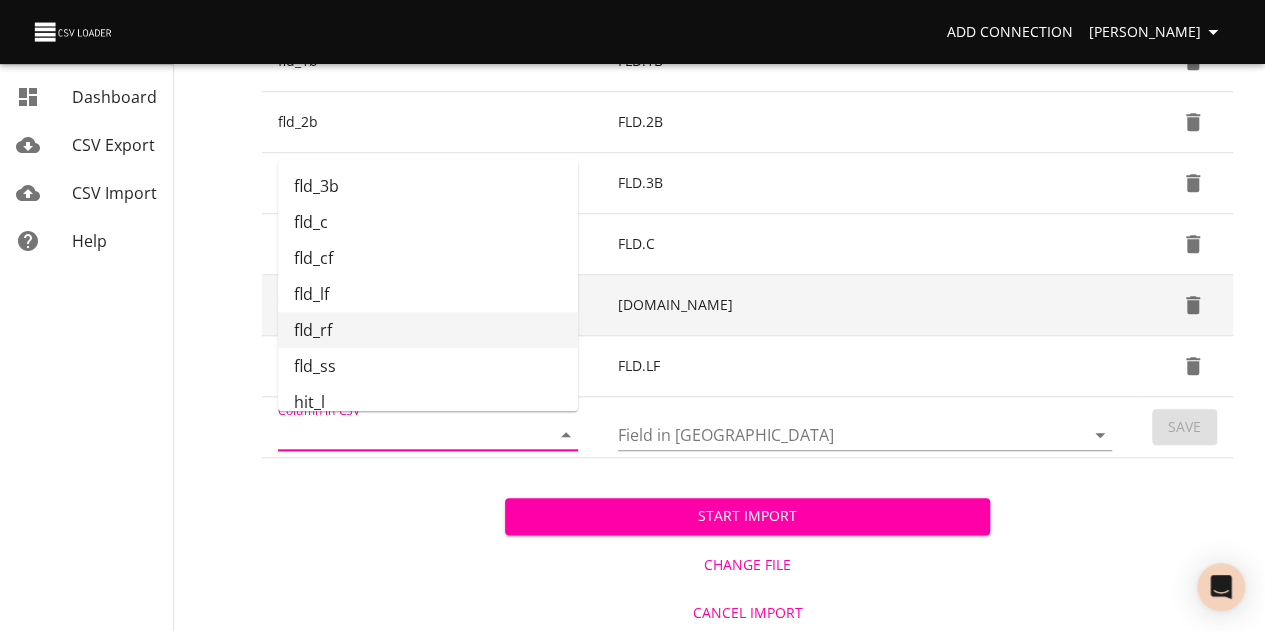 click on "fld_rf" at bounding box center [428, 330] 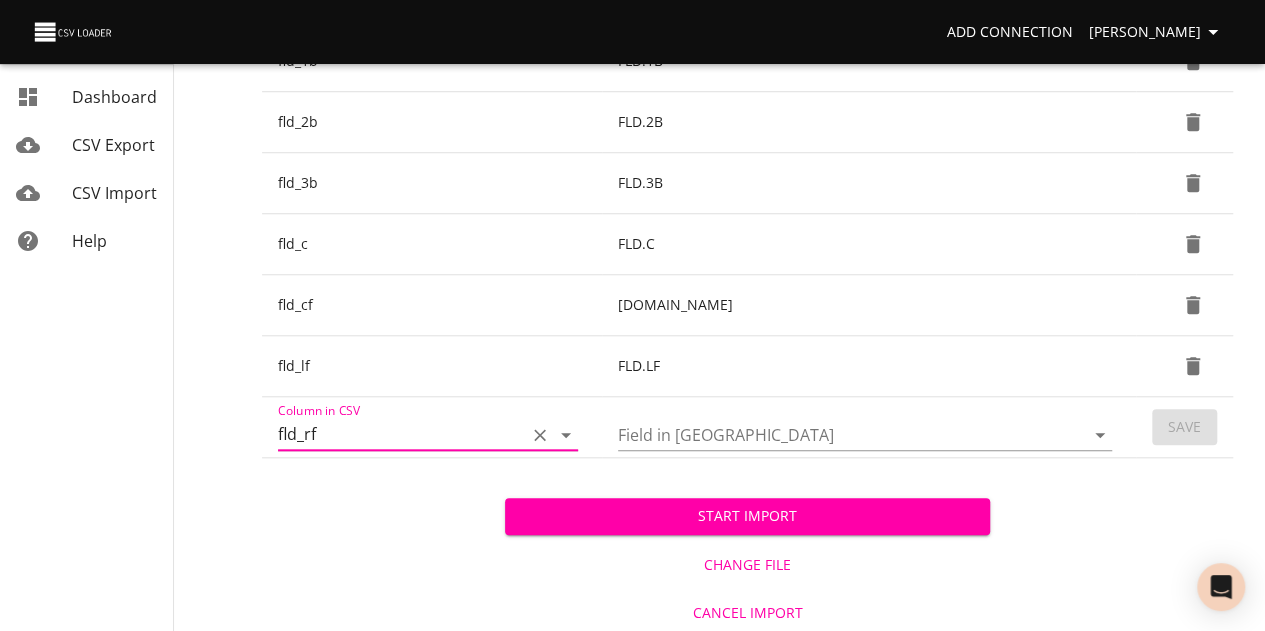 click on "Field in [GEOGRAPHIC_DATA]" at bounding box center (834, 434) 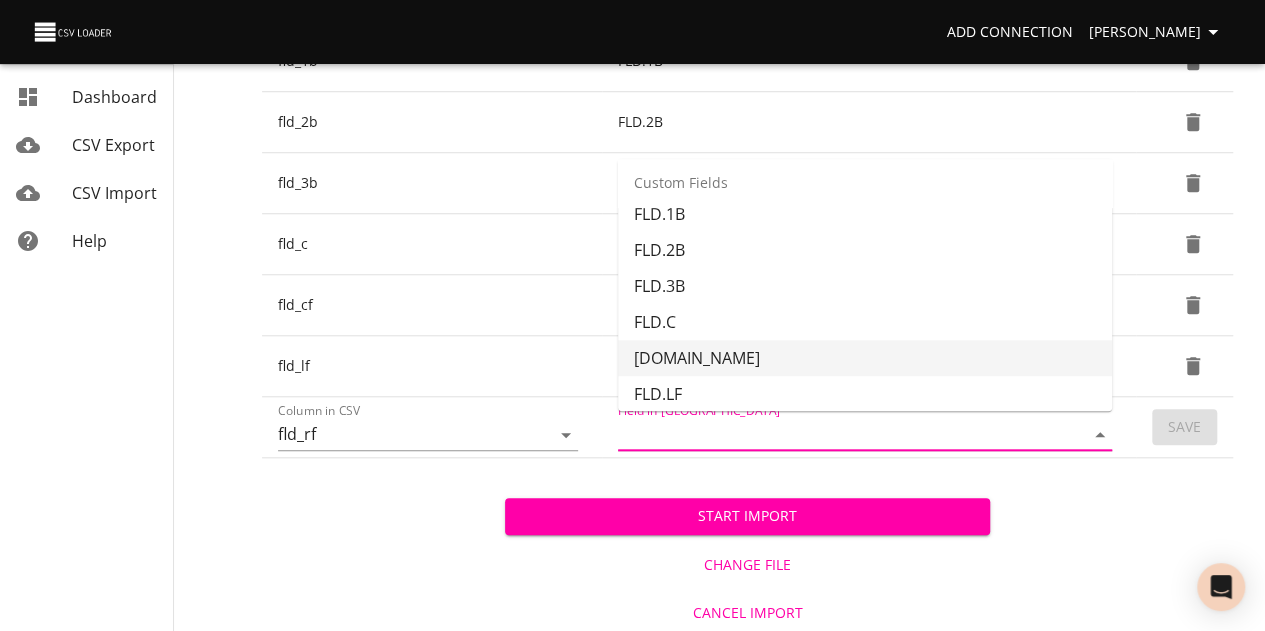 scroll, scrollTop: 767, scrollLeft: 0, axis: vertical 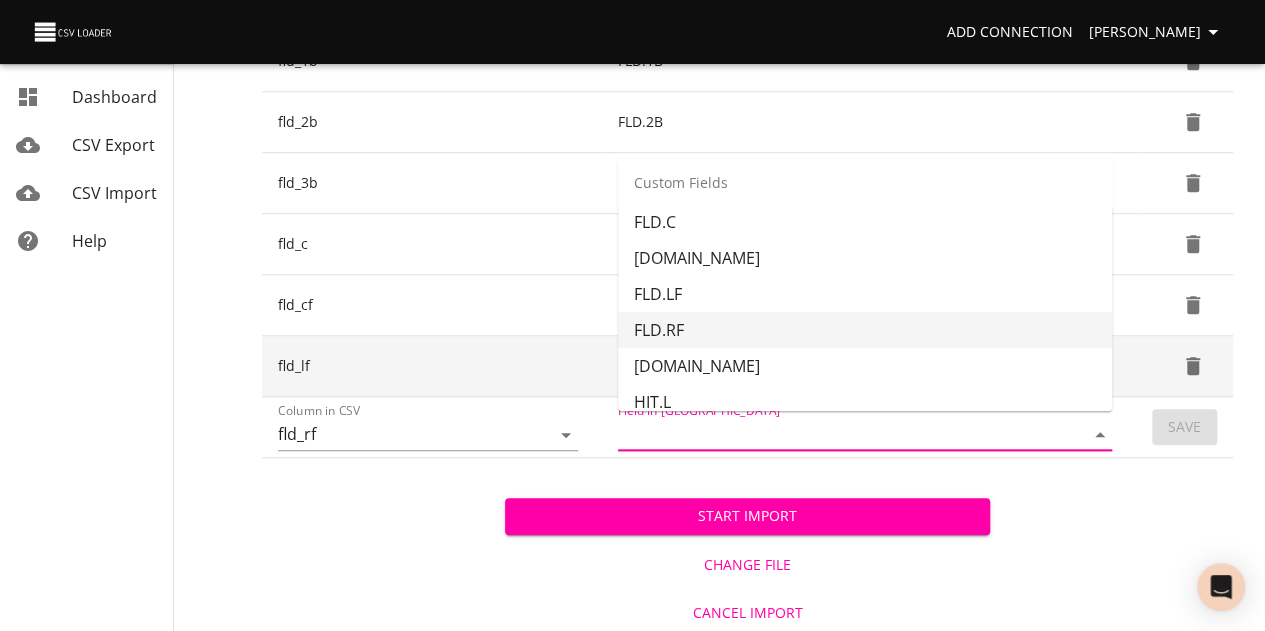 click on "FLD.RF" at bounding box center (865, 330) 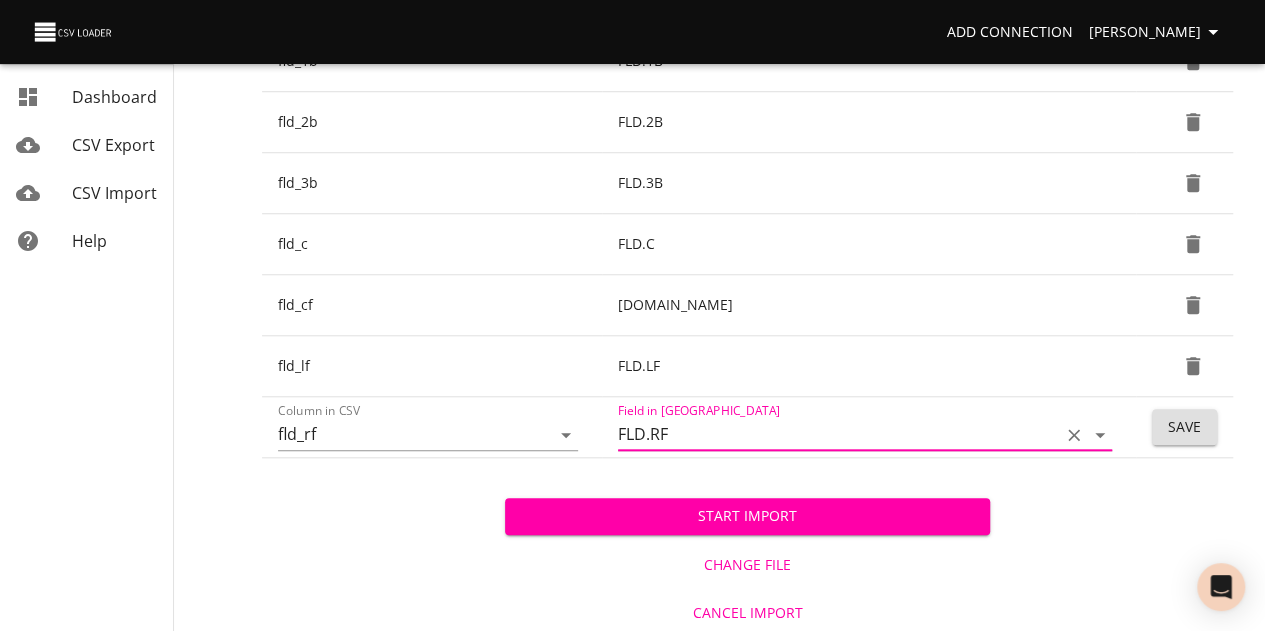click on "Save" at bounding box center [1184, 427] 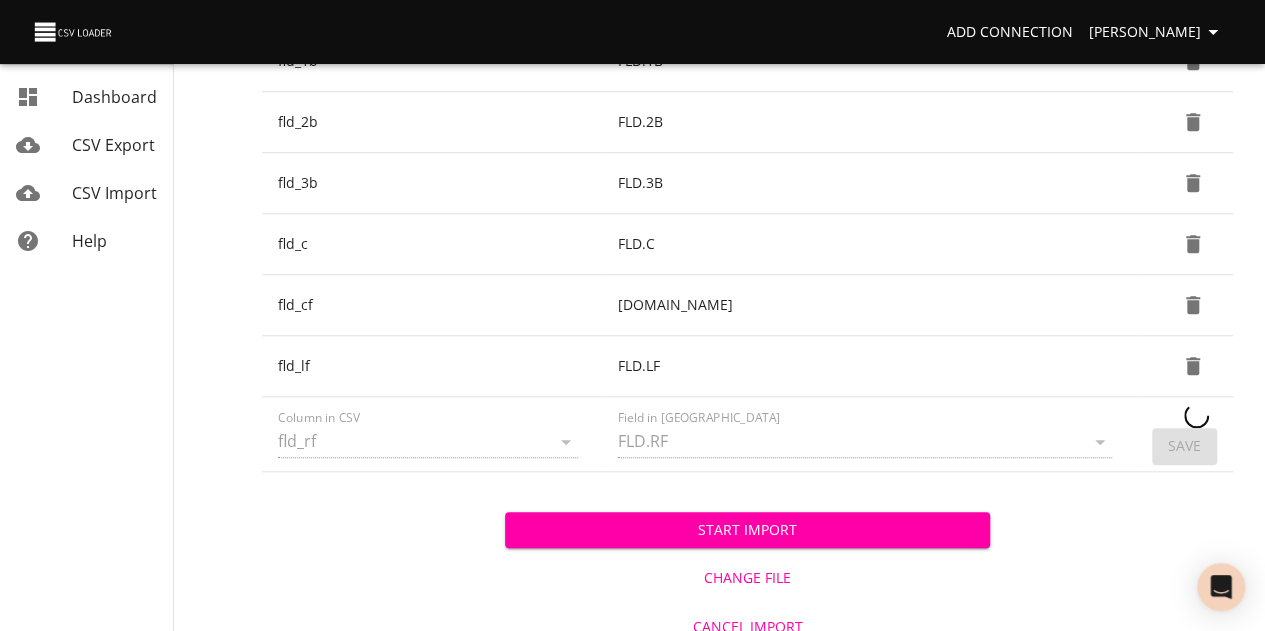 type 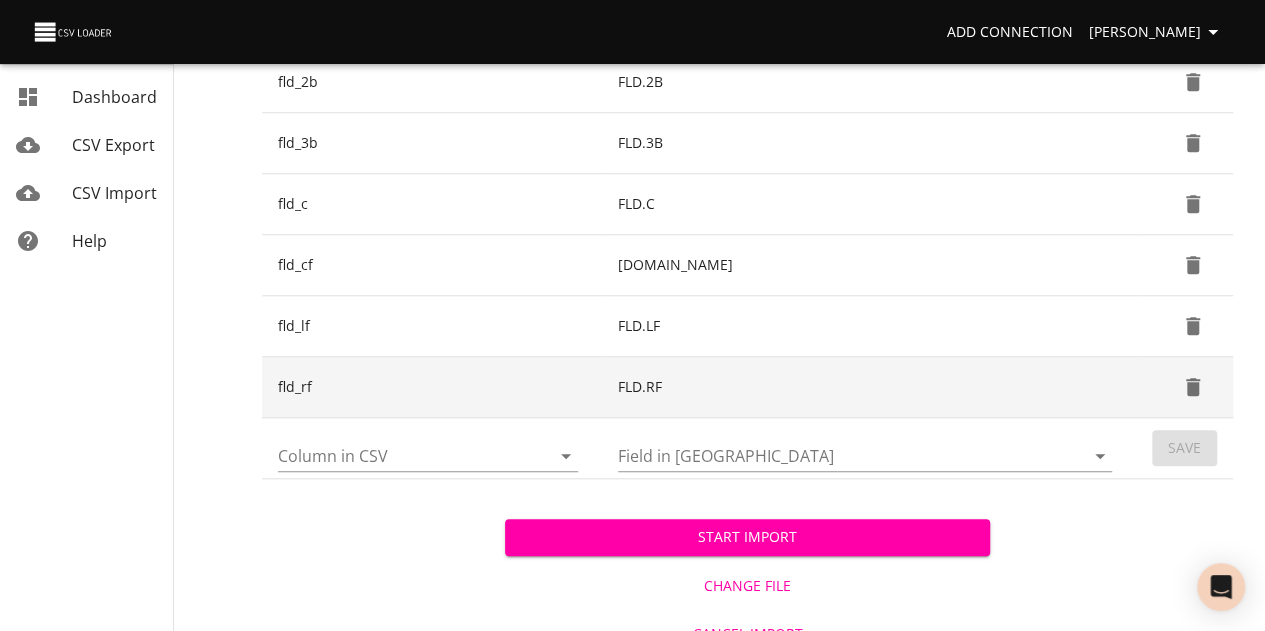 scroll, scrollTop: 801, scrollLeft: 0, axis: vertical 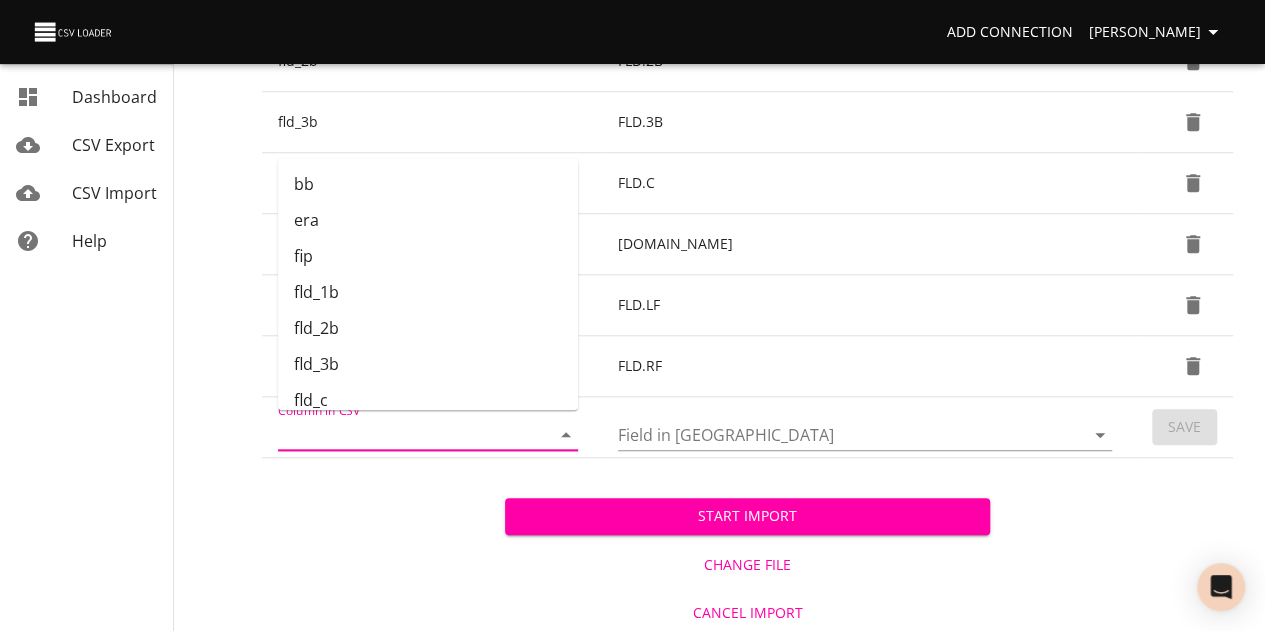click on "Column in CSV" at bounding box center (397, 434) 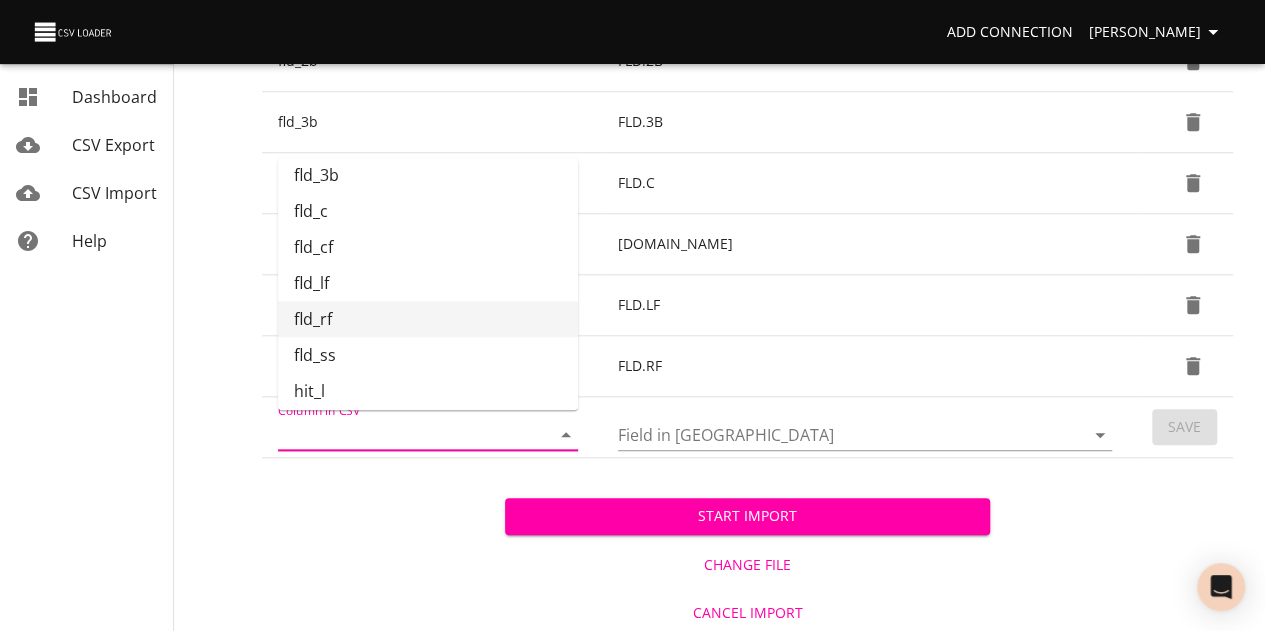 scroll, scrollTop: 215, scrollLeft: 0, axis: vertical 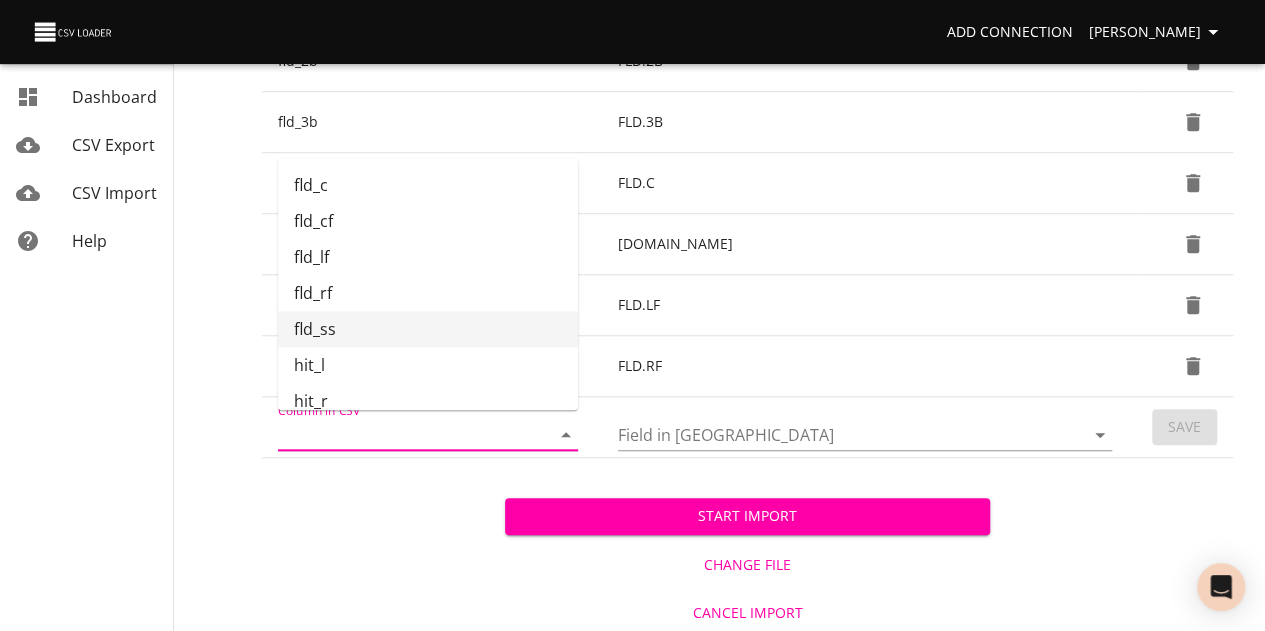 click on "fld_ss" at bounding box center (428, 329) 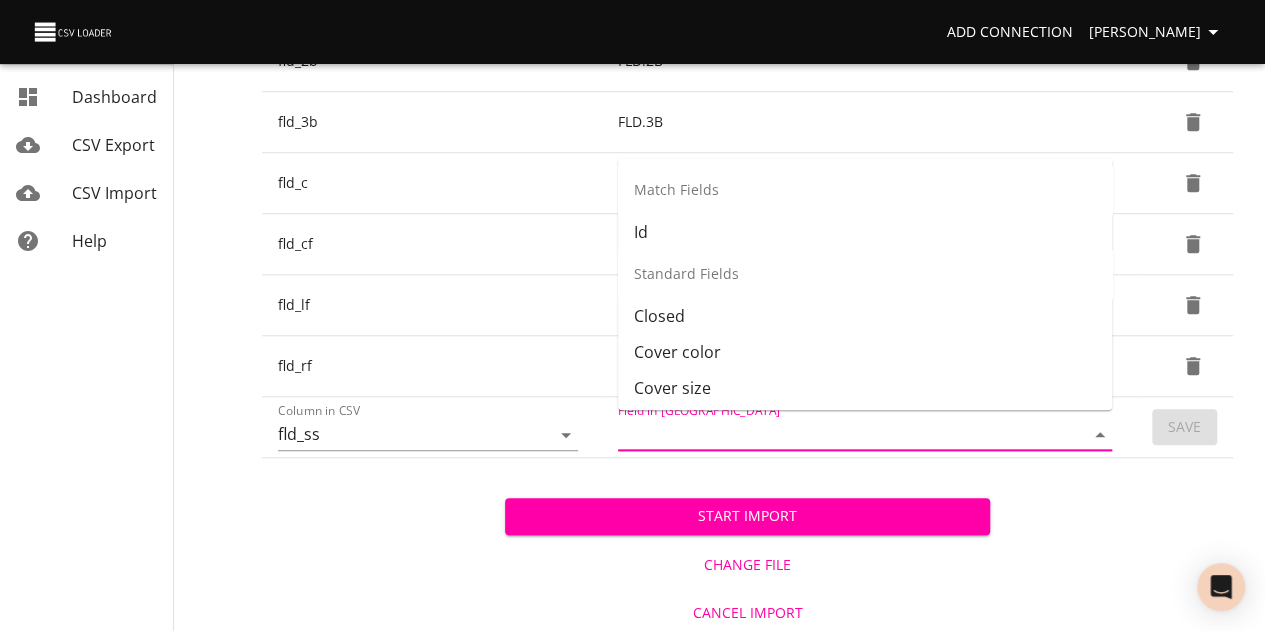 click on "Field in [GEOGRAPHIC_DATA]" at bounding box center (834, 434) 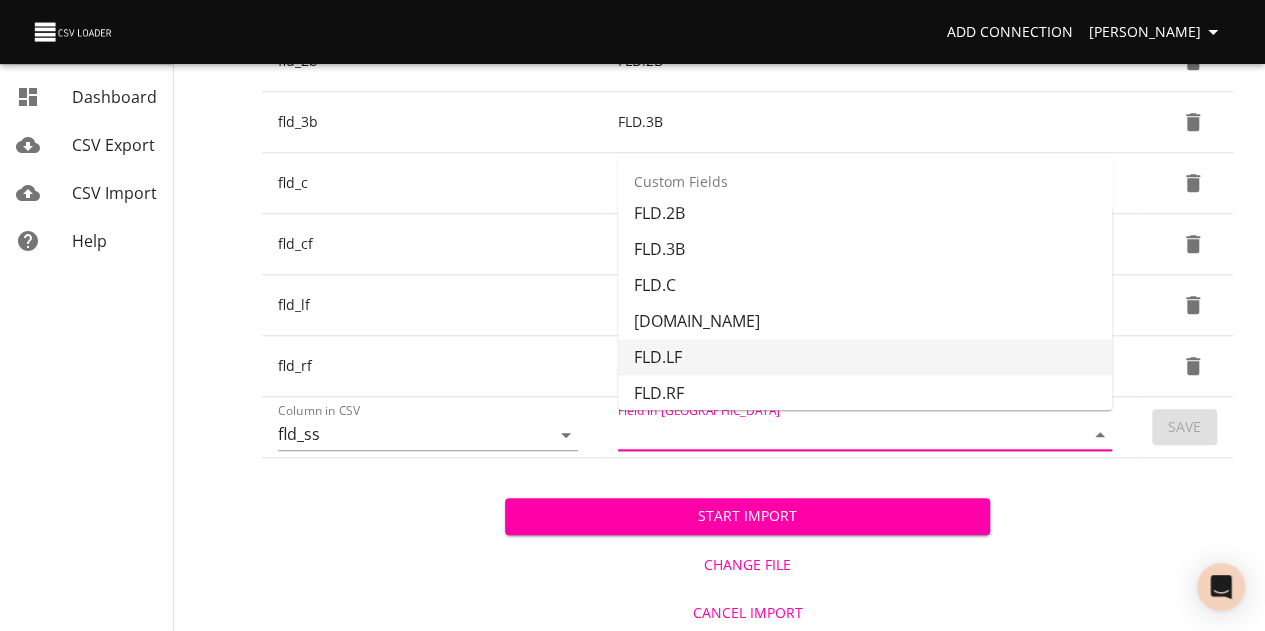 scroll, scrollTop: 803, scrollLeft: 0, axis: vertical 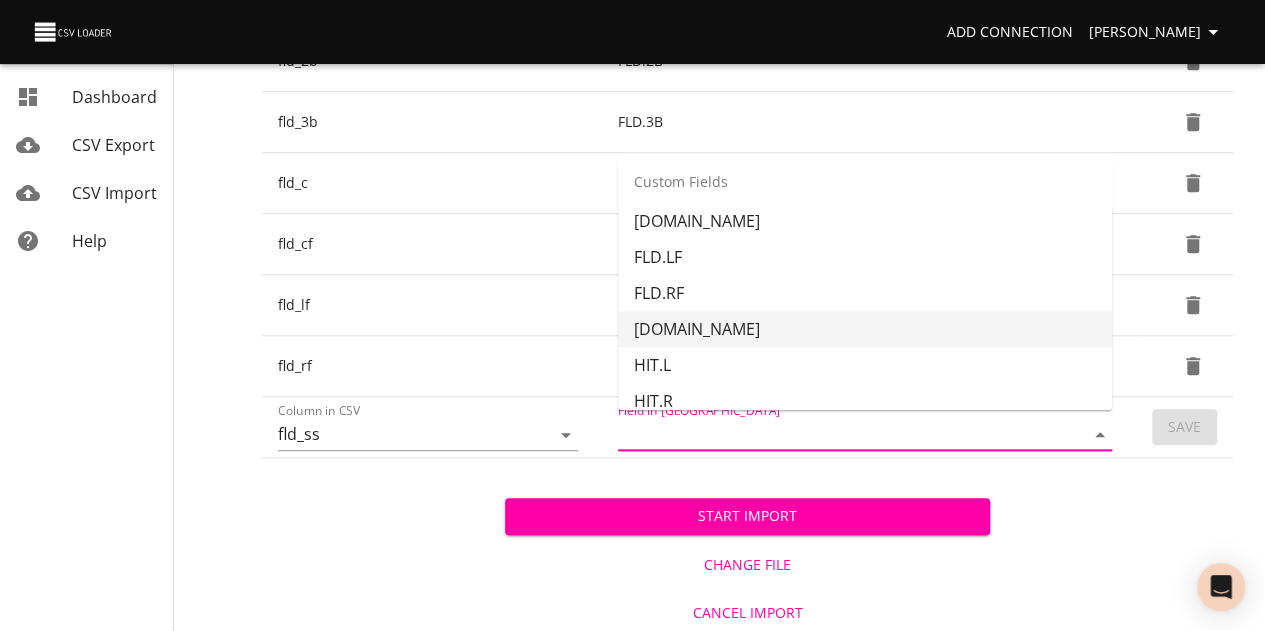 click on "[DOMAIN_NAME]" at bounding box center (865, 329) 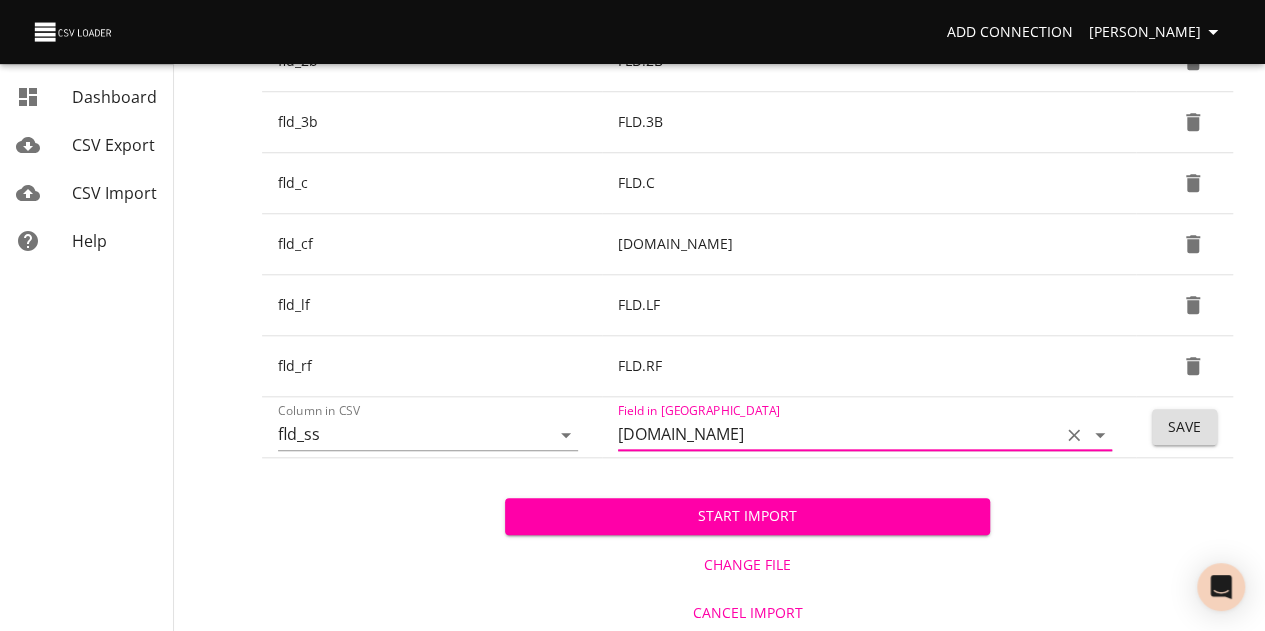 click on "Save" at bounding box center (1184, 427) 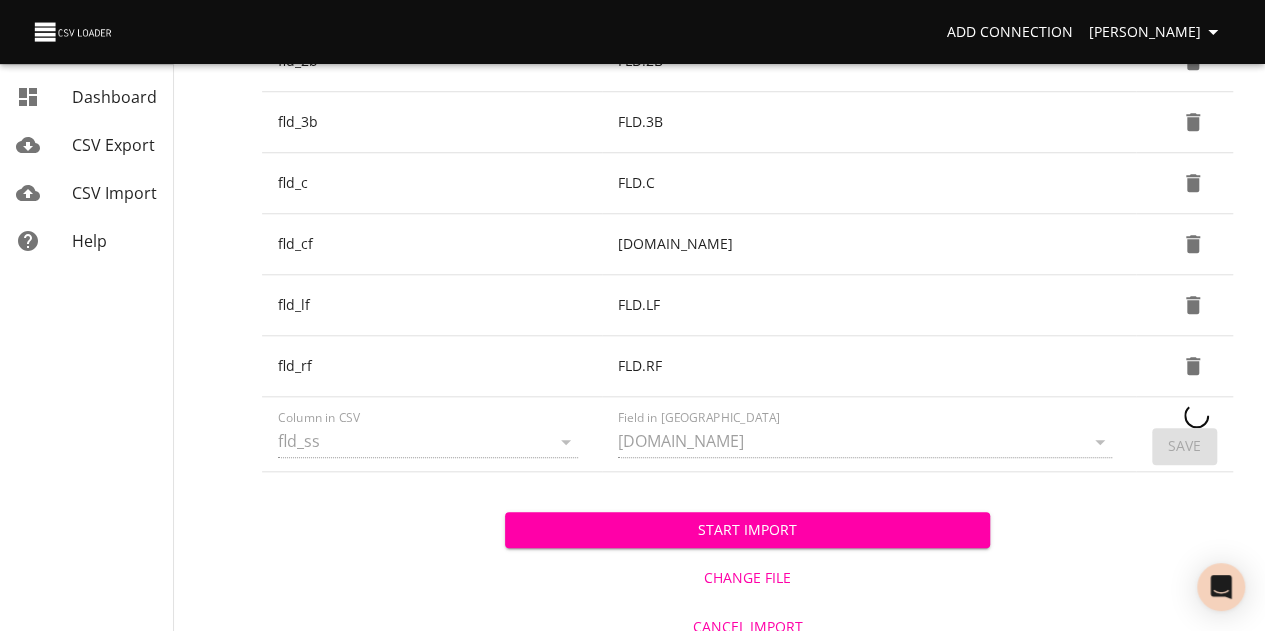 type 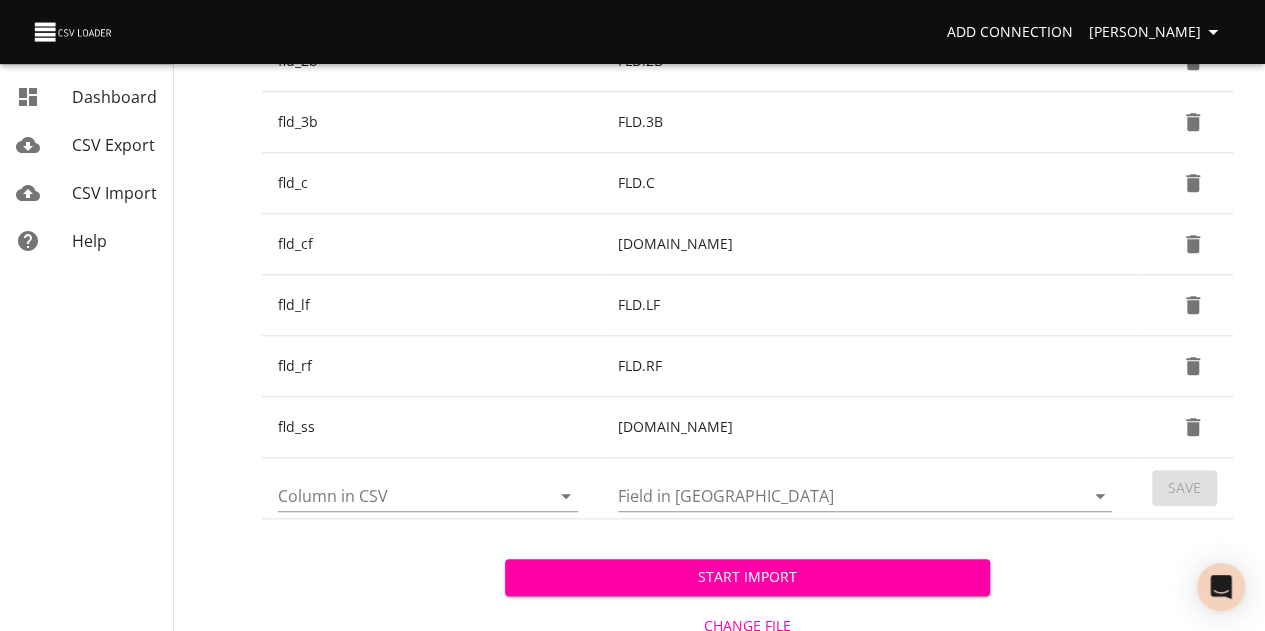 drag, startPoint x: 389, startPoint y: 493, endPoint x: 383, endPoint y: 481, distance: 13.416408 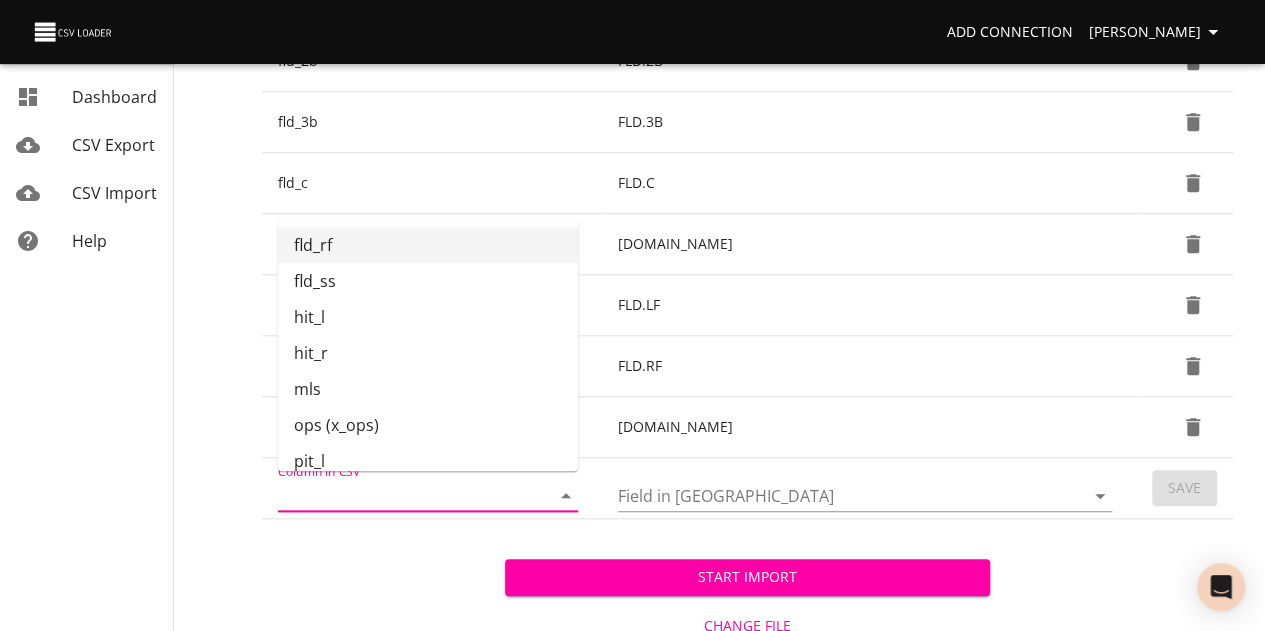 scroll, scrollTop: 351, scrollLeft: 0, axis: vertical 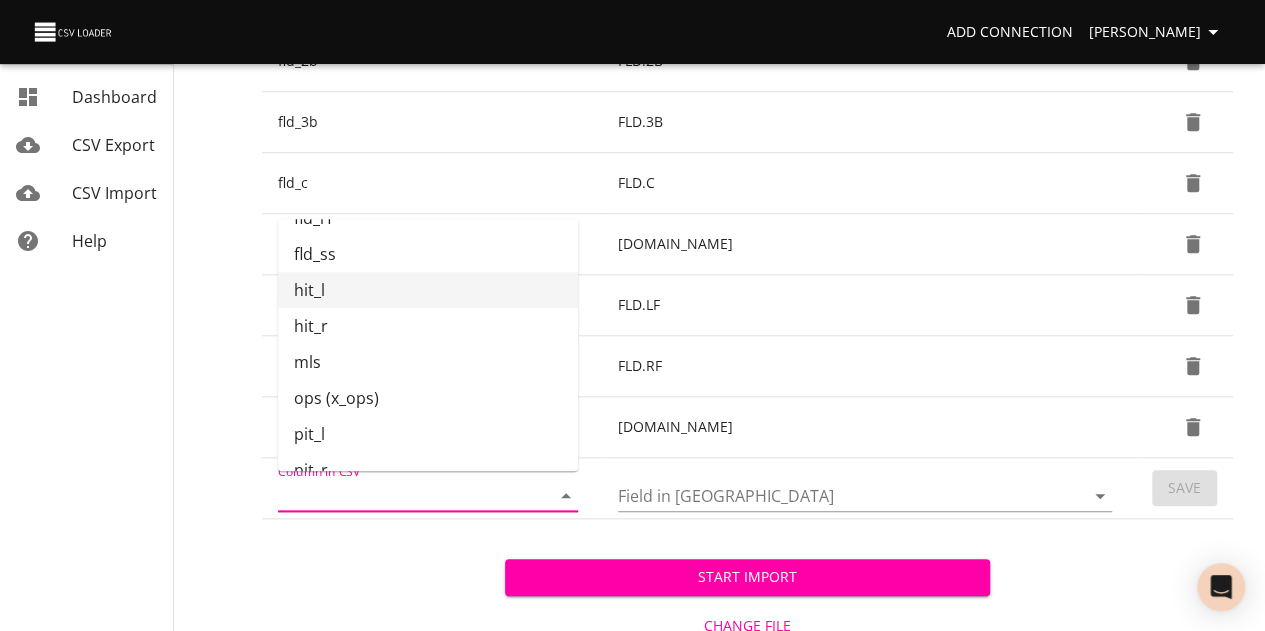 click on "hit_l" at bounding box center [428, 290] 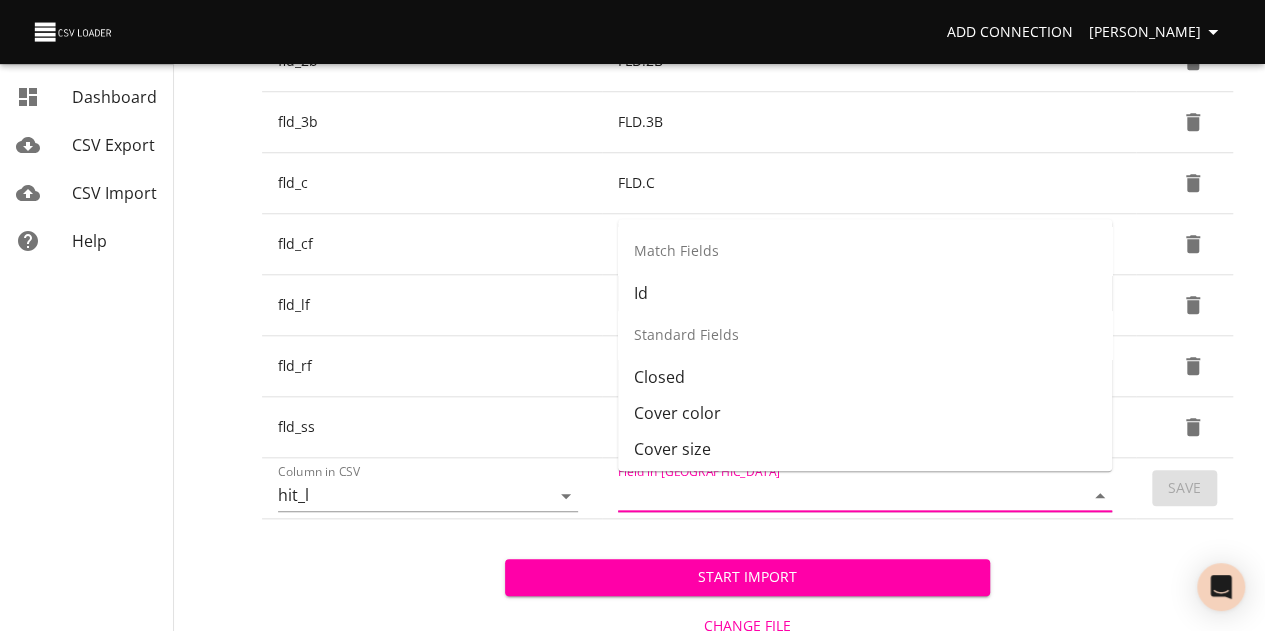 click on "Field in [GEOGRAPHIC_DATA]" at bounding box center [834, 495] 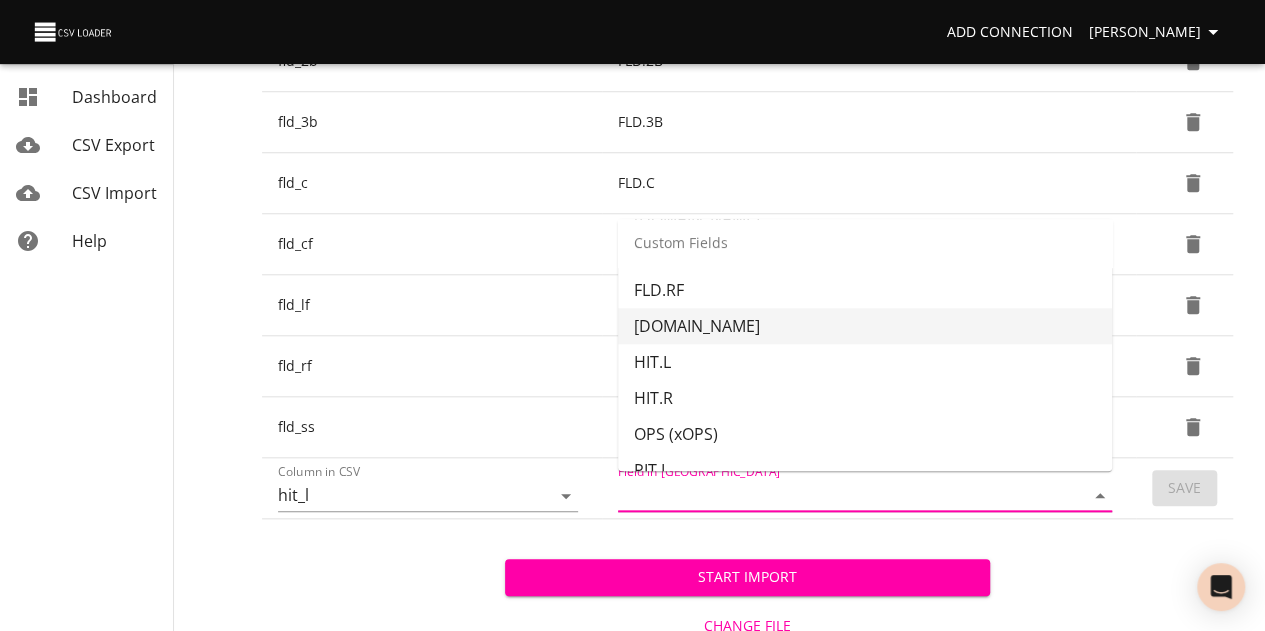 scroll, scrollTop: 839, scrollLeft: 0, axis: vertical 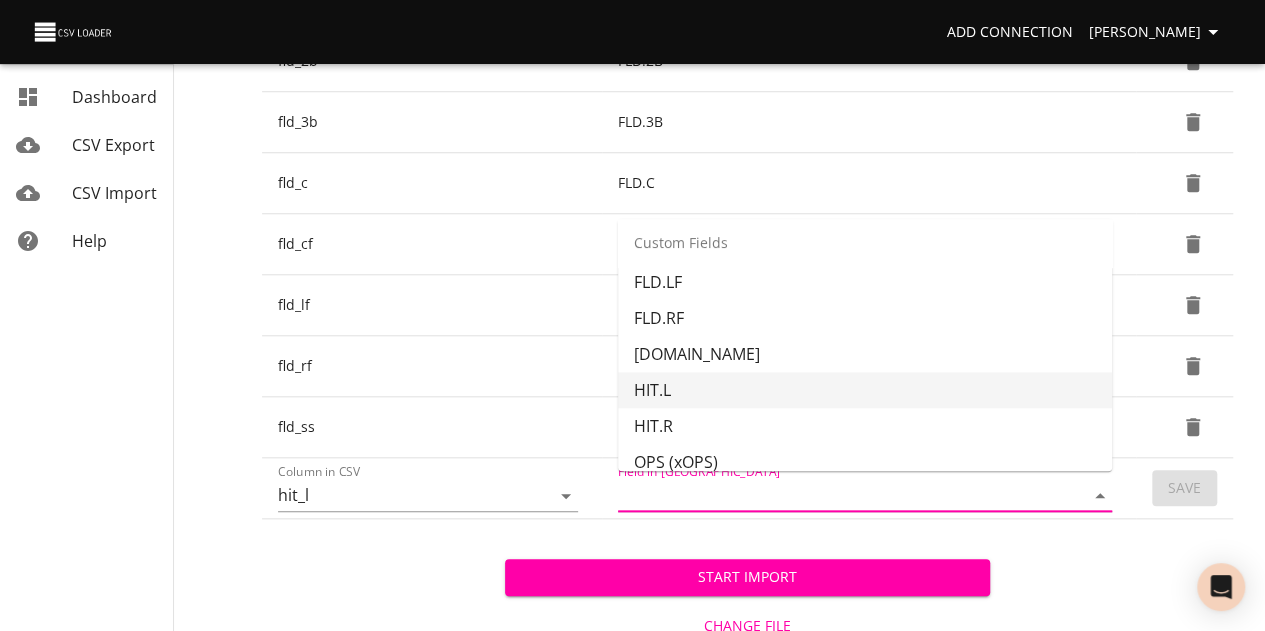 click on "HIT.L" at bounding box center [865, 390] 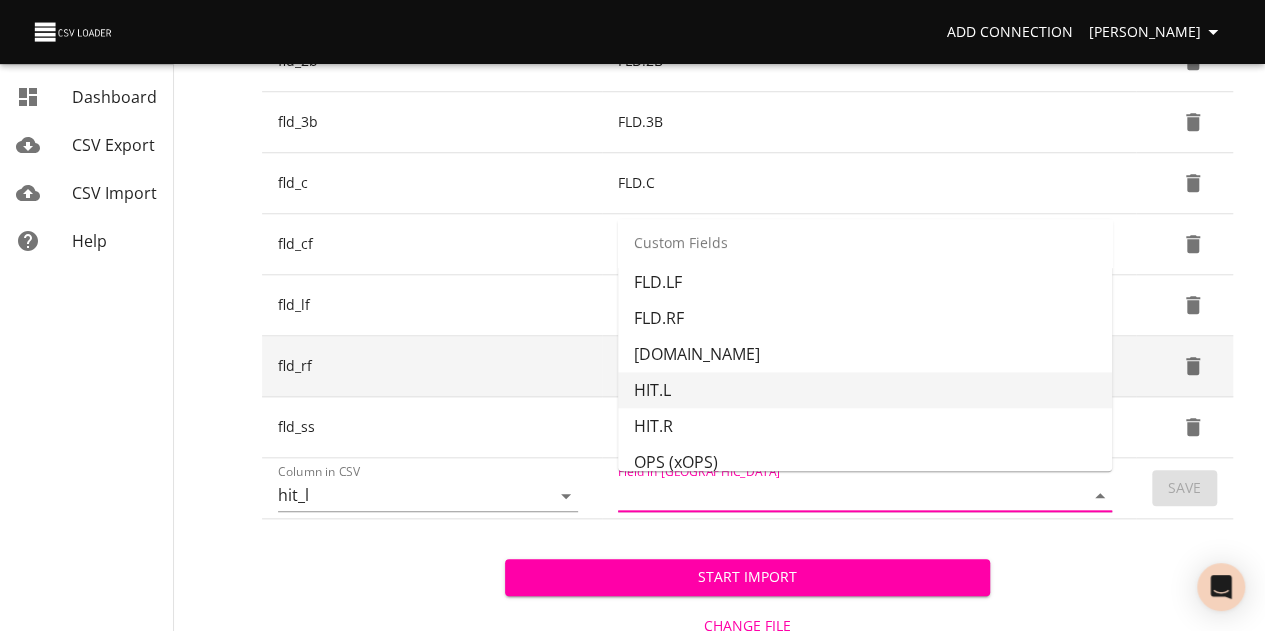 type on "HIT.L" 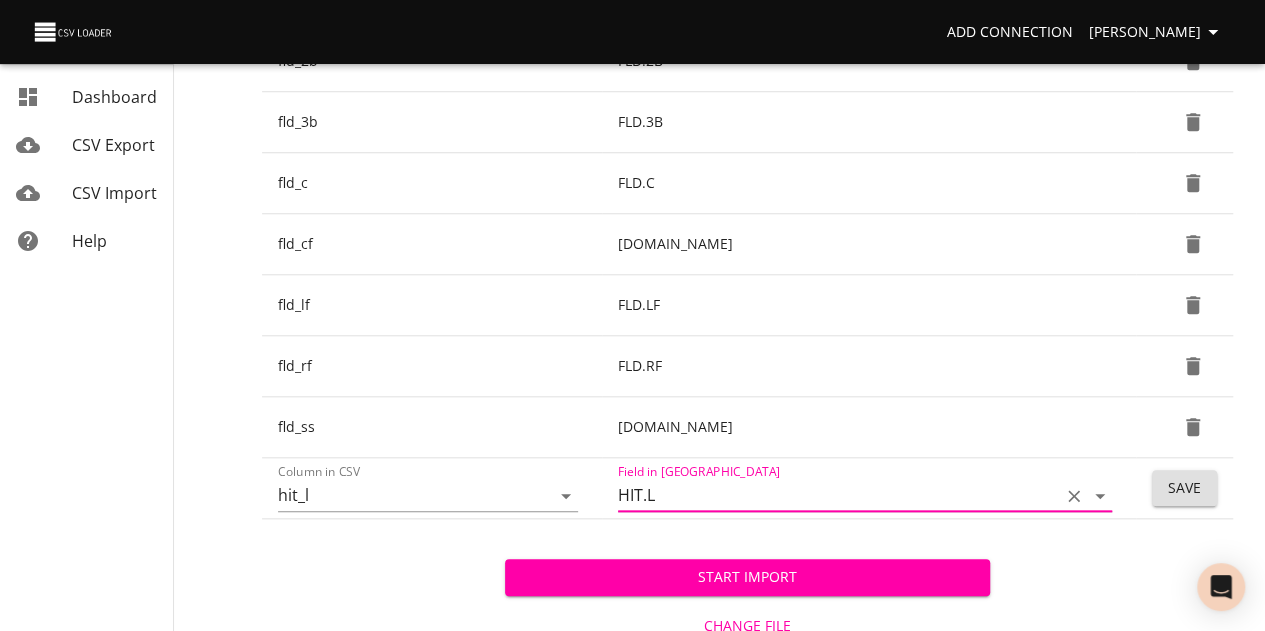 click on "Save" at bounding box center [1184, 488] 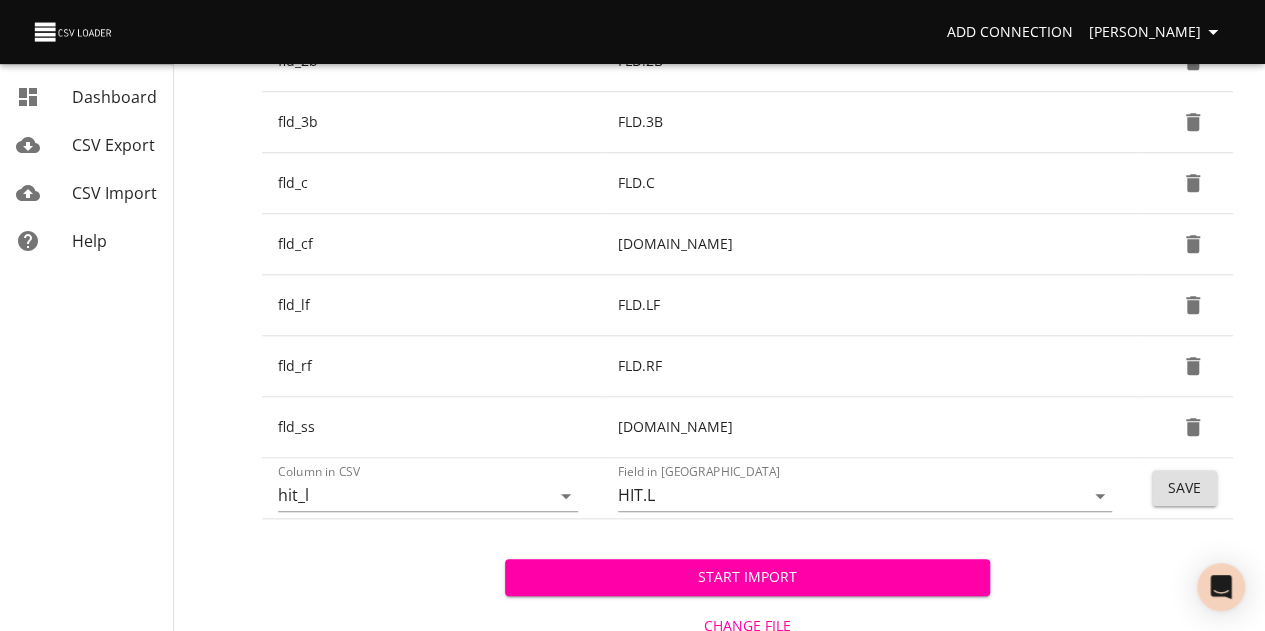 click on "Save" at bounding box center (1184, 488) 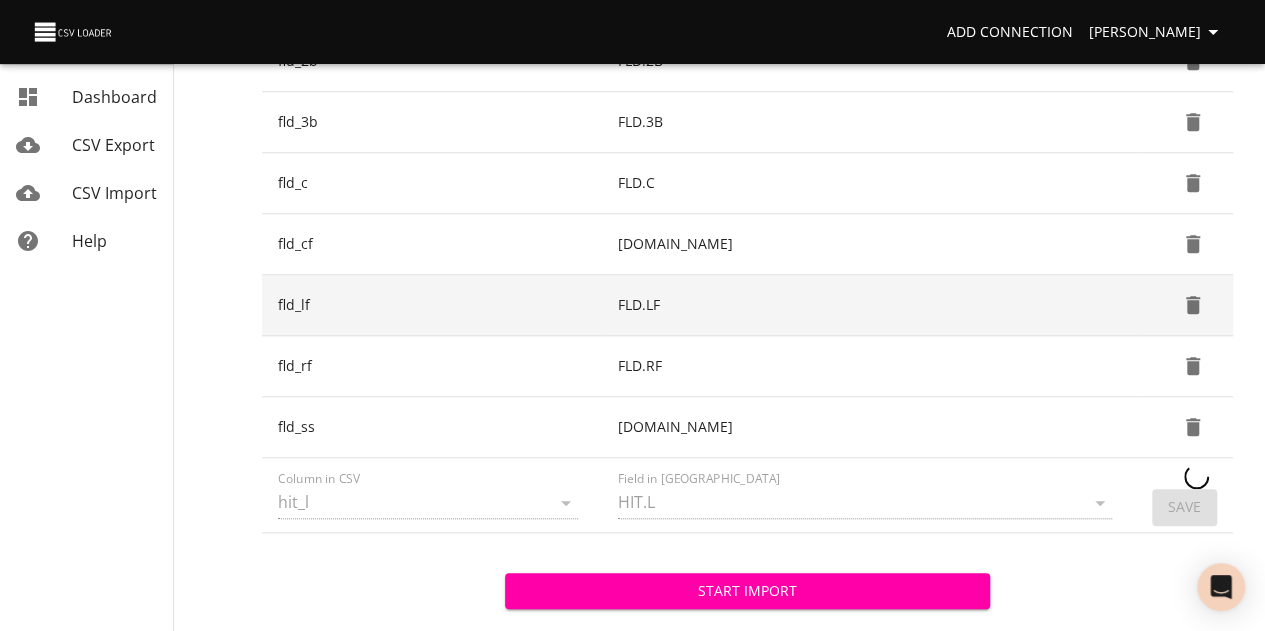 type 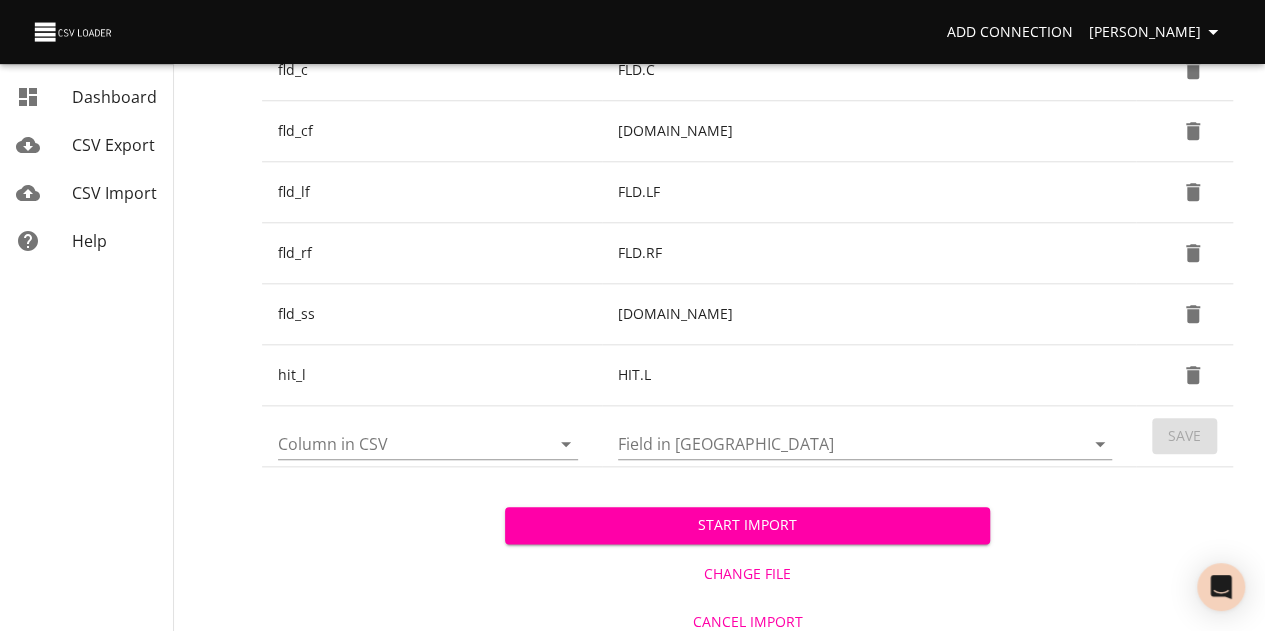 scroll, scrollTop: 922, scrollLeft: 0, axis: vertical 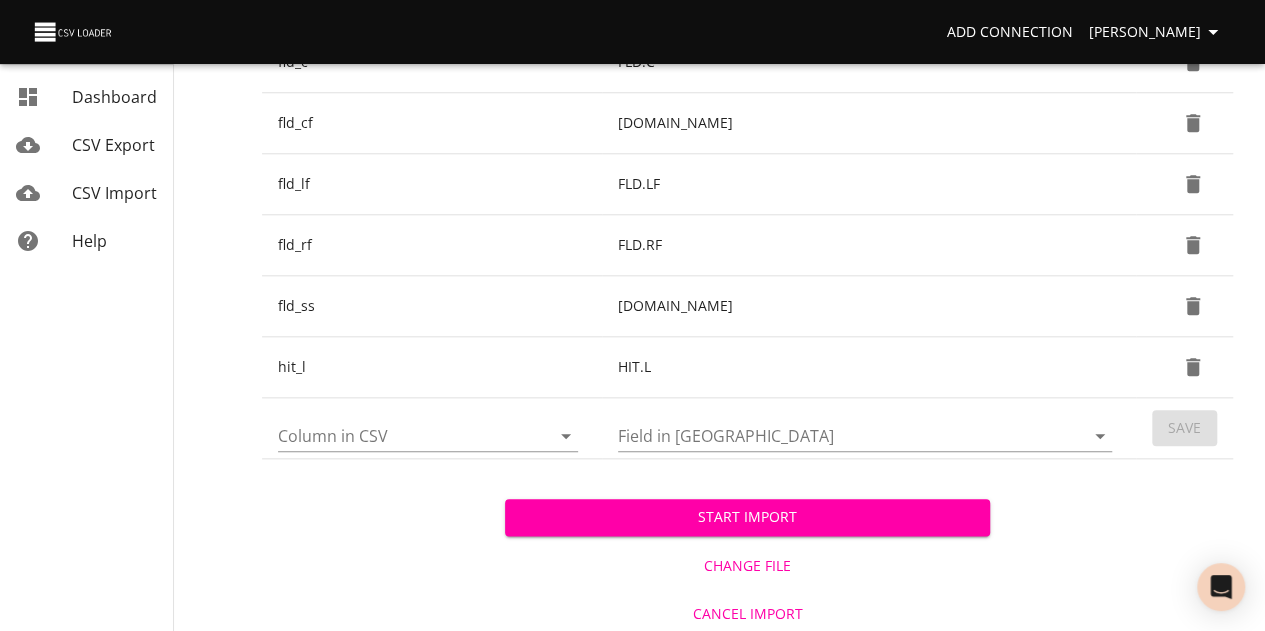 click on "Column in CSV" at bounding box center (397, 435) 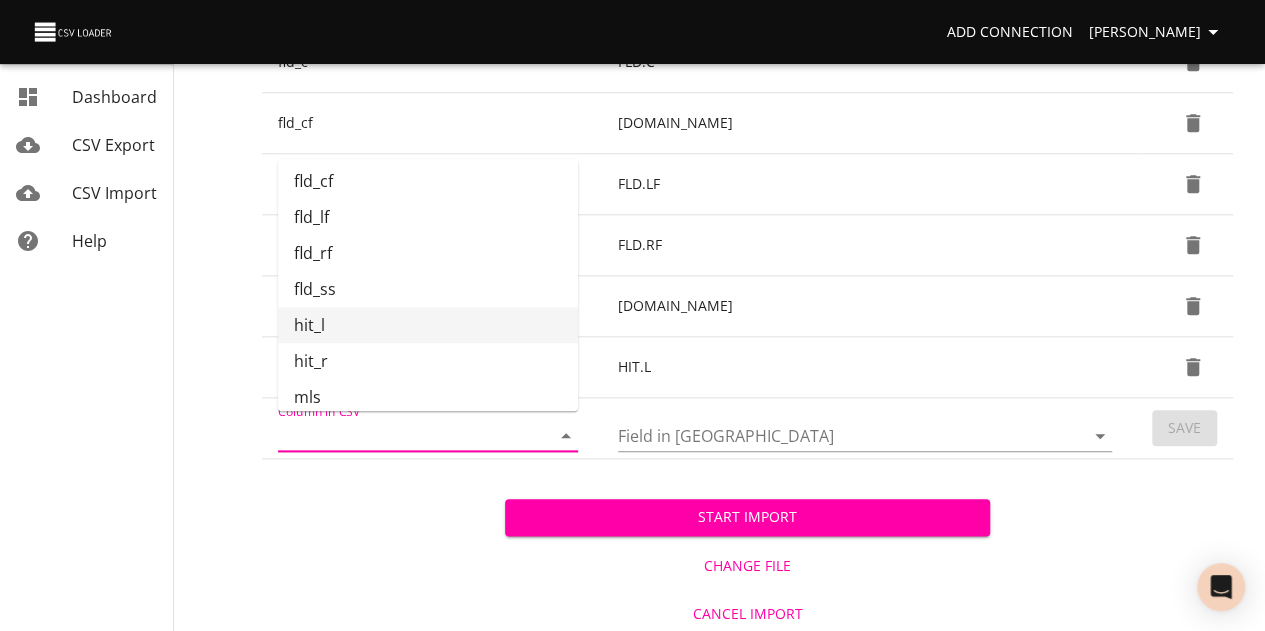 scroll, scrollTop: 287, scrollLeft: 0, axis: vertical 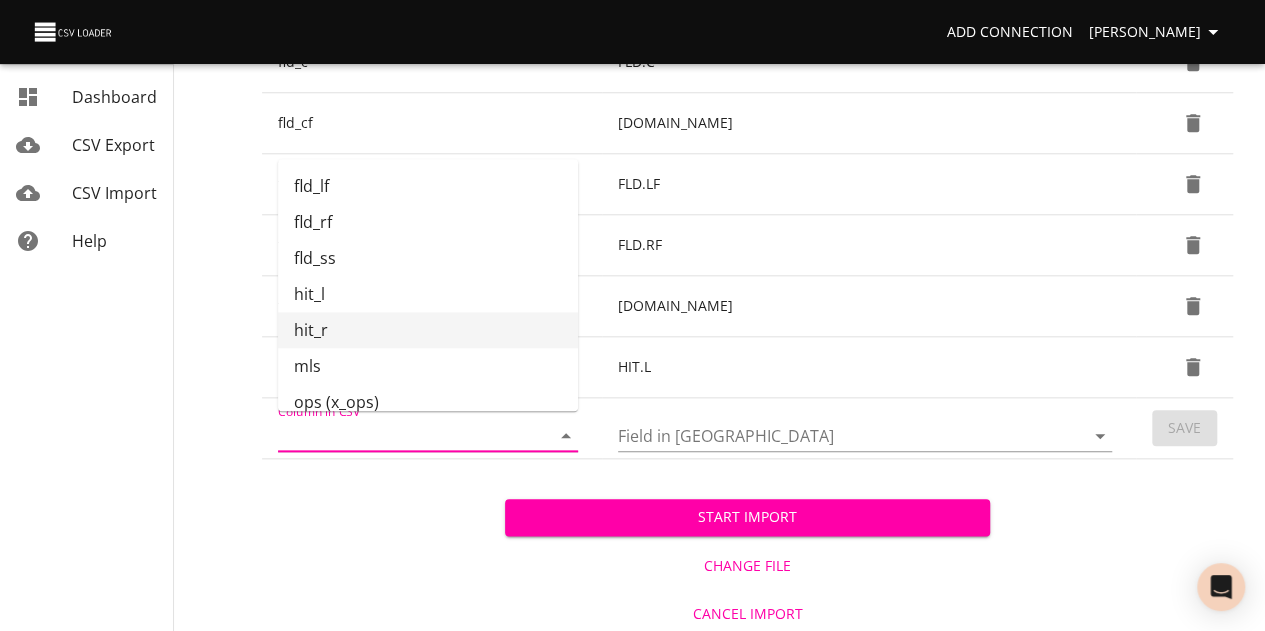 click on "hit_r" at bounding box center (428, 330) 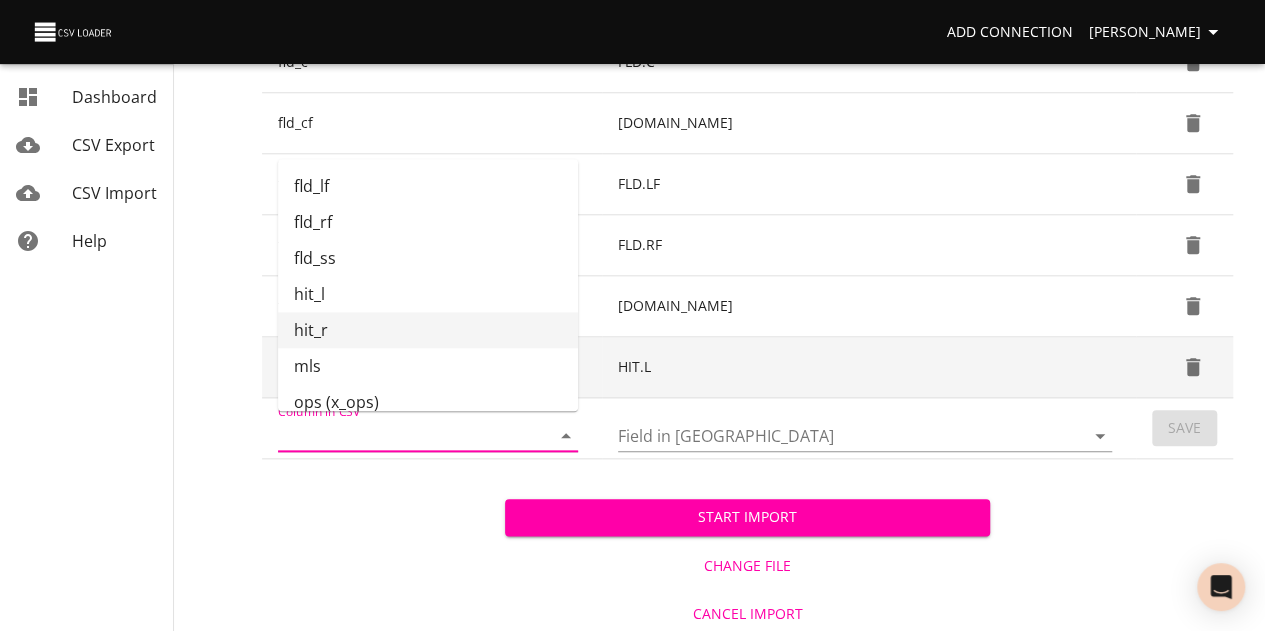 type on "hit_r" 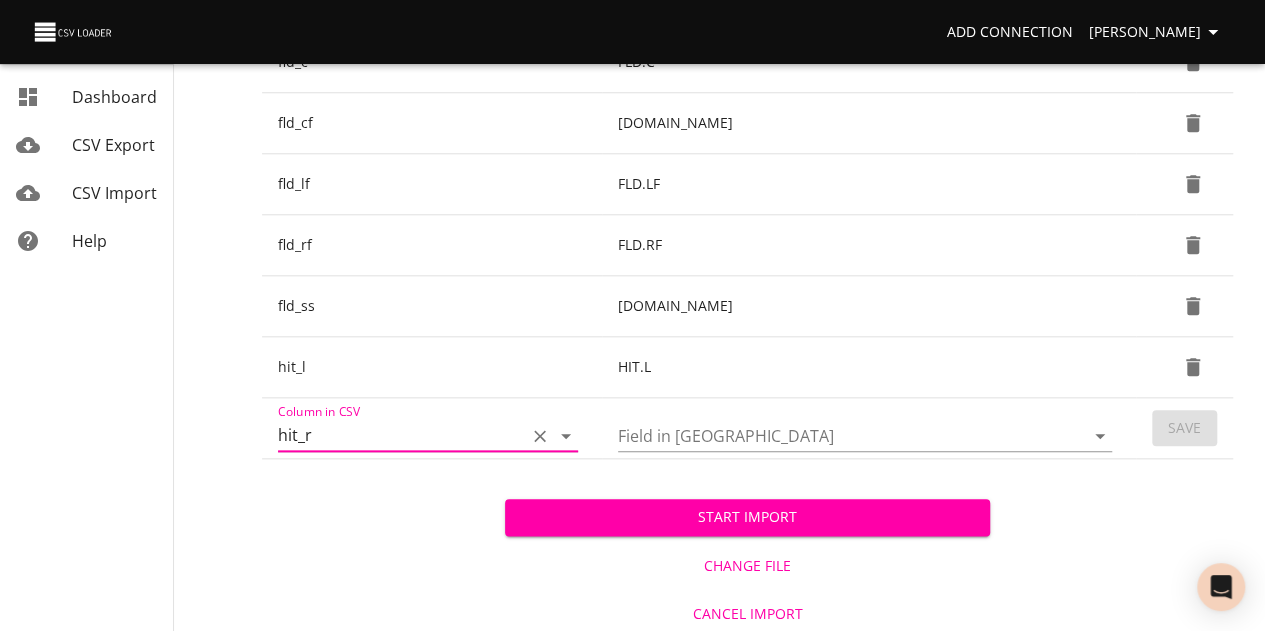 click on "Field in [GEOGRAPHIC_DATA]" at bounding box center (834, 435) 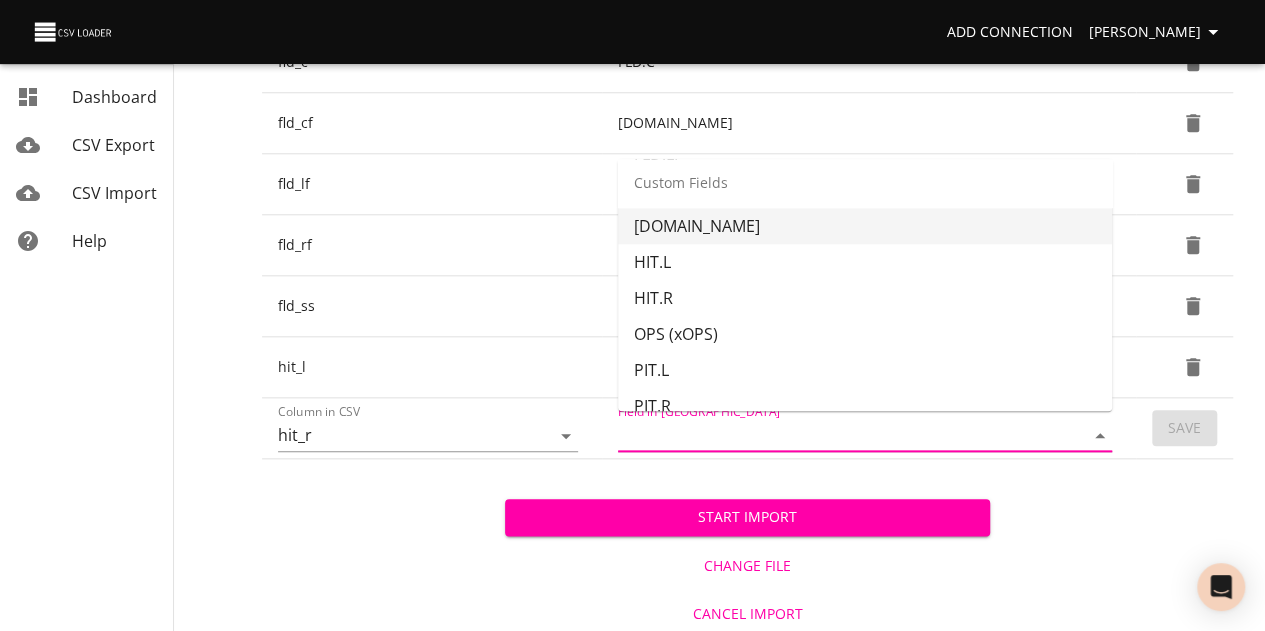 scroll, scrollTop: 875, scrollLeft: 0, axis: vertical 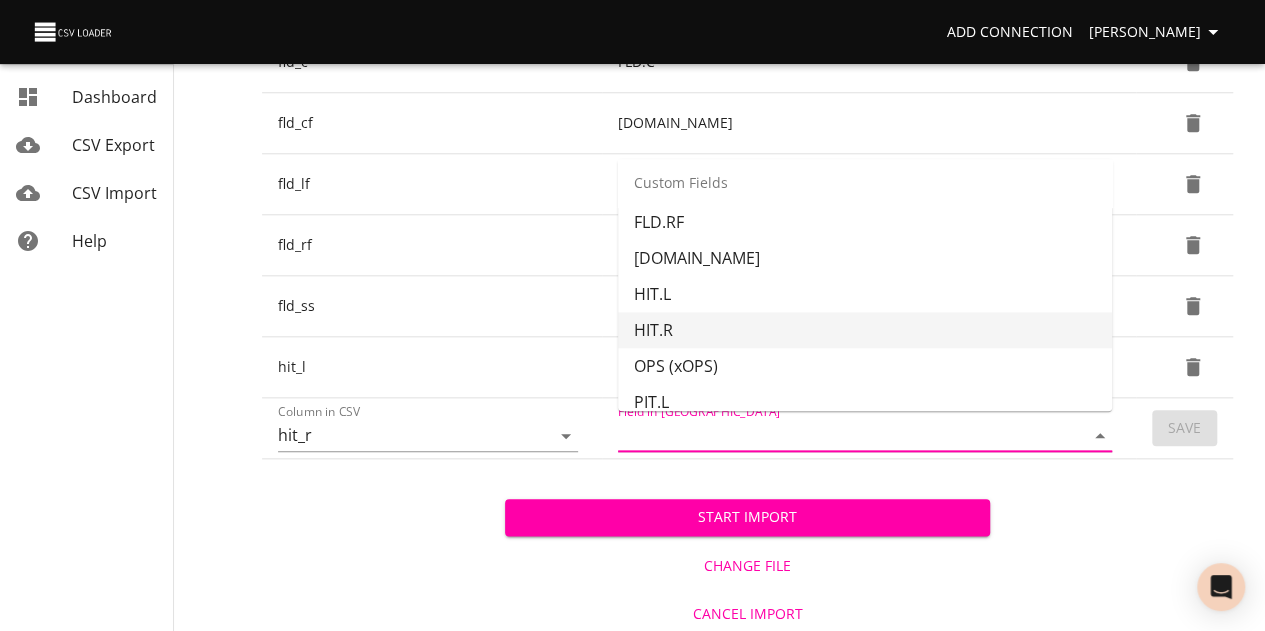 click on "HIT.R" at bounding box center [865, 330] 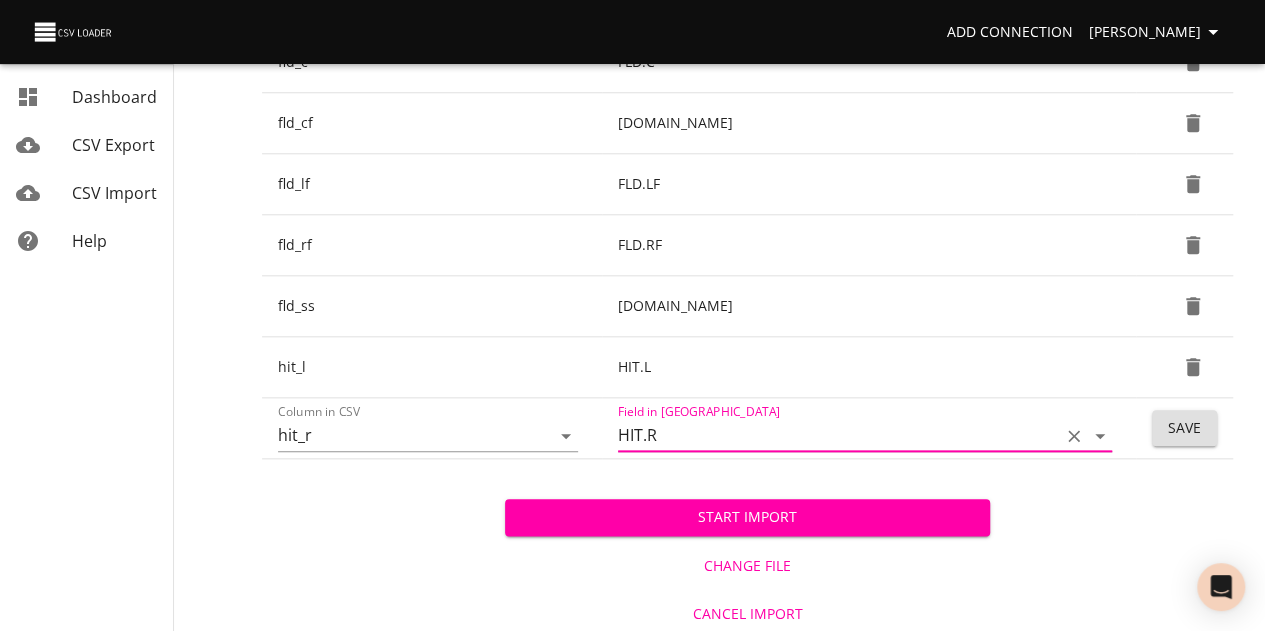 click on "Save" at bounding box center [1184, 428] 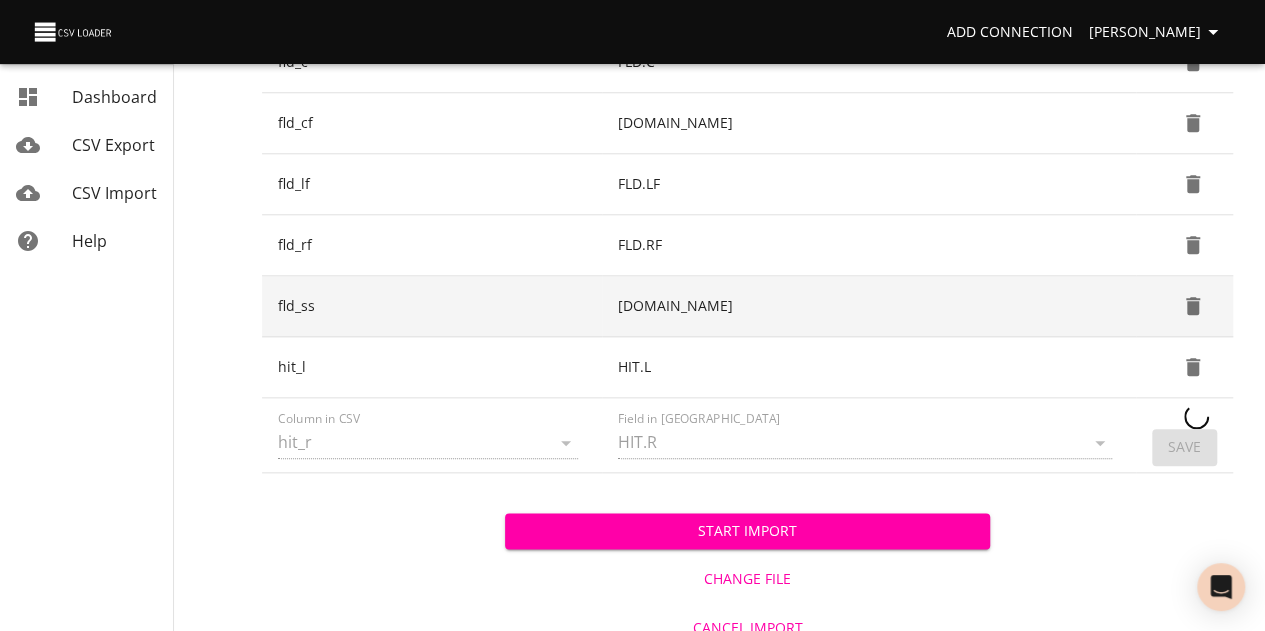 type 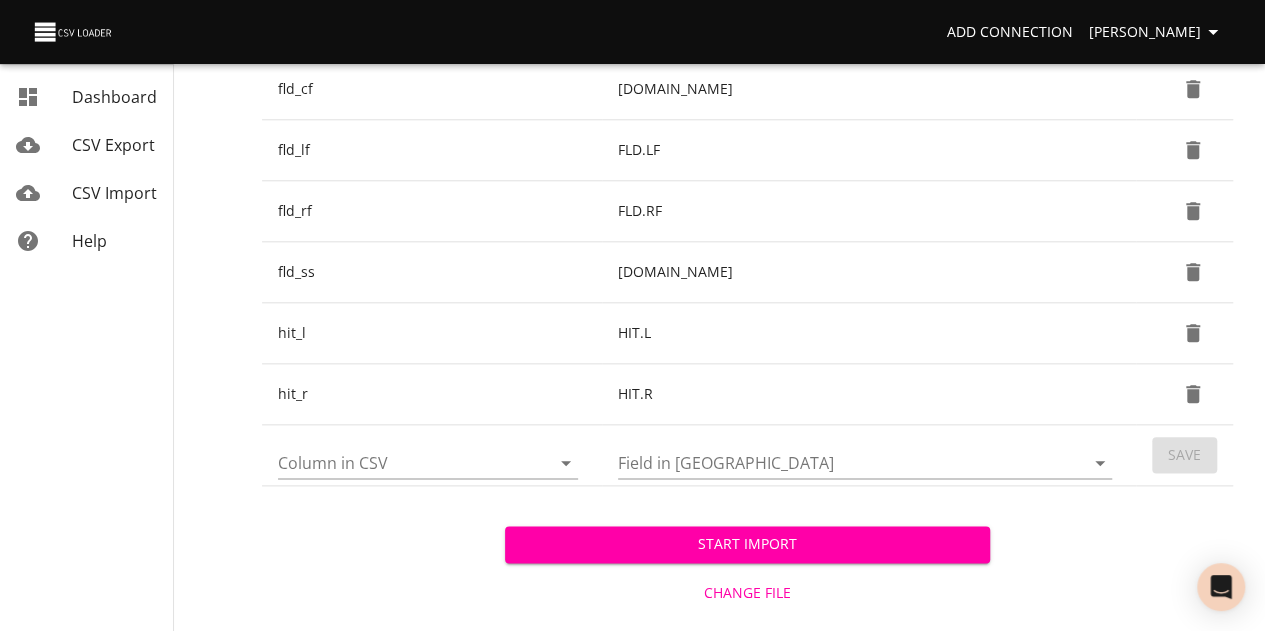 scroll, scrollTop: 983, scrollLeft: 0, axis: vertical 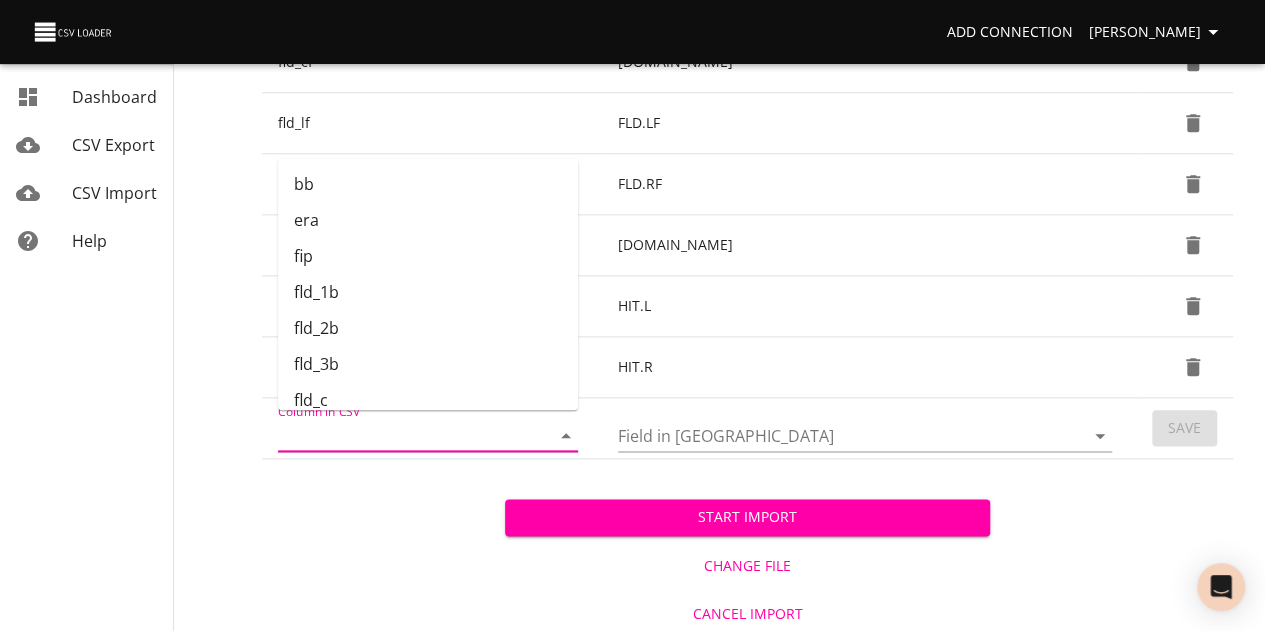 click on "Column in CSV" at bounding box center [397, 435] 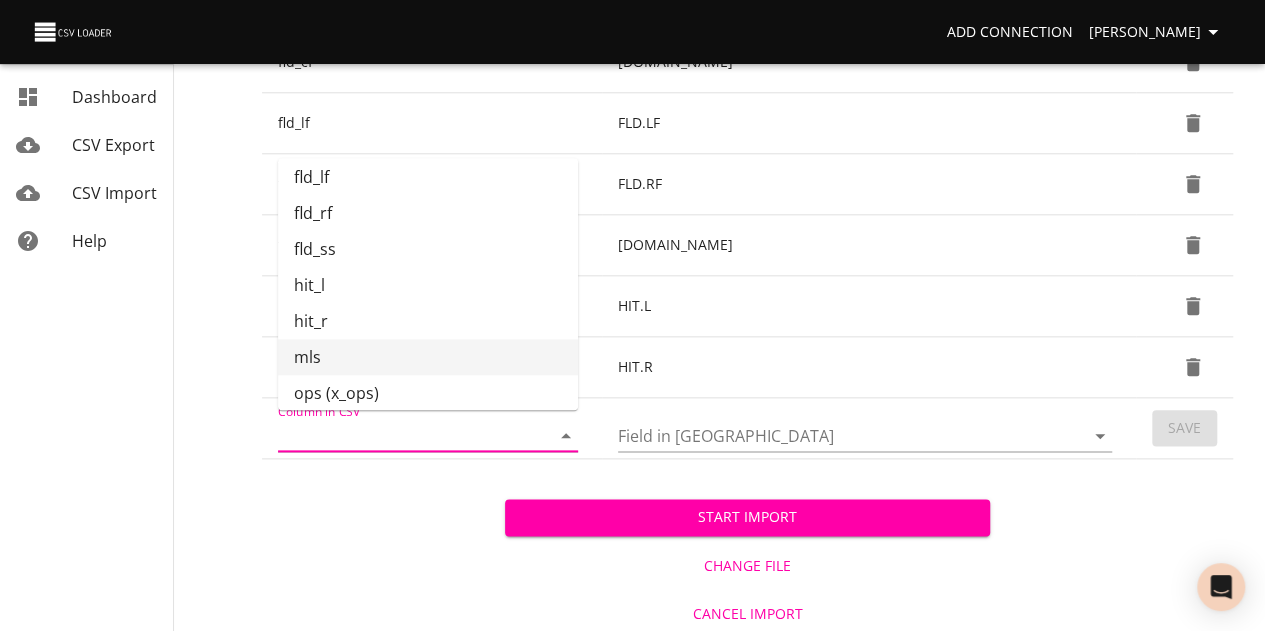 scroll, scrollTop: 323, scrollLeft: 0, axis: vertical 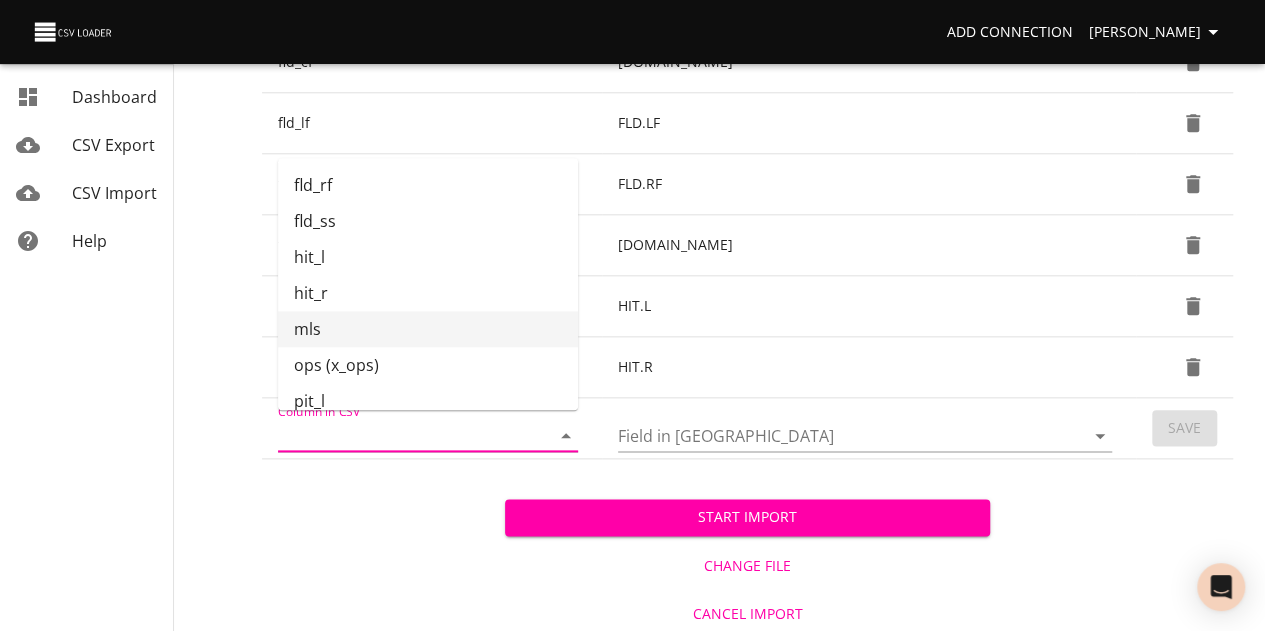 click on "mls" at bounding box center [428, 329] 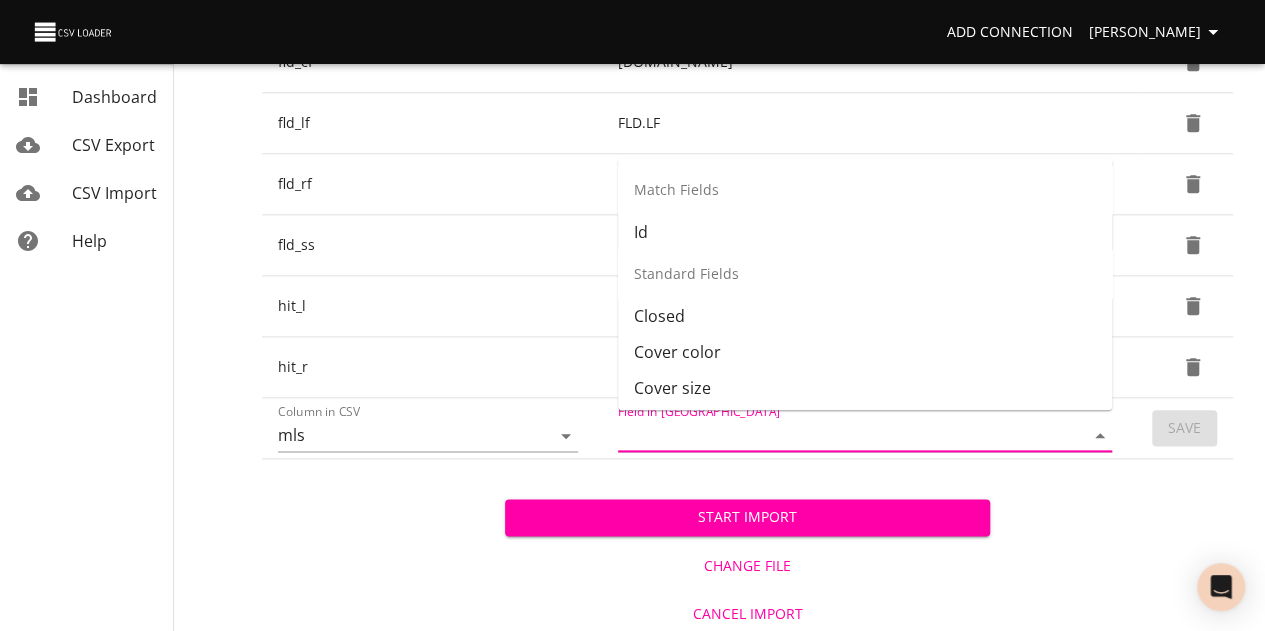 click on "Field in [GEOGRAPHIC_DATA]" at bounding box center (834, 435) 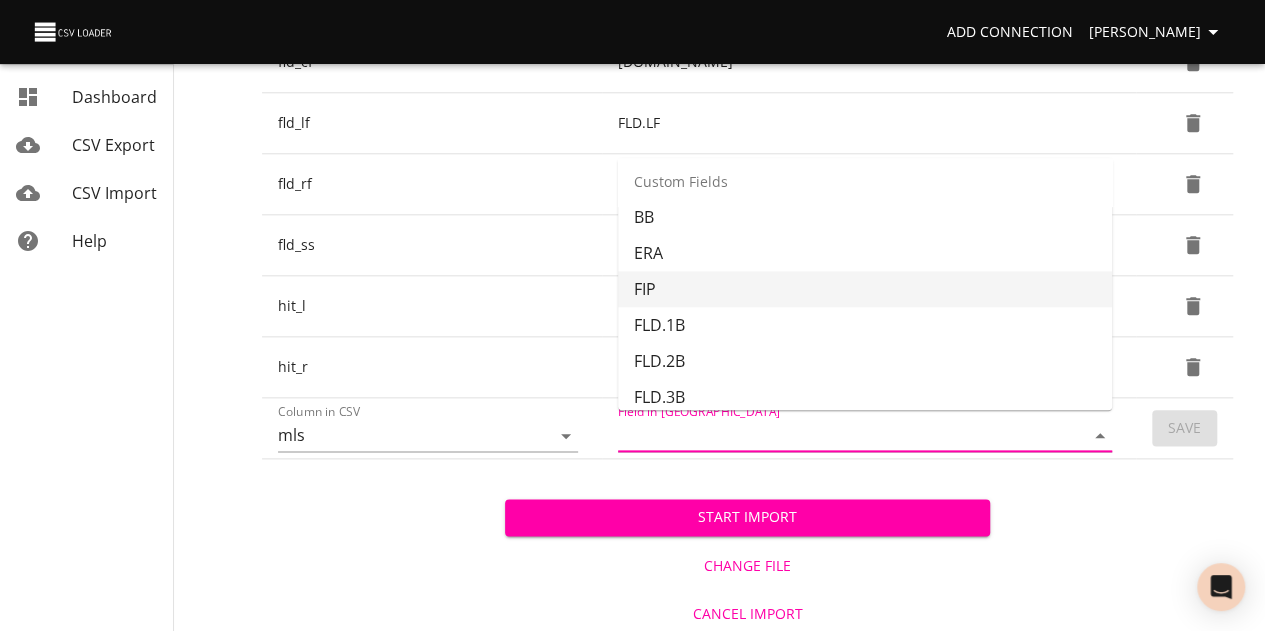 scroll, scrollTop: 507, scrollLeft: 0, axis: vertical 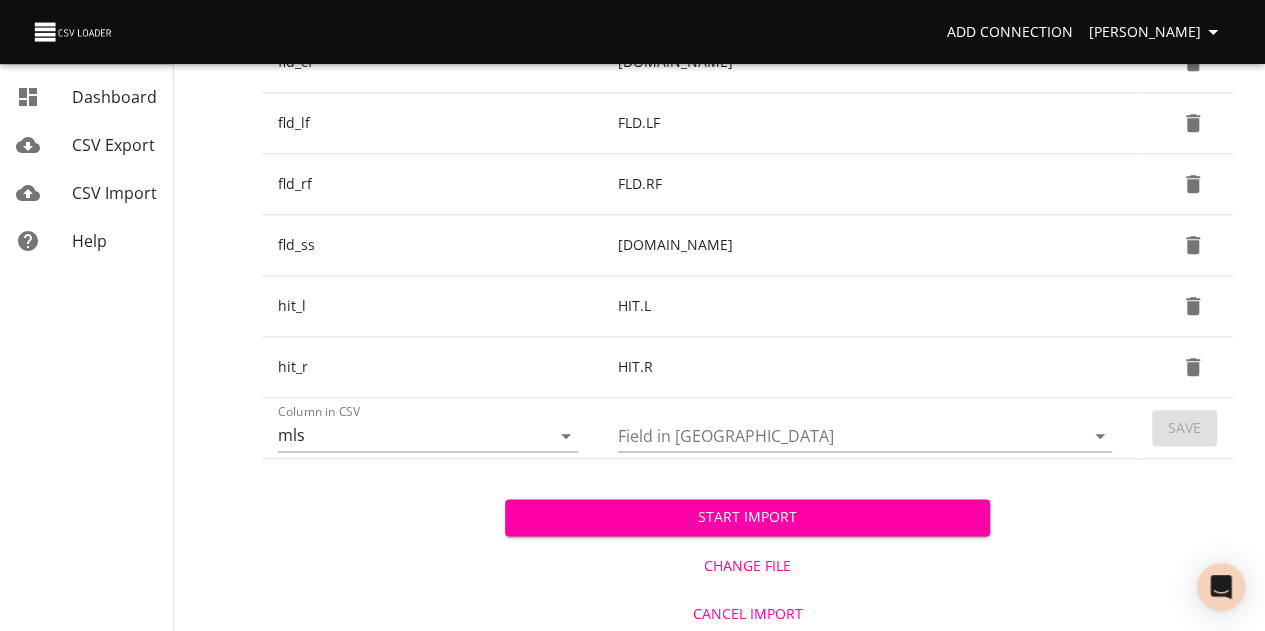 drag, startPoint x: 420, startPoint y: 484, endPoint x: 420, endPoint y: 439, distance: 45 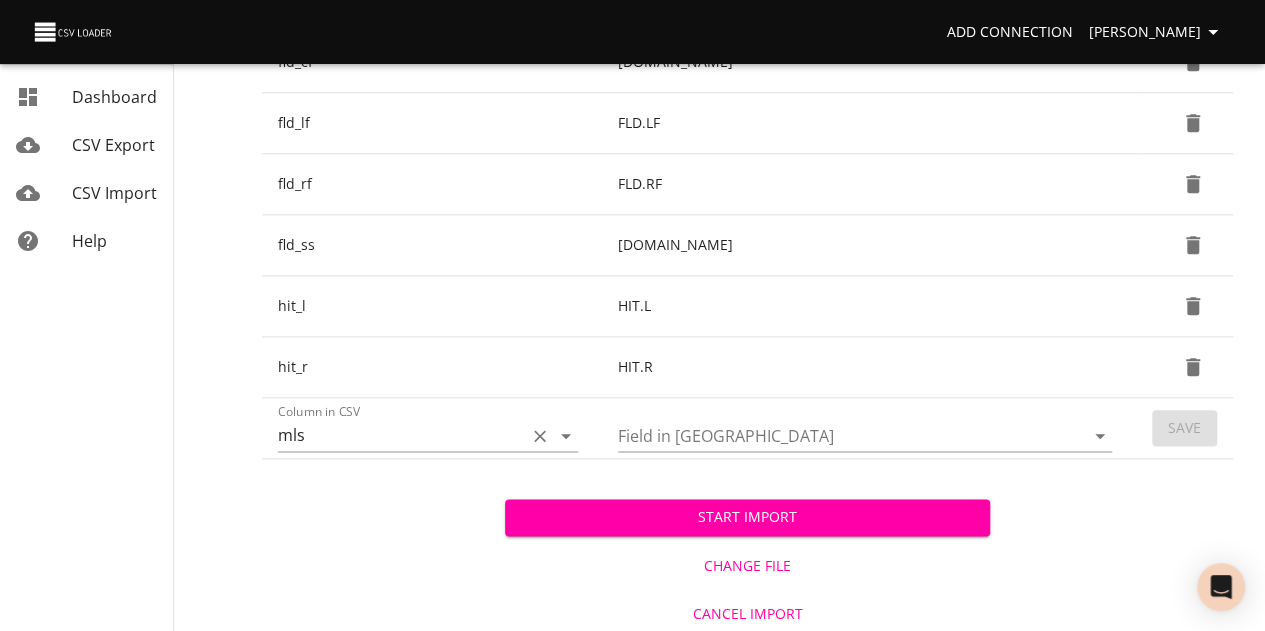 click on "mls" at bounding box center (397, 435) 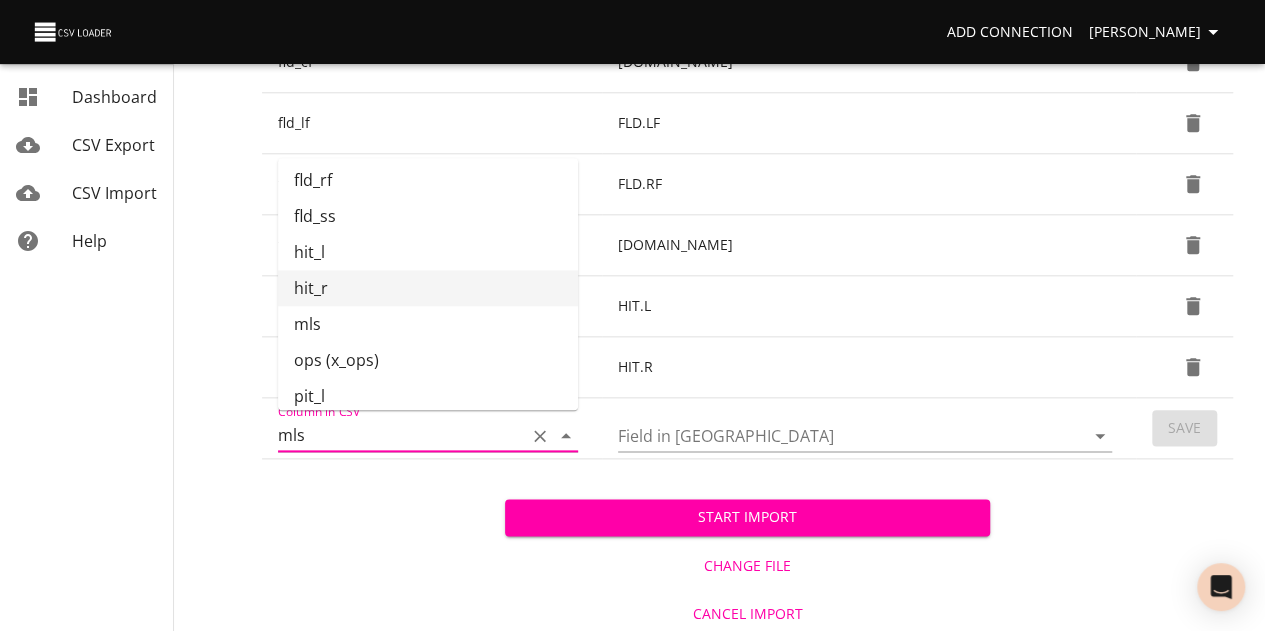 scroll, scrollTop: 359, scrollLeft: 0, axis: vertical 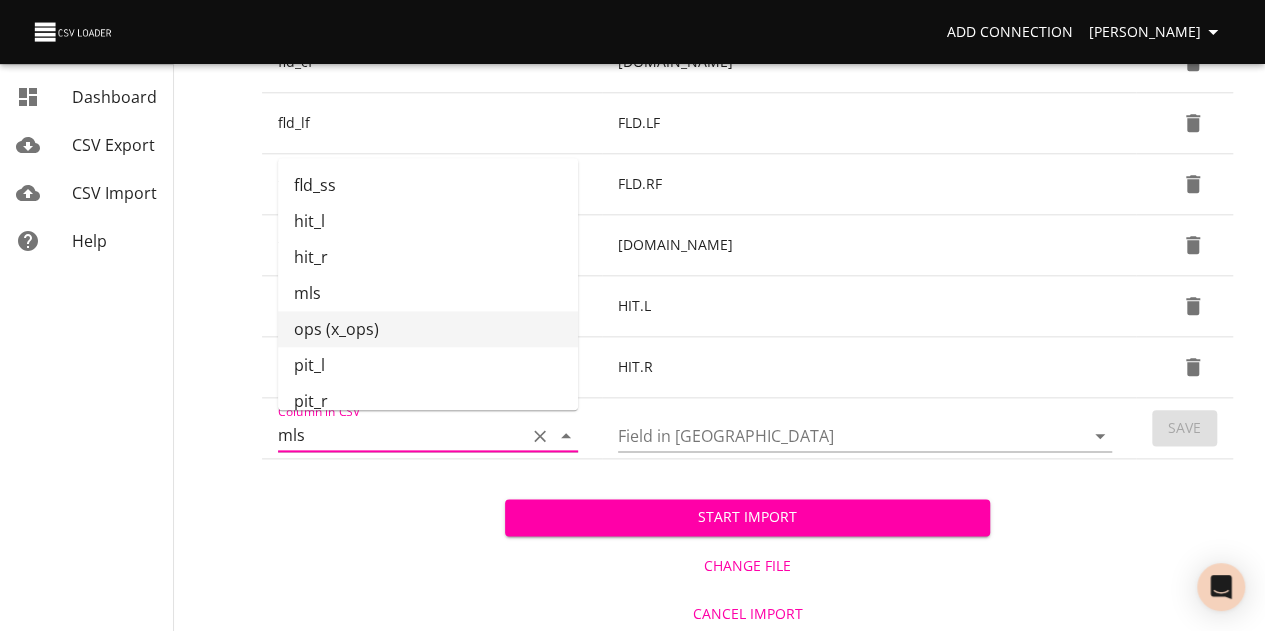 click on "ops (x_ops)" at bounding box center (428, 329) 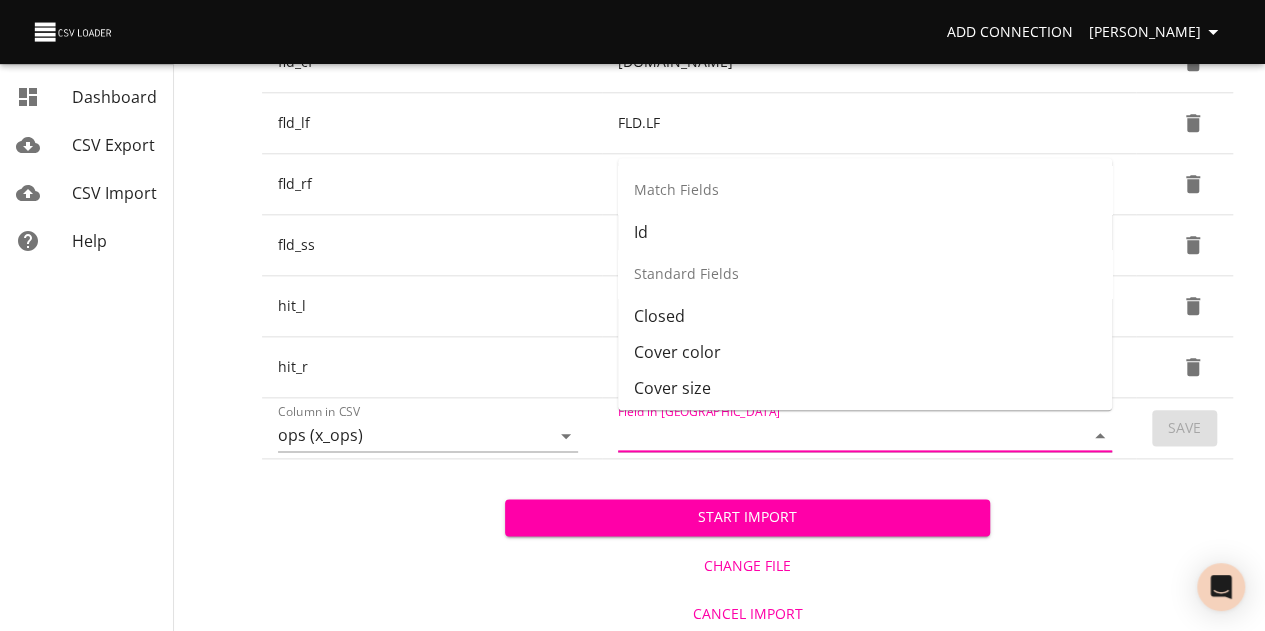 click on "Field in [GEOGRAPHIC_DATA]" at bounding box center (834, 435) 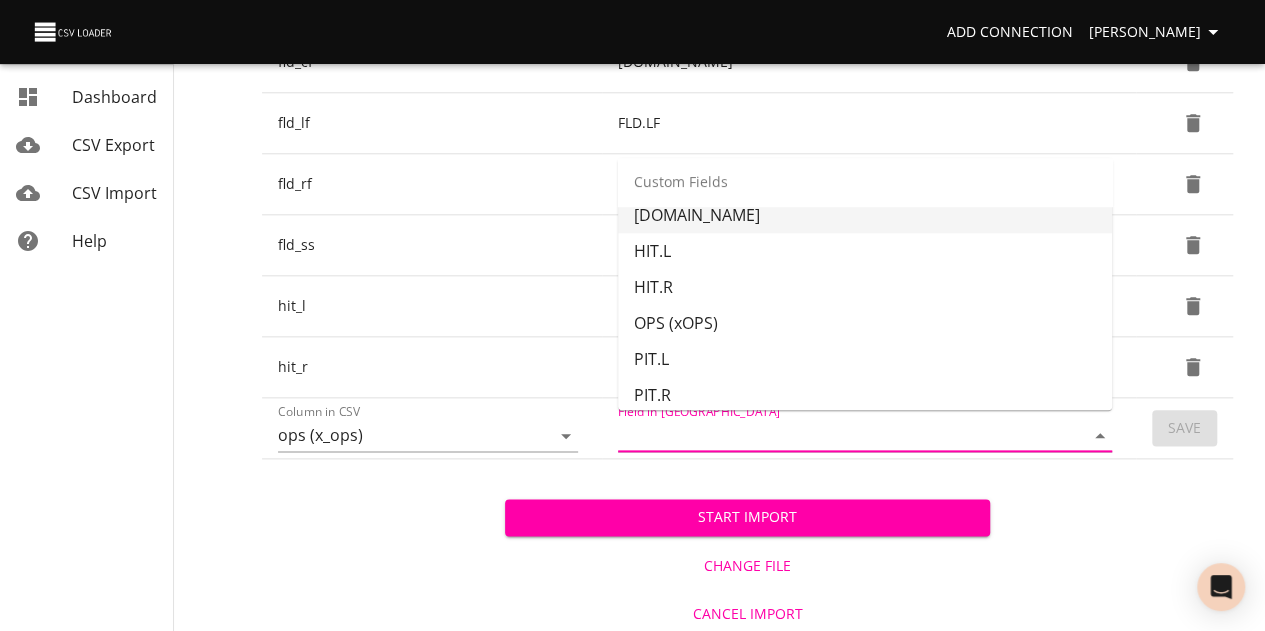 scroll, scrollTop: 923, scrollLeft: 0, axis: vertical 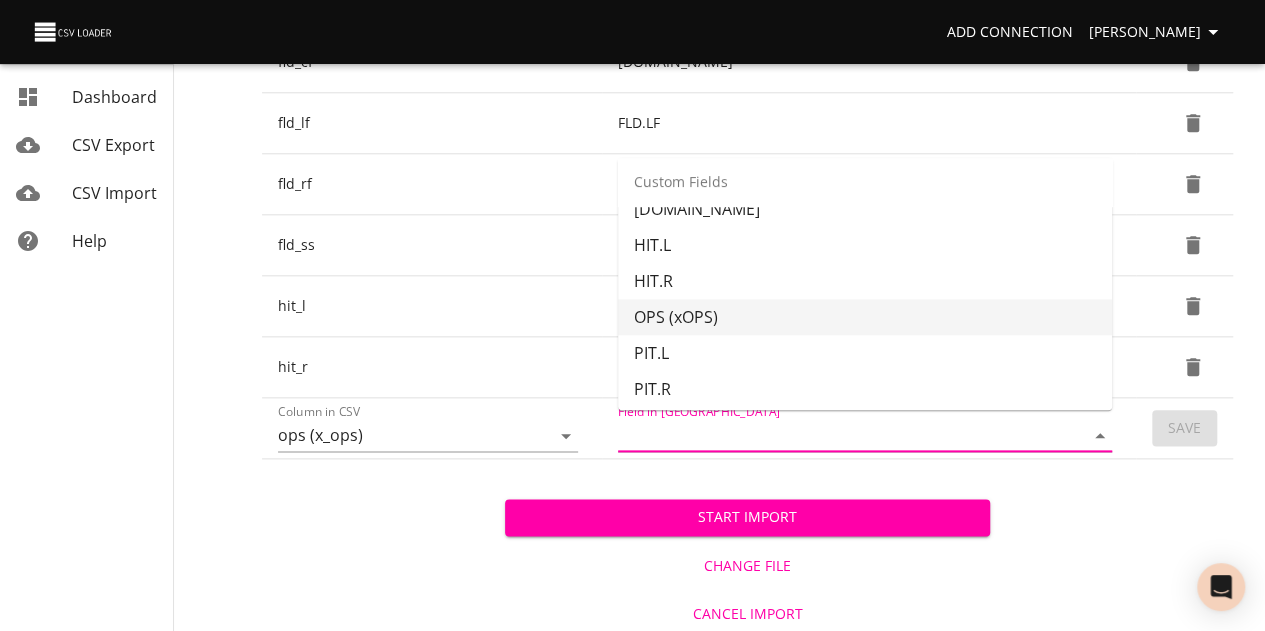 click on "OPS (xOPS)" at bounding box center (865, 317) 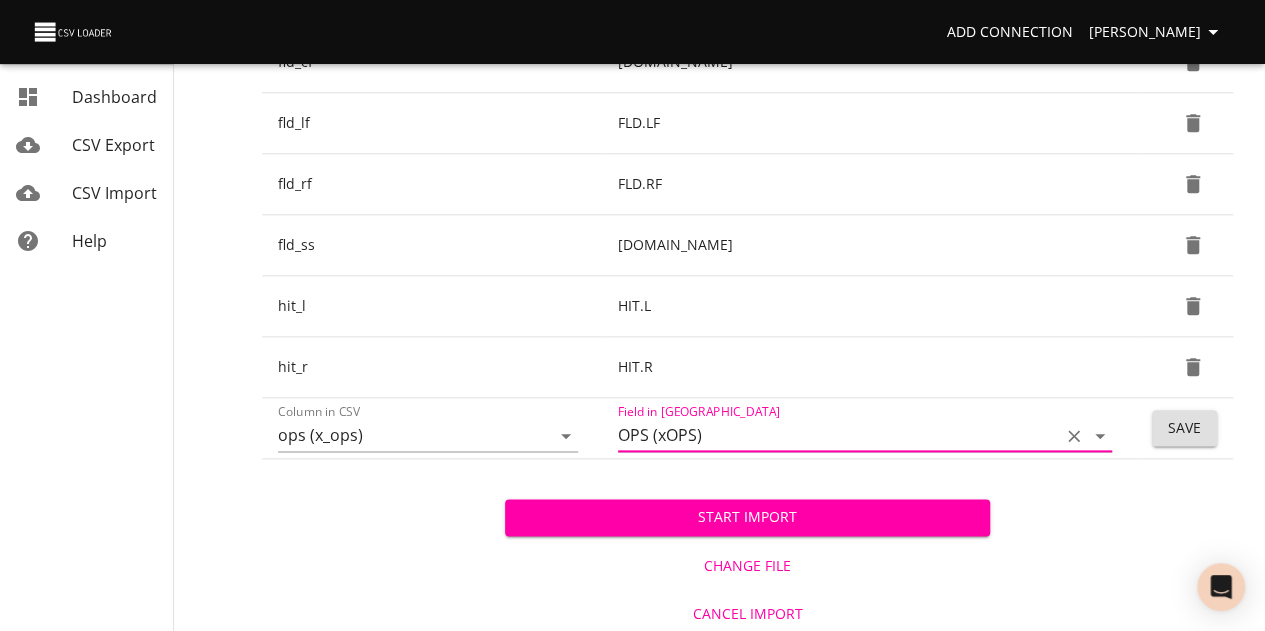 click on "Save" at bounding box center (1184, 428) 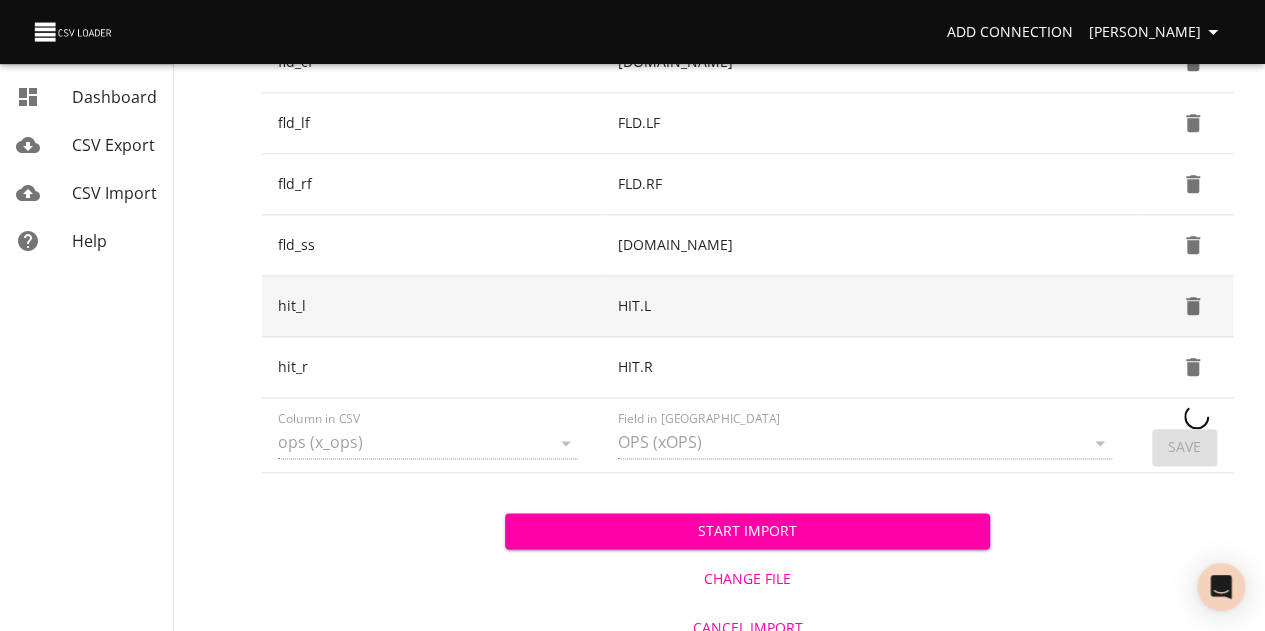 type 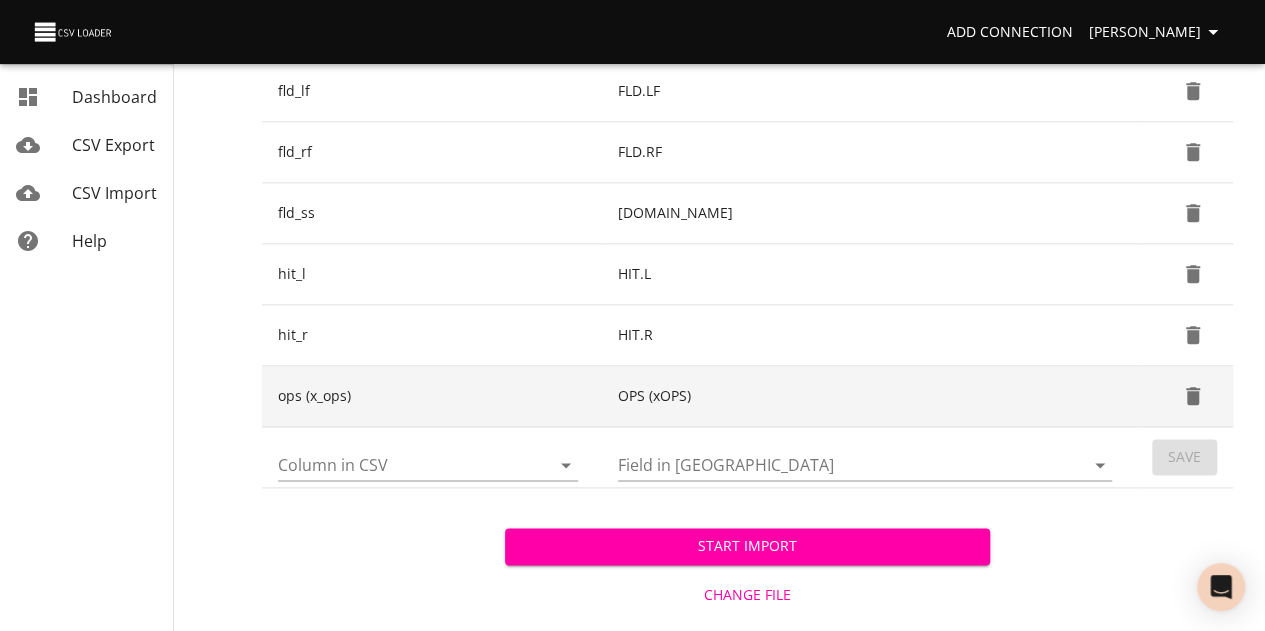scroll, scrollTop: 1044, scrollLeft: 0, axis: vertical 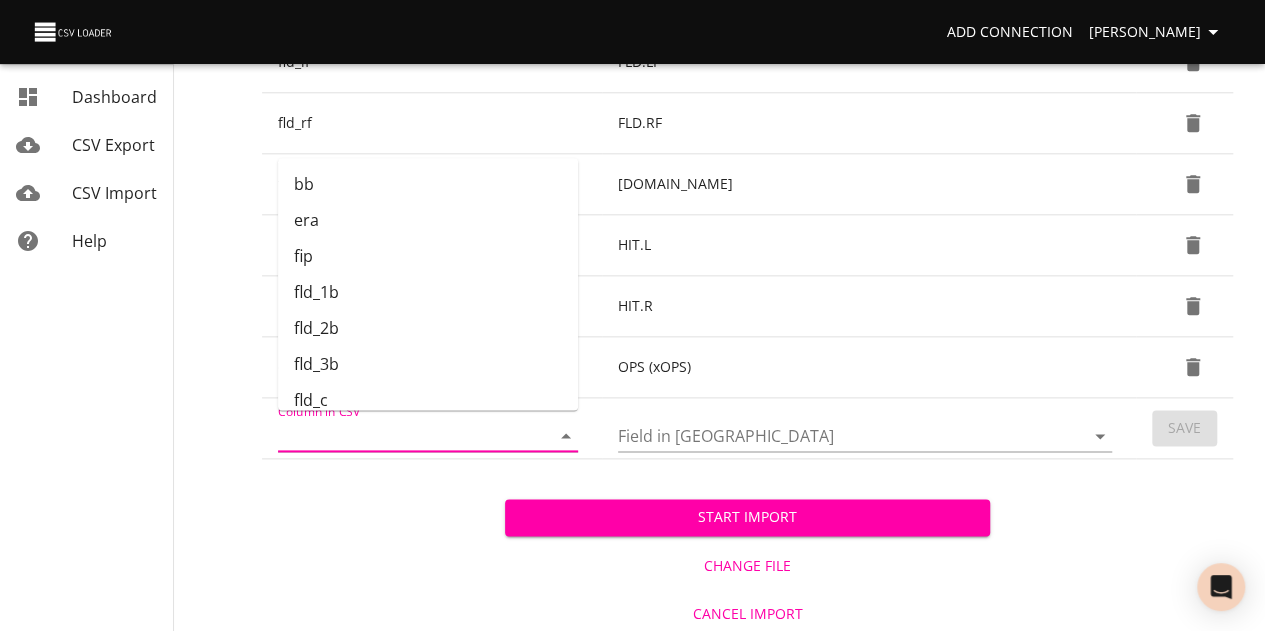 click on "Column in CSV" at bounding box center [397, 435] 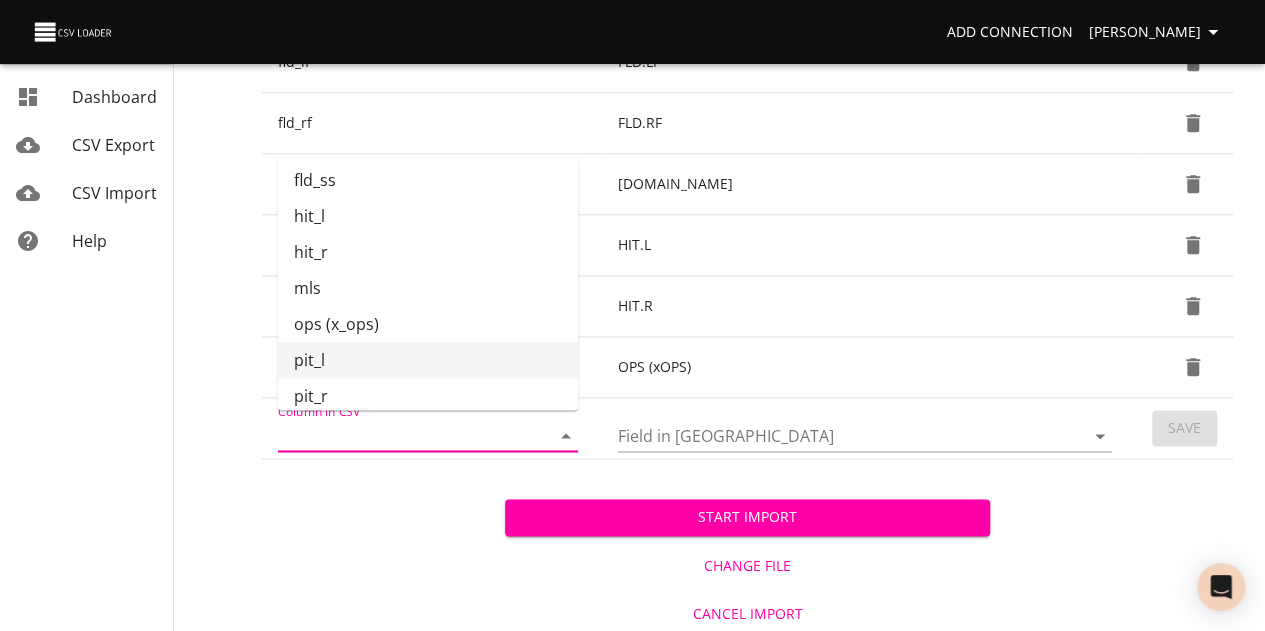 scroll, scrollTop: 395, scrollLeft: 0, axis: vertical 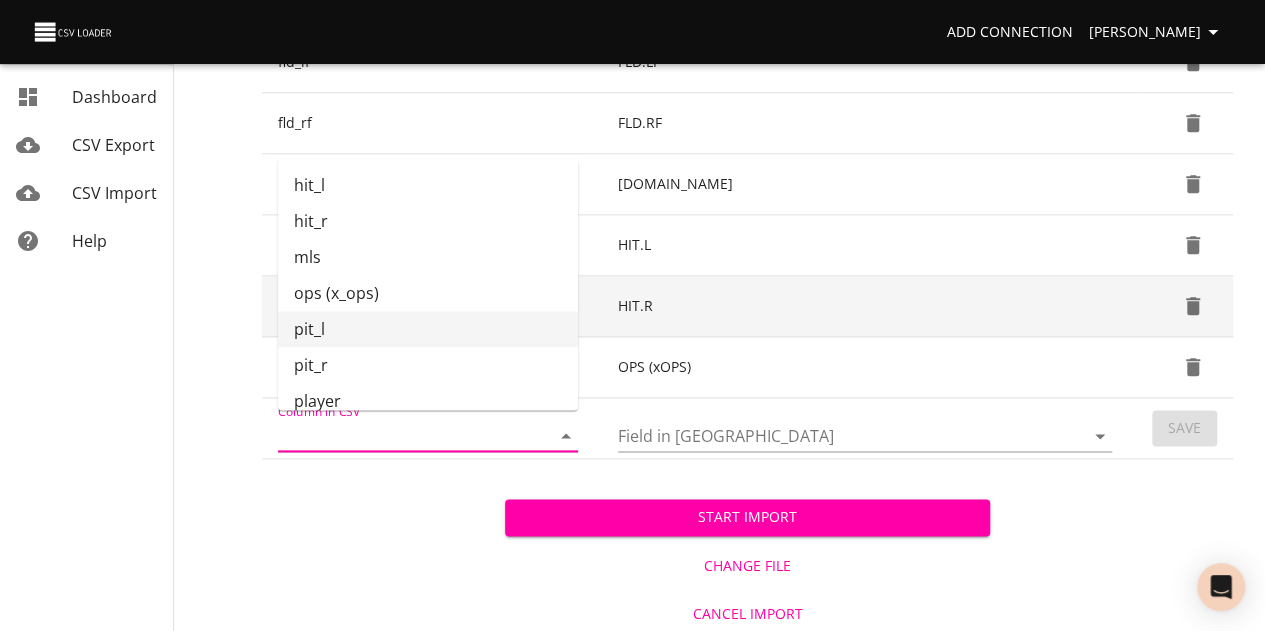 click on "pit_l" at bounding box center [428, 329] 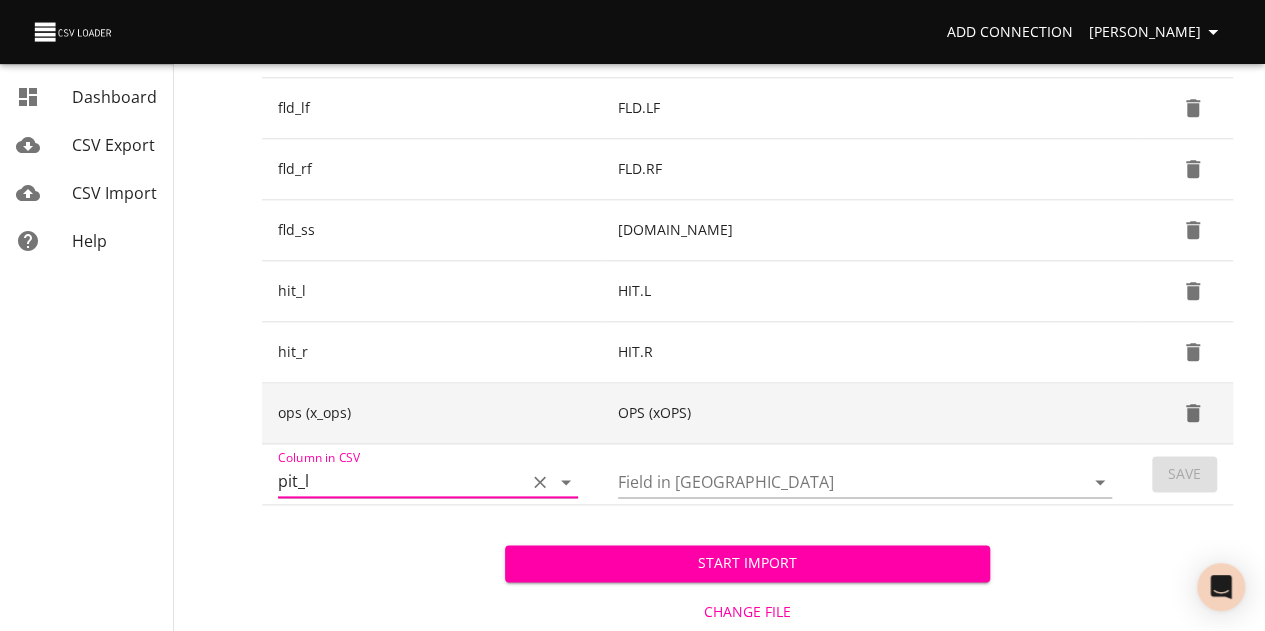 scroll, scrollTop: 1044, scrollLeft: 0, axis: vertical 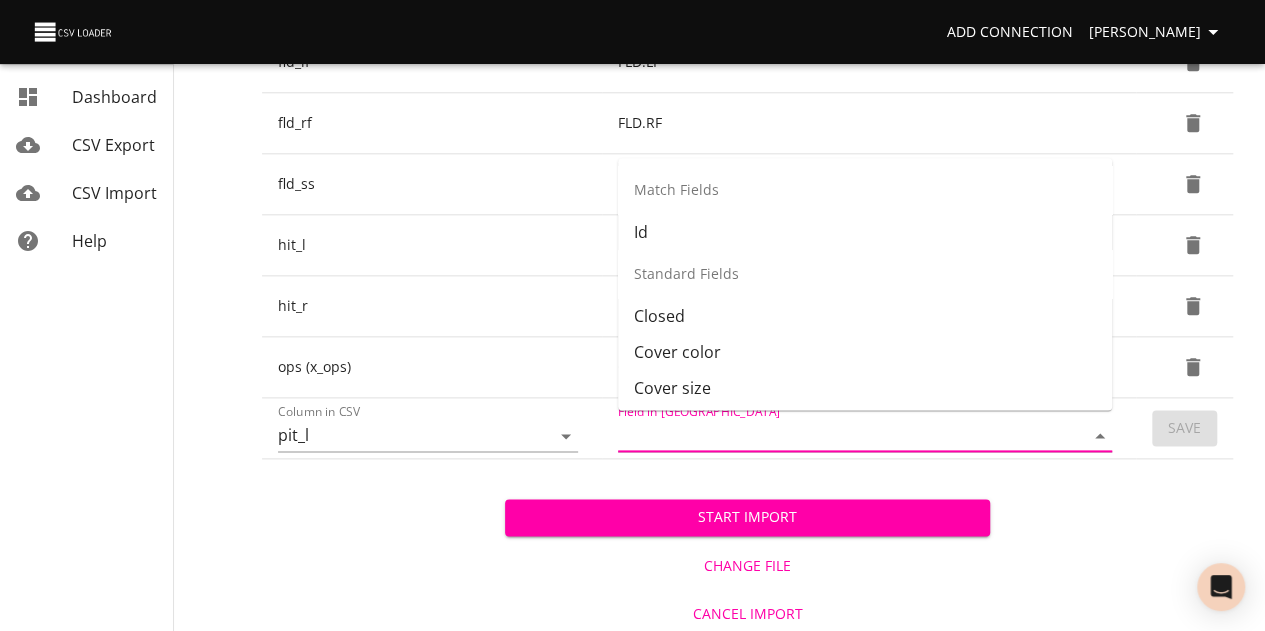 click on "Field in [GEOGRAPHIC_DATA]" at bounding box center [834, 435] 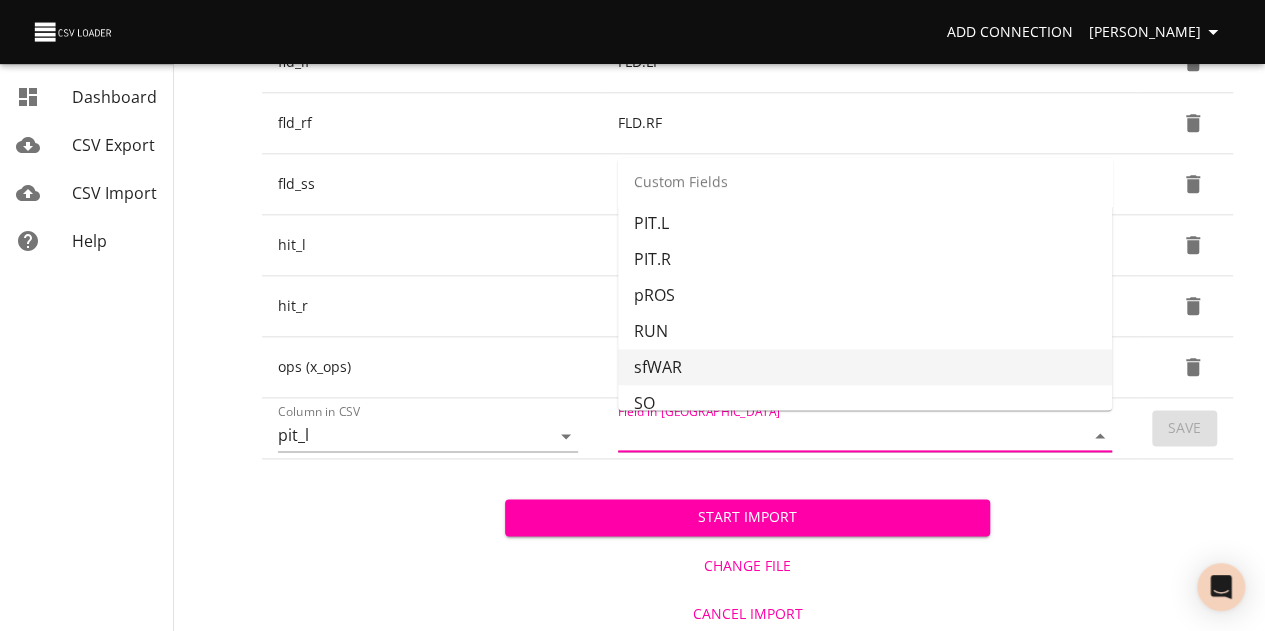 scroll, scrollTop: 1007, scrollLeft: 0, axis: vertical 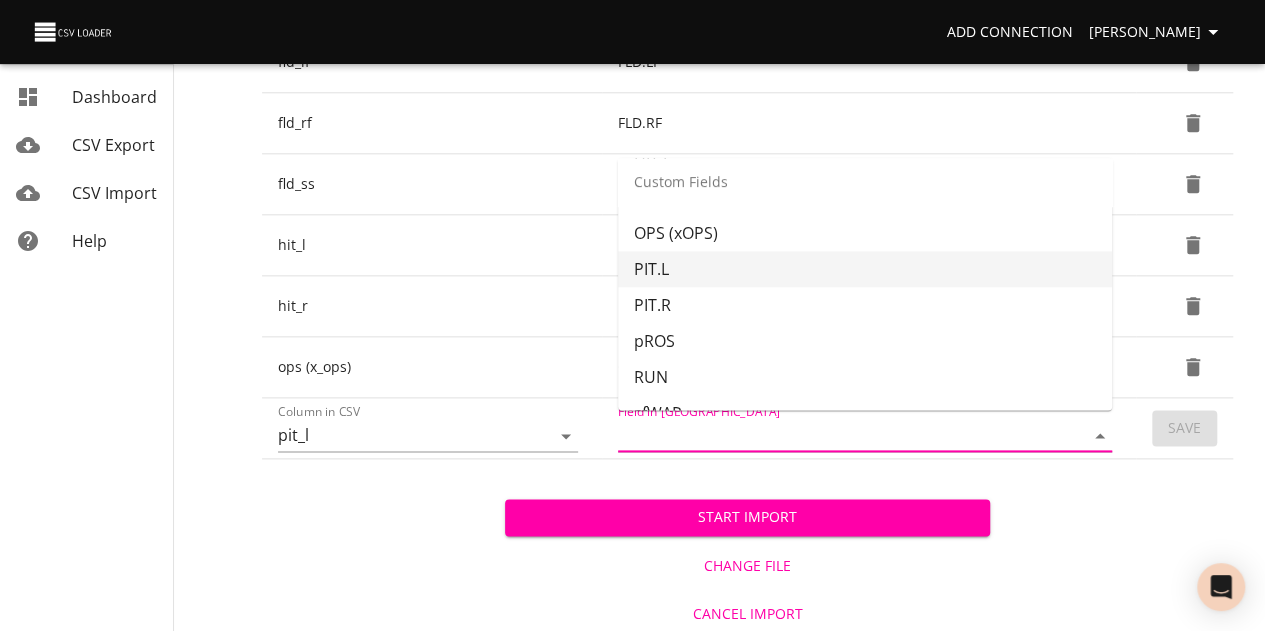 click on "PIT.L" at bounding box center [865, 269] 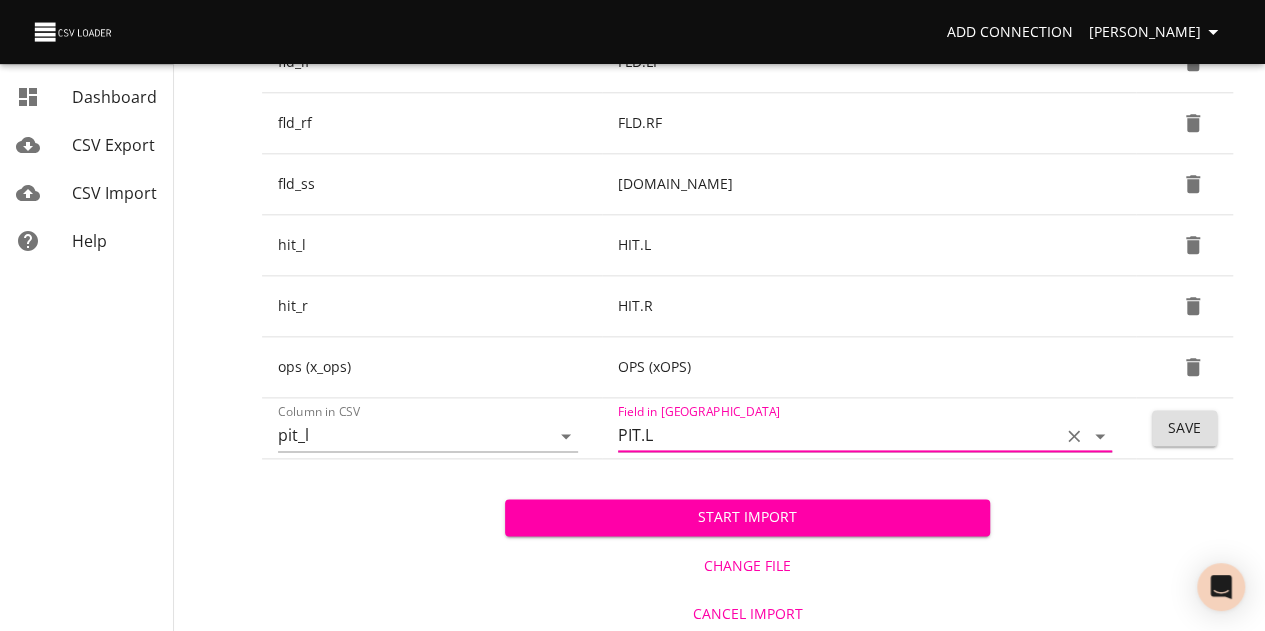 click on "Save" at bounding box center [1184, 428] 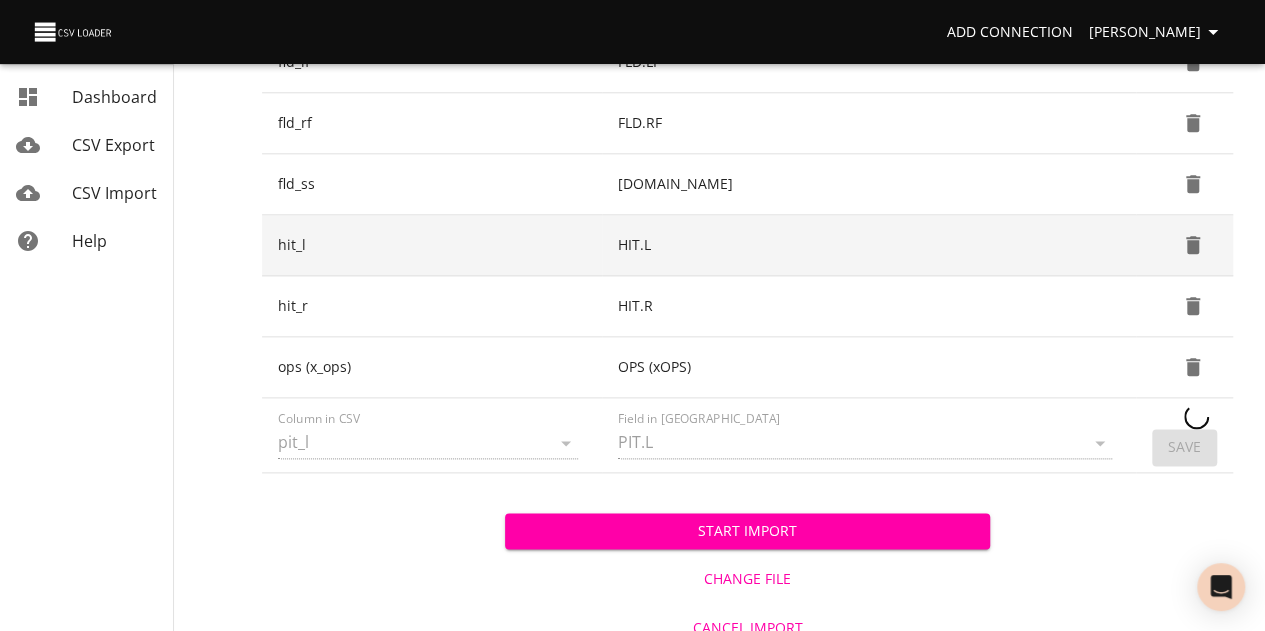 type 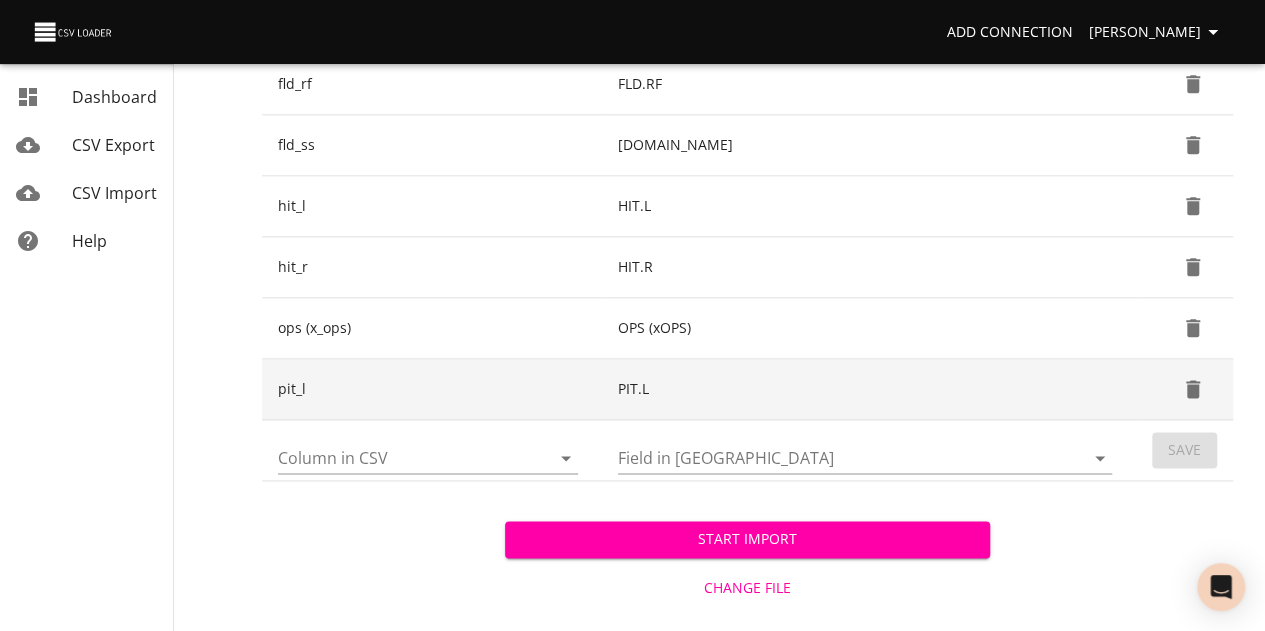 scroll, scrollTop: 1104, scrollLeft: 0, axis: vertical 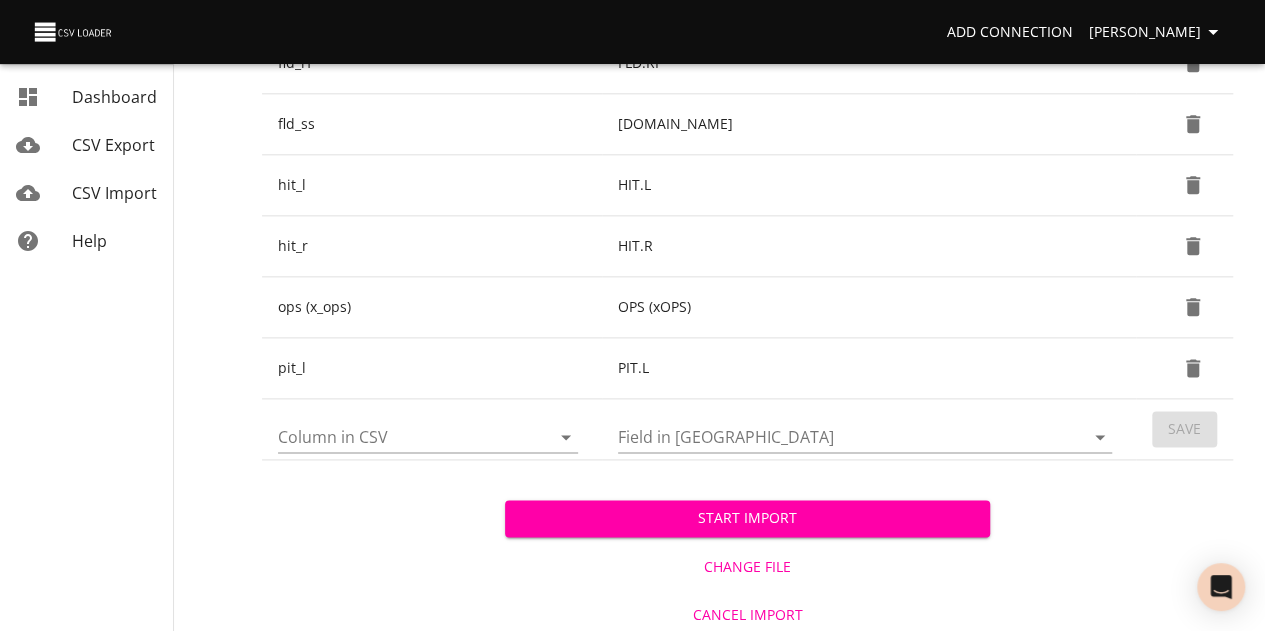 click on "Column in CSV" at bounding box center [397, 436] 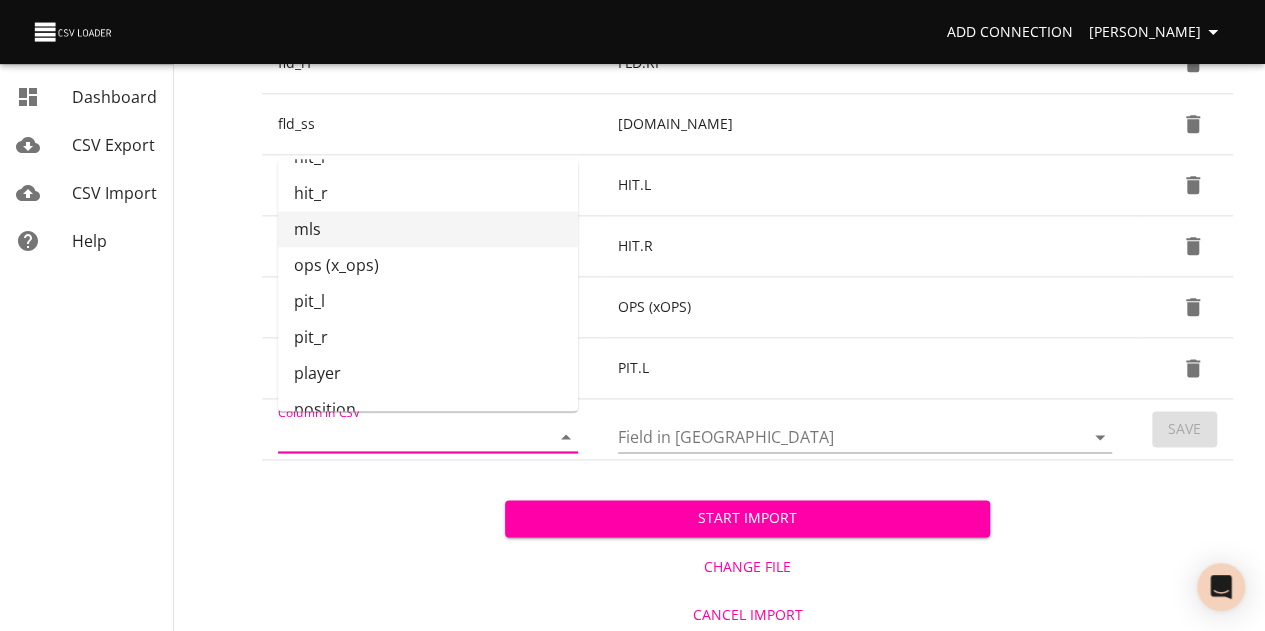 scroll, scrollTop: 531, scrollLeft: 0, axis: vertical 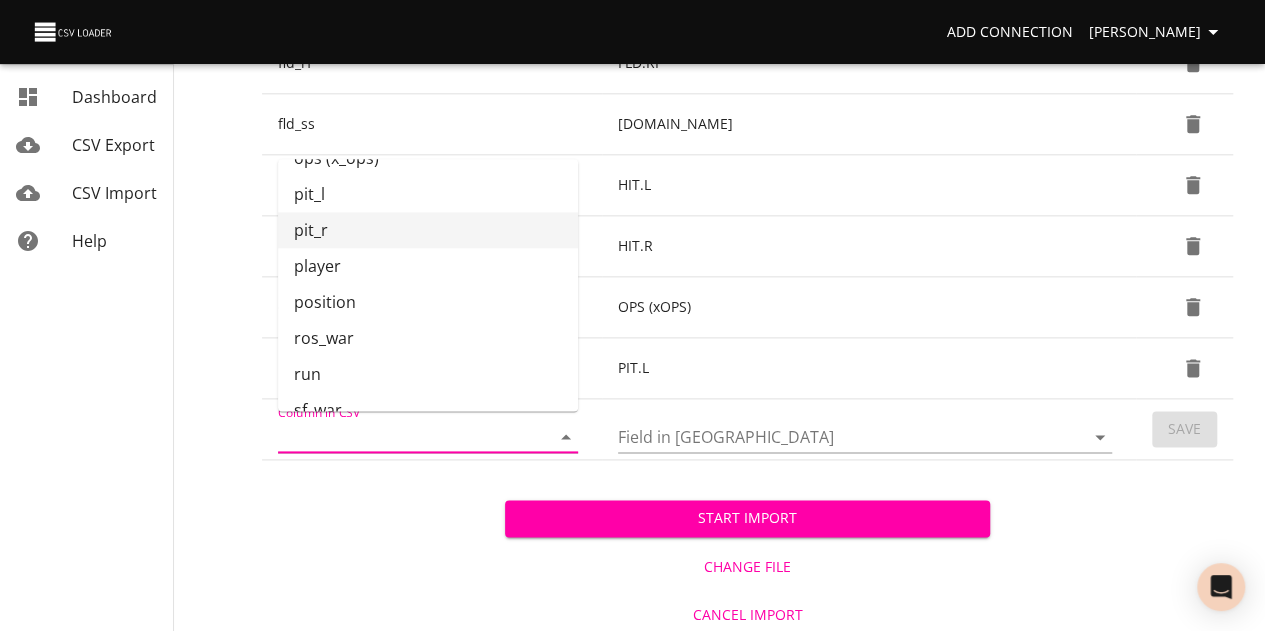 click on "pit_r" at bounding box center [428, 230] 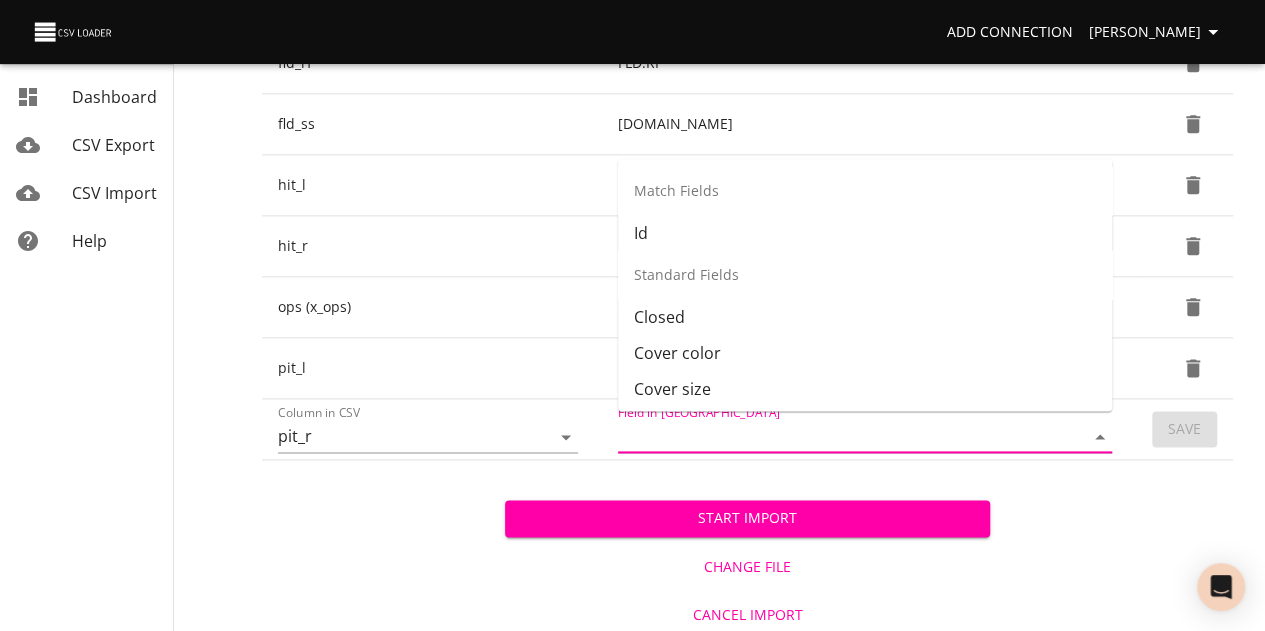 drag, startPoint x: 712, startPoint y: 431, endPoint x: 700, endPoint y: 440, distance: 15 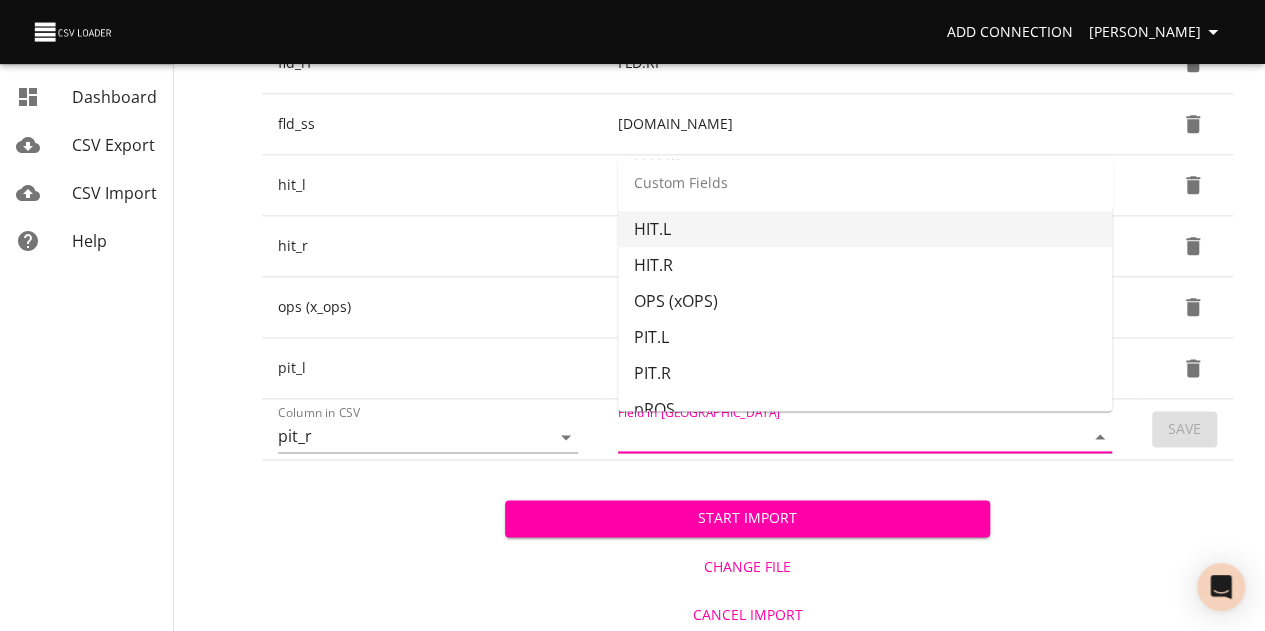 scroll, scrollTop: 983, scrollLeft: 0, axis: vertical 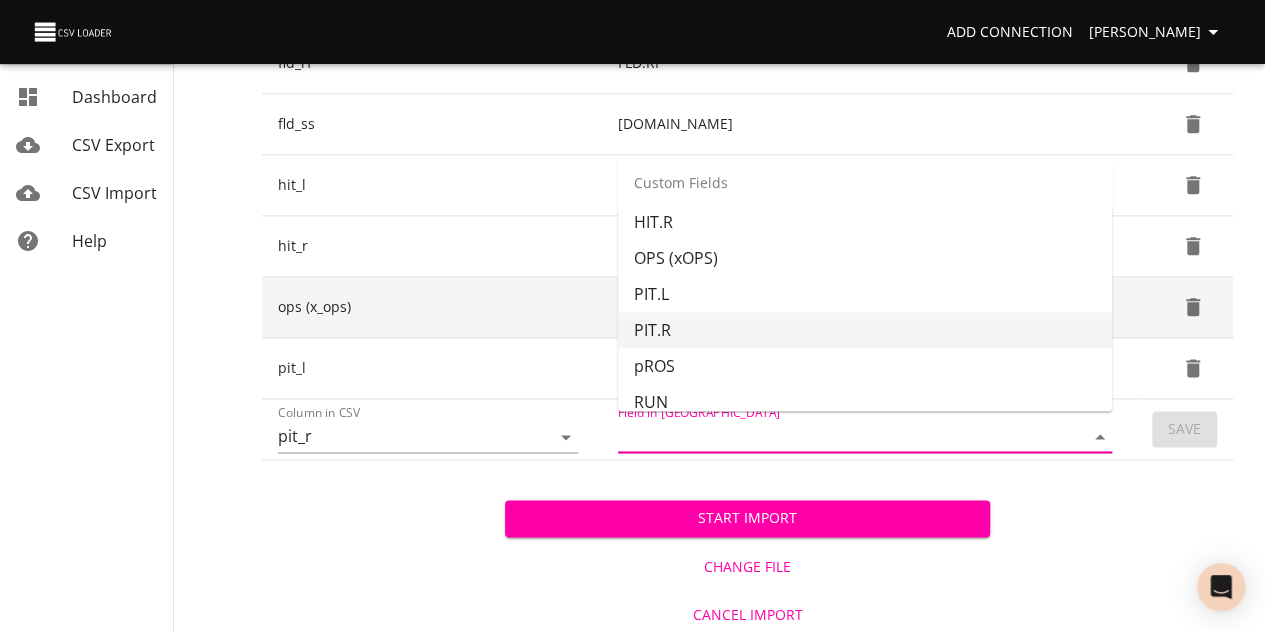 click on "PIT.R" at bounding box center [865, 330] 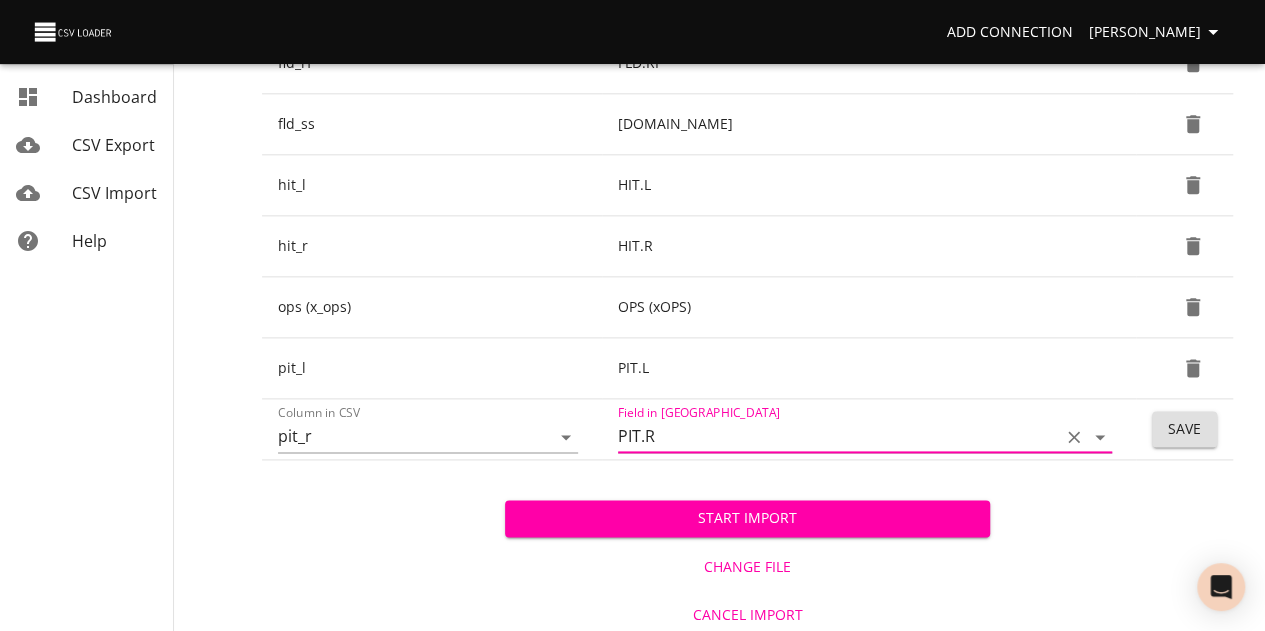 click on "Save" at bounding box center [1184, 429] 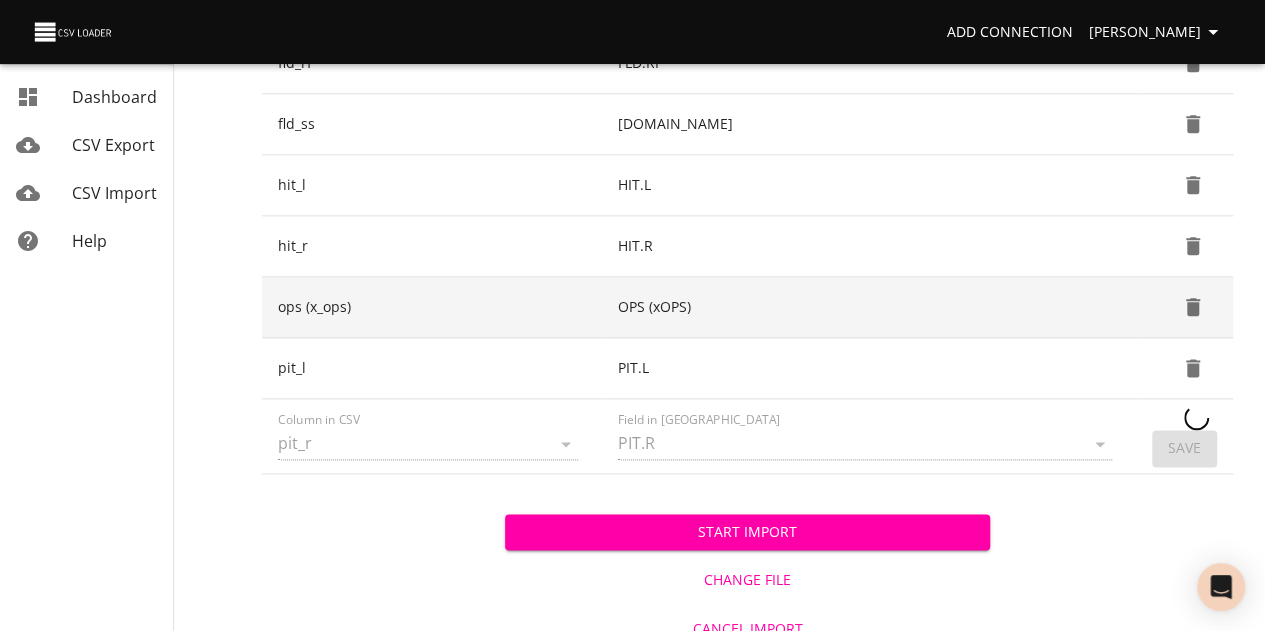 type 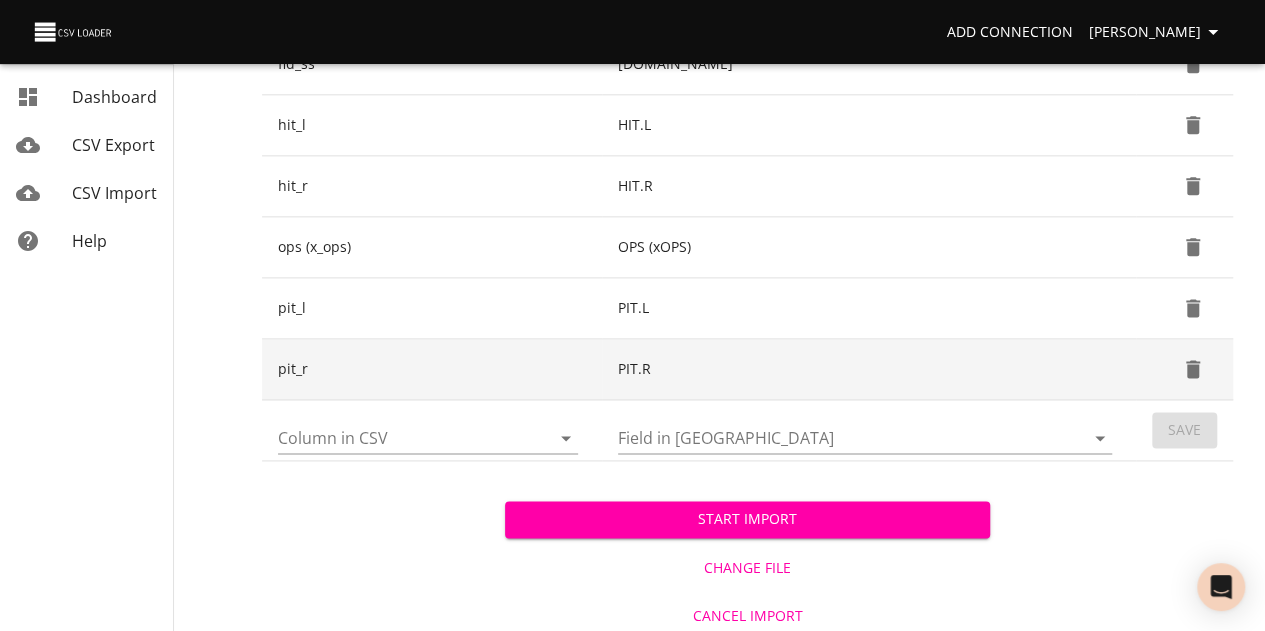 scroll, scrollTop: 1165, scrollLeft: 0, axis: vertical 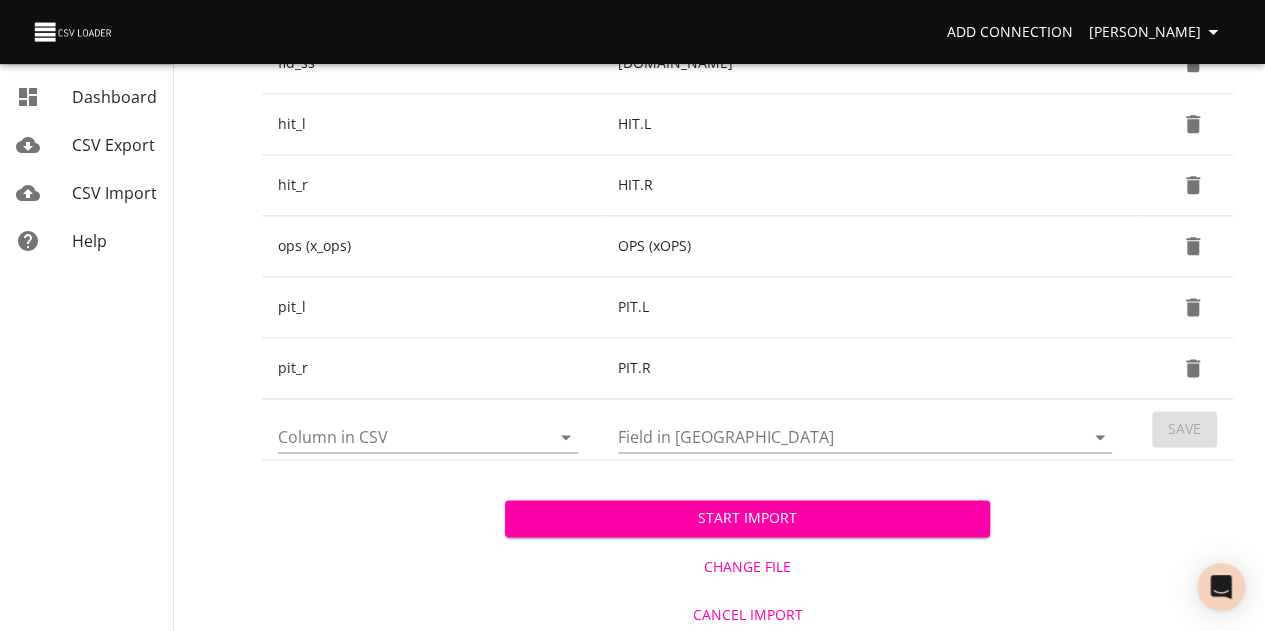 click on "Column in CSV" at bounding box center [397, 436] 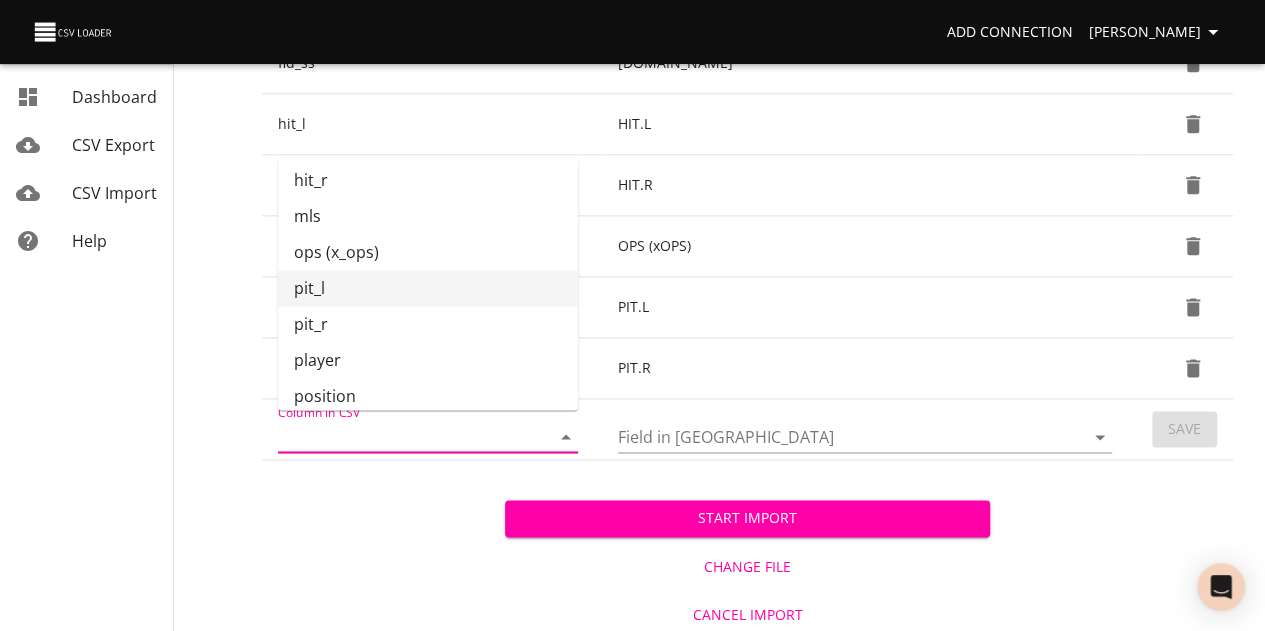 scroll, scrollTop: 467, scrollLeft: 0, axis: vertical 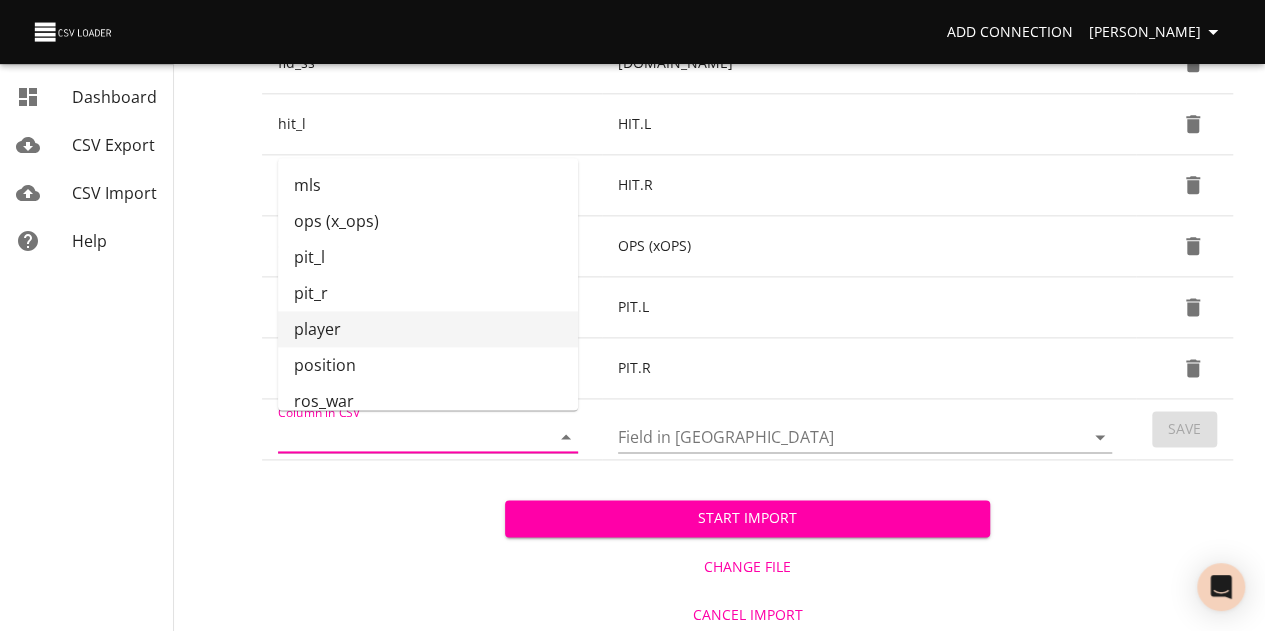 click on "player" at bounding box center [428, 329] 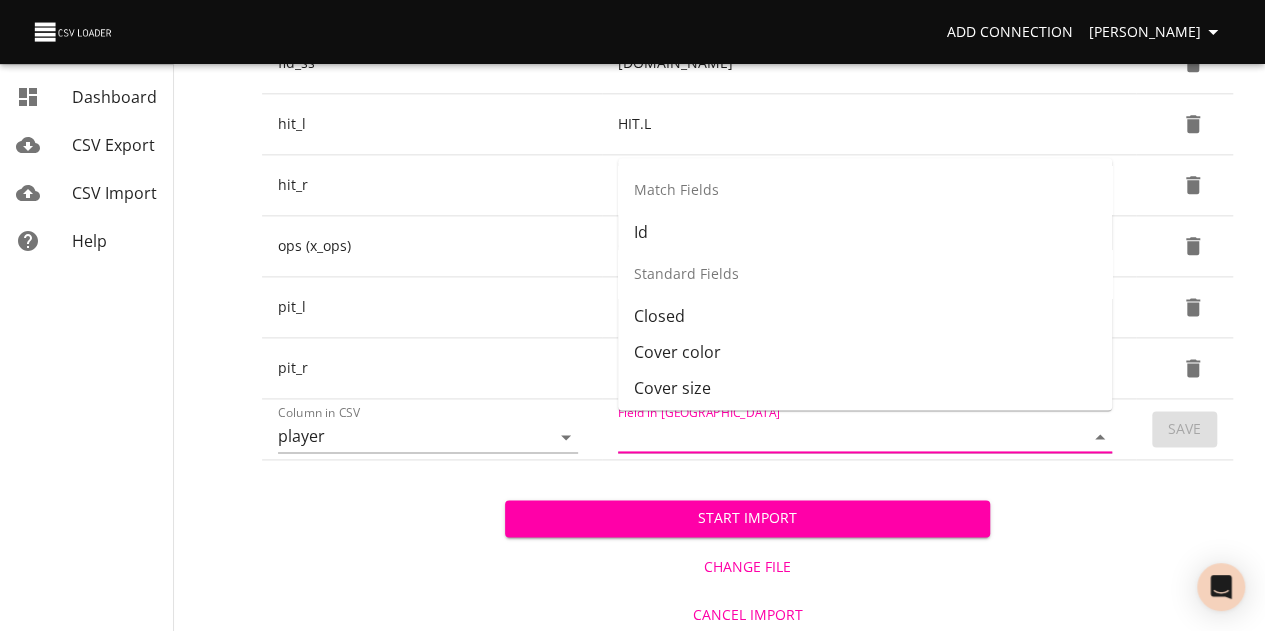 click on "Field in [GEOGRAPHIC_DATA]" at bounding box center [834, 436] 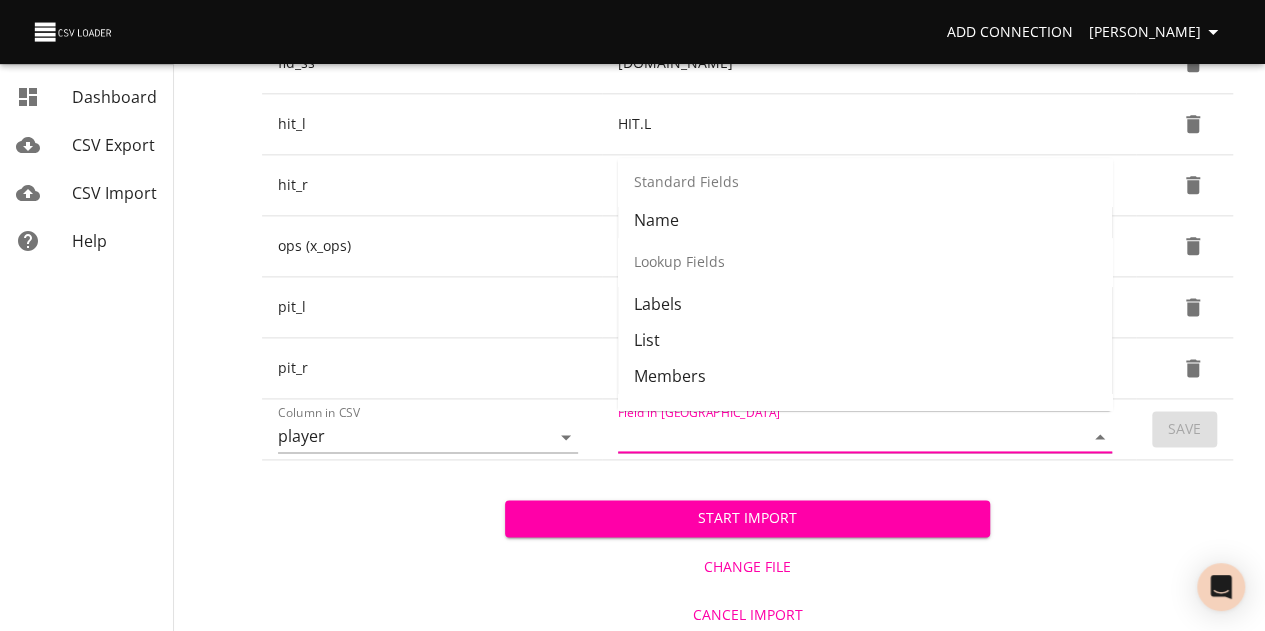 scroll, scrollTop: 307, scrollLeft: 0, axis: vertical 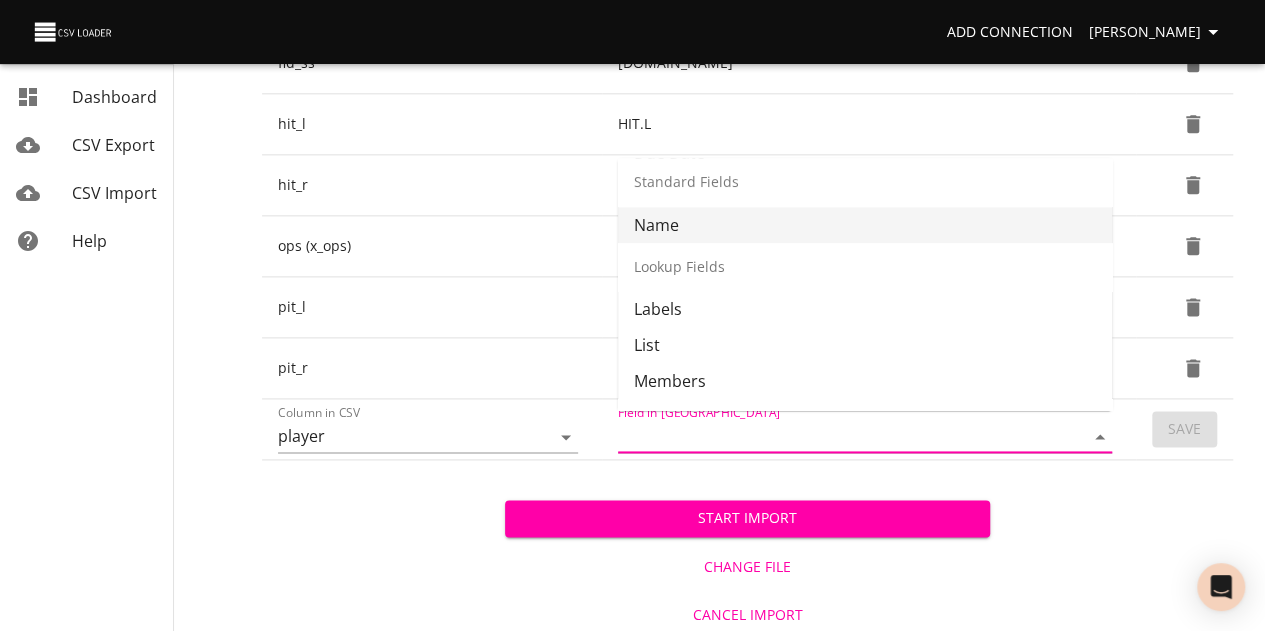 click on "Name" at bounding box center [865, 225] 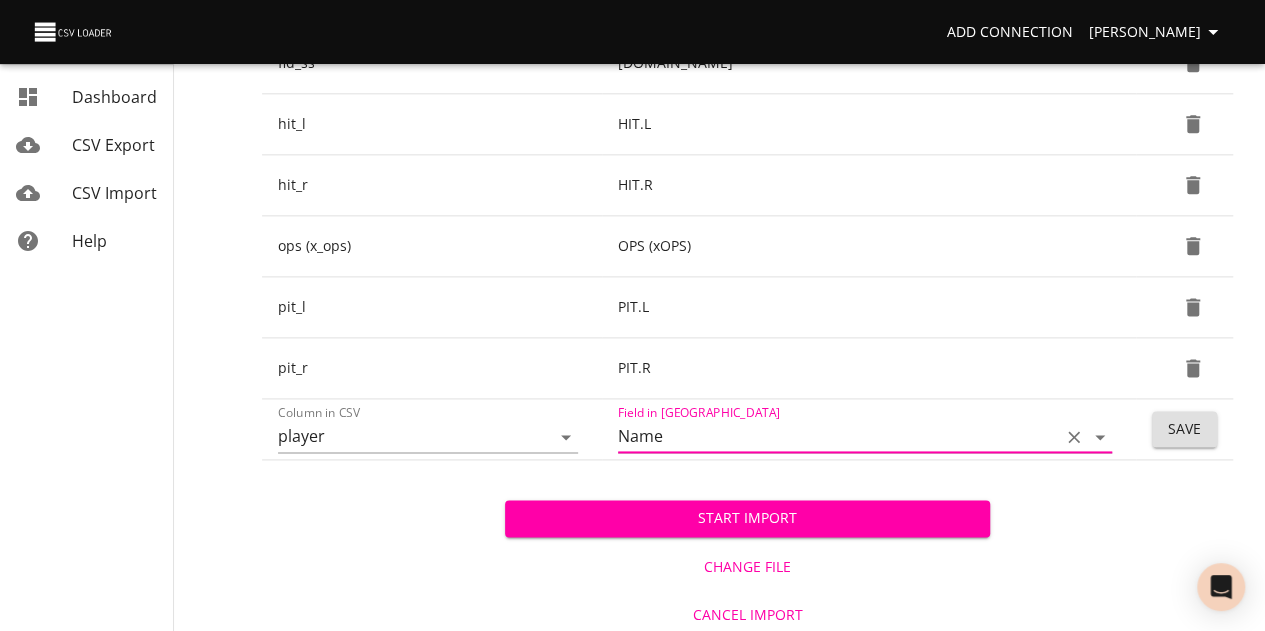 click on "Save" at bounding box center [1184, 429] 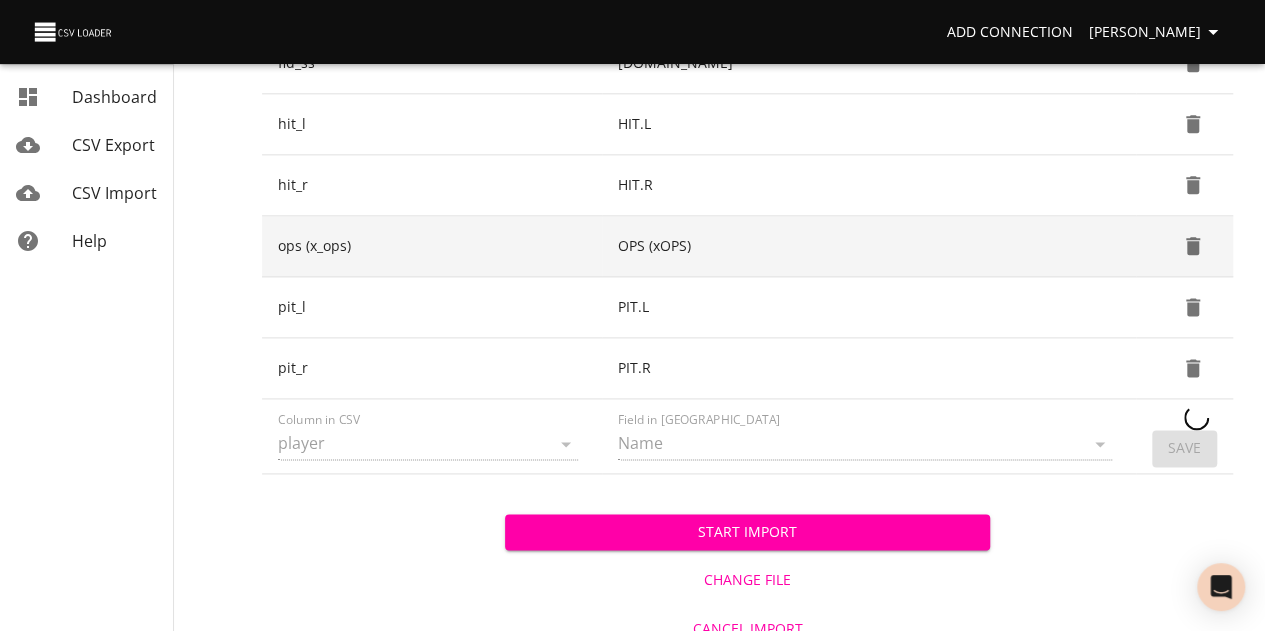 type 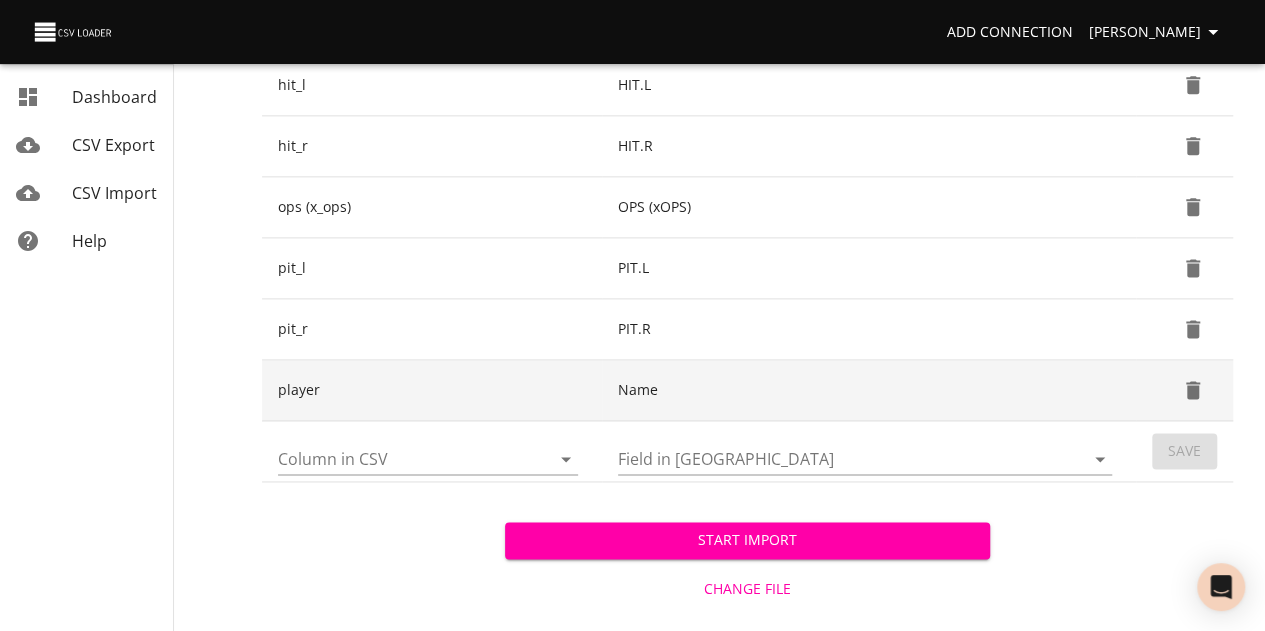 scroll, scrollTop: 1226, scrollLeft: 0, axis: vertical 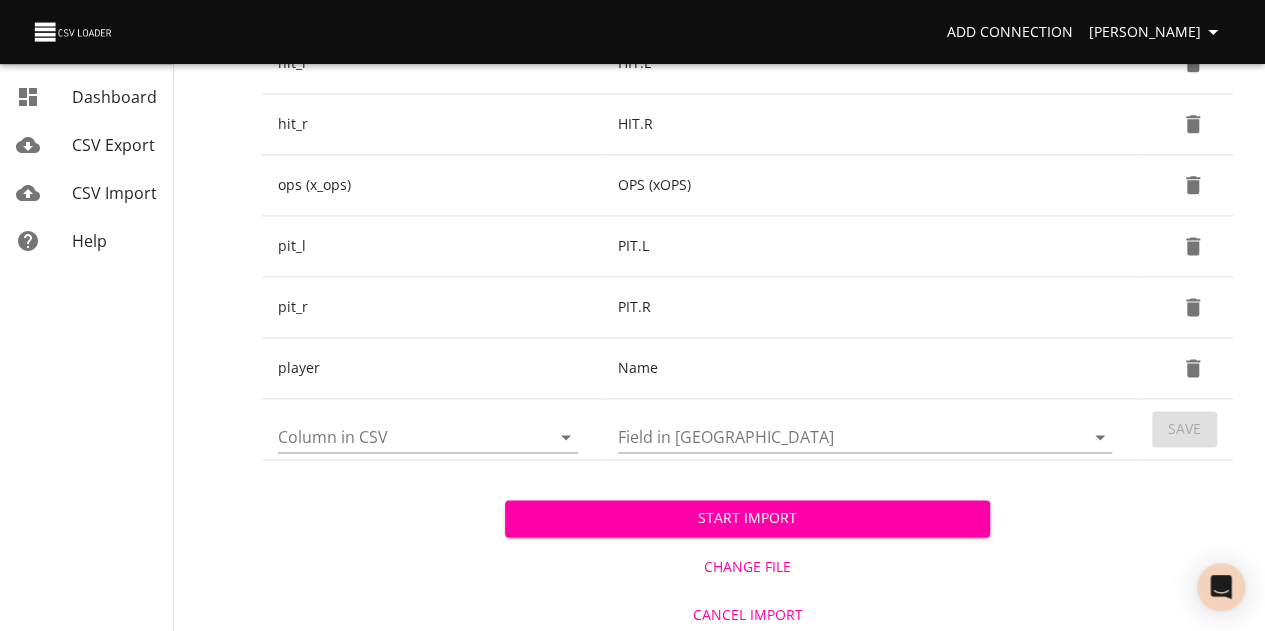 click on "Column in CSV" at bounding box center (397, 436) 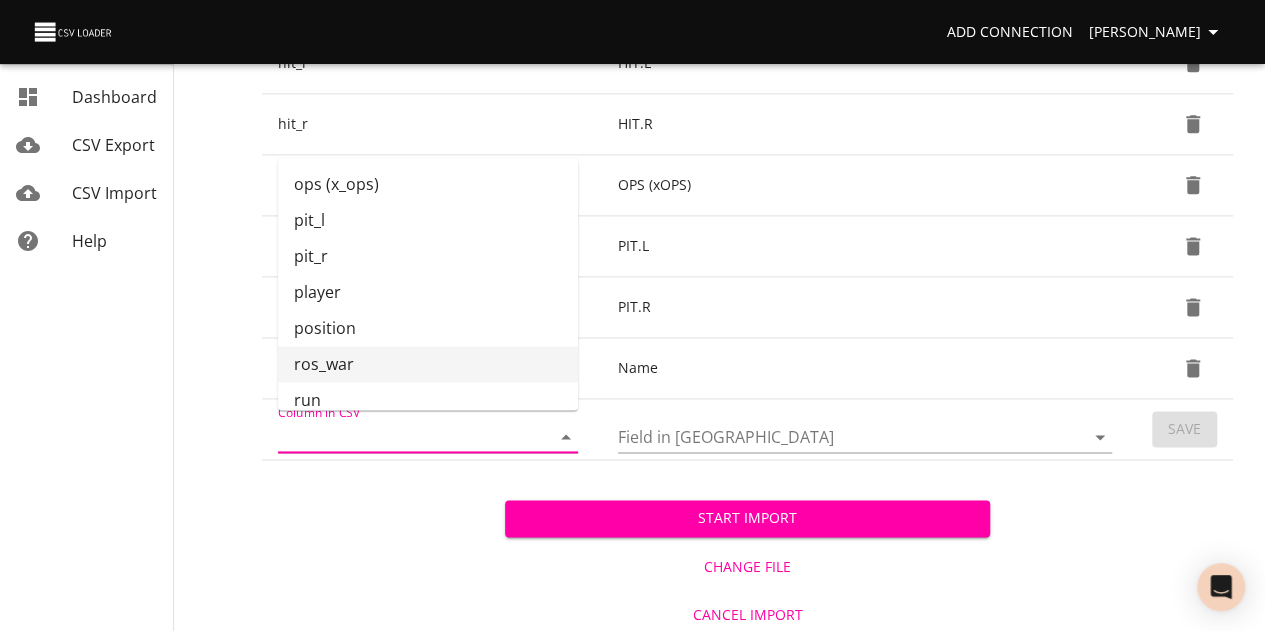 scroll, scrollTop: 603, scrollLeft: 0, axis: vertical 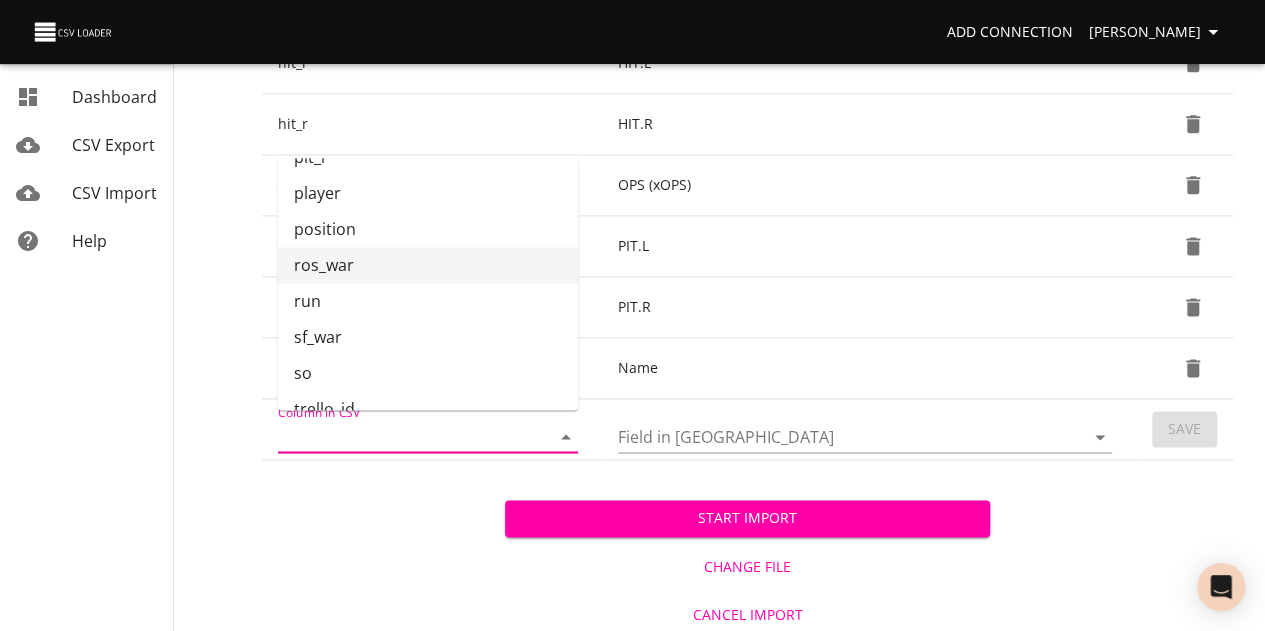 click on "ros_war" at bounding box center (428, 265) 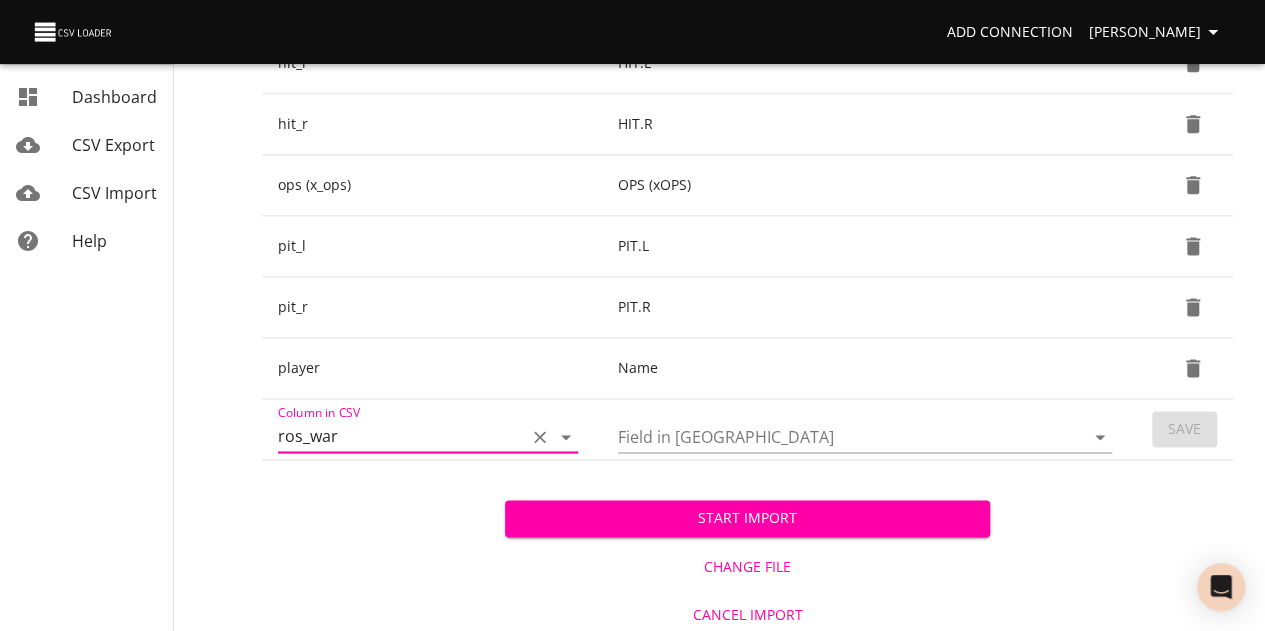 click on "Field in [GEOGRAPHIC_DATA]" at bounding box center (865, 429) 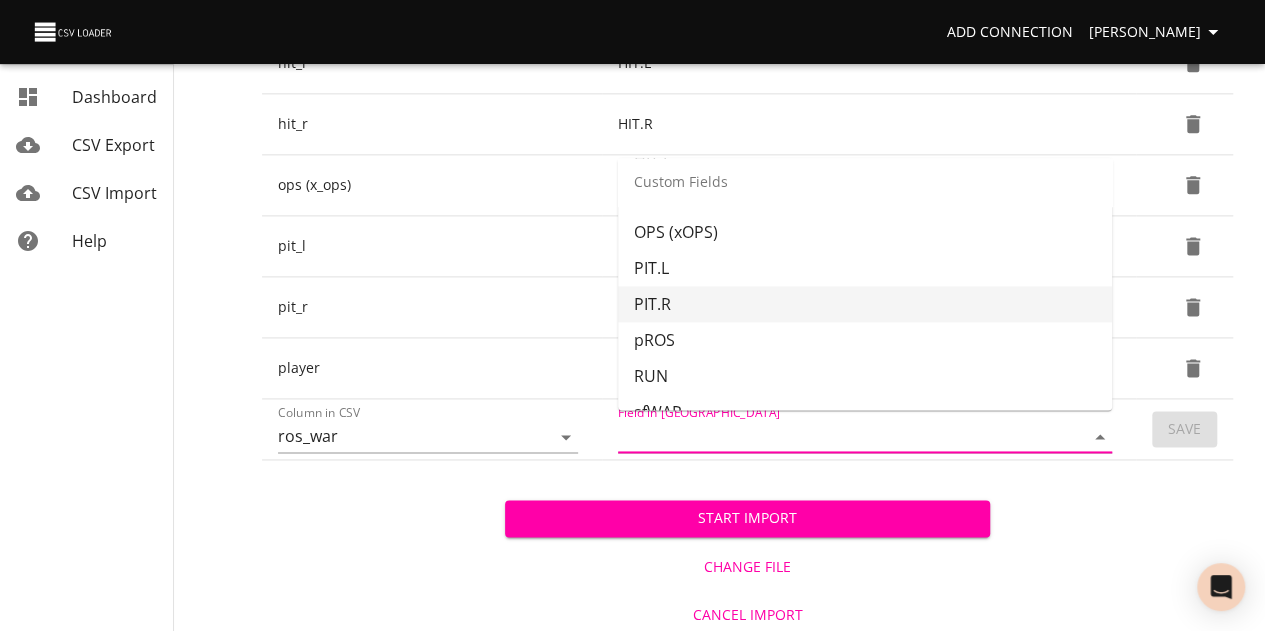 scroll, scrollTop: 1039, scrollLeft: 0, axis: vertical 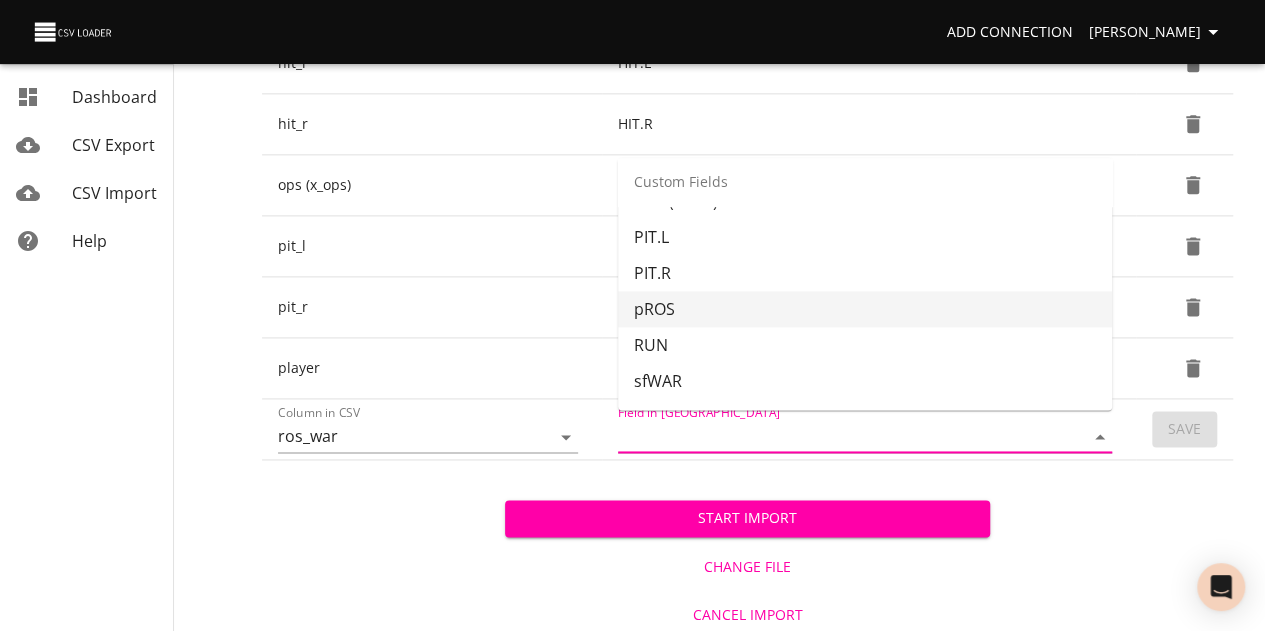 click on "pROS" at bounding box center (865, 309) 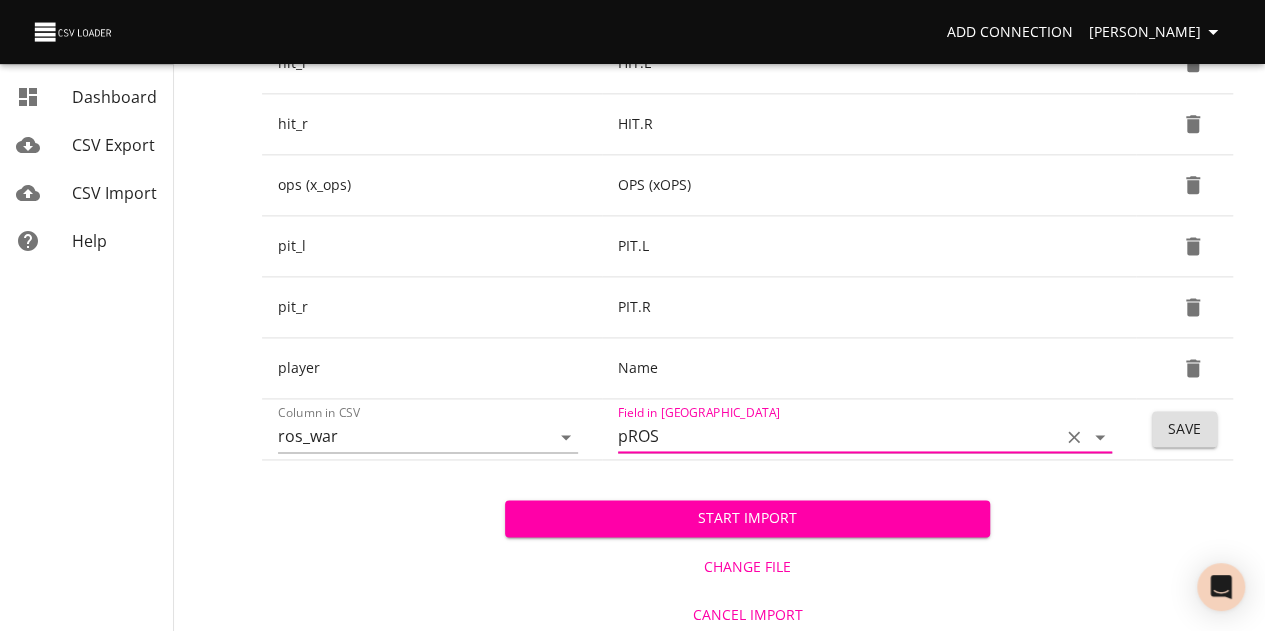 click on "Save" at bounding box center [1184, 429] 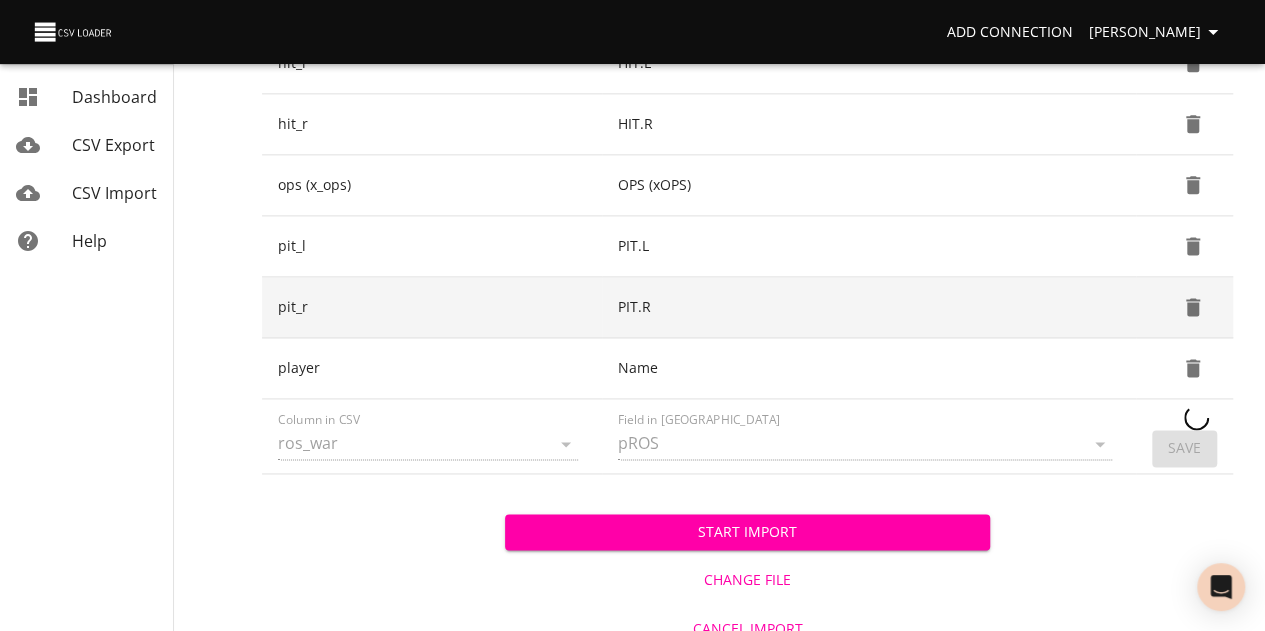 type 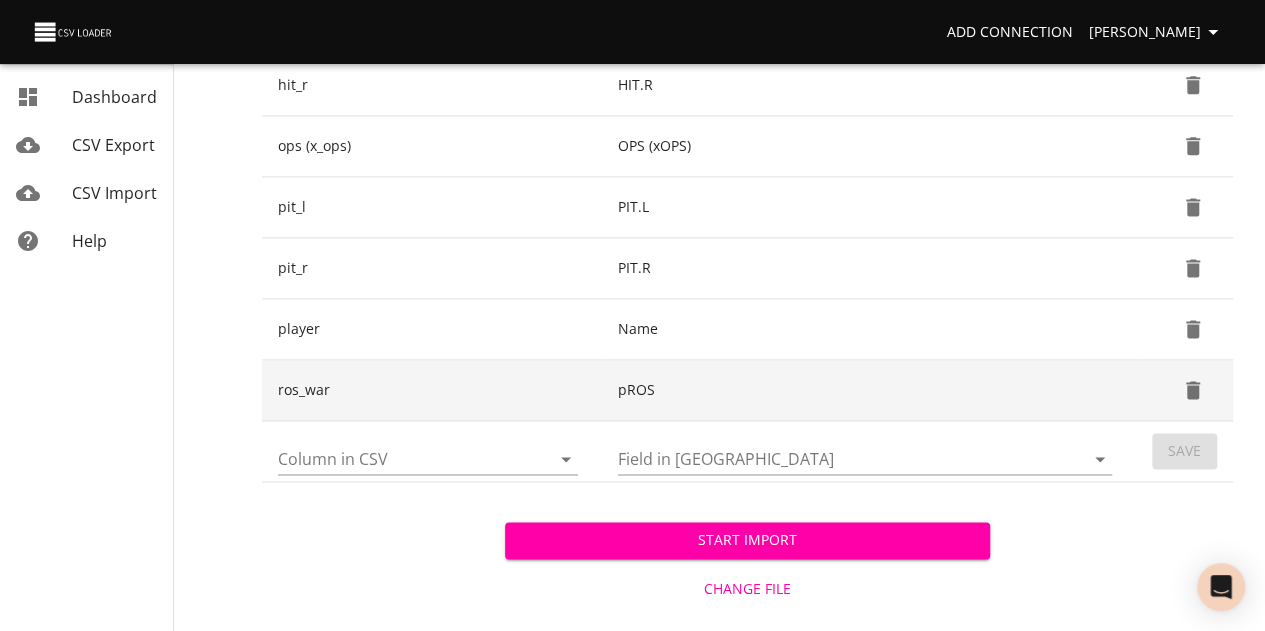 scroll, scrollTop: 1286, scrollLeft: 0, axis: vertical 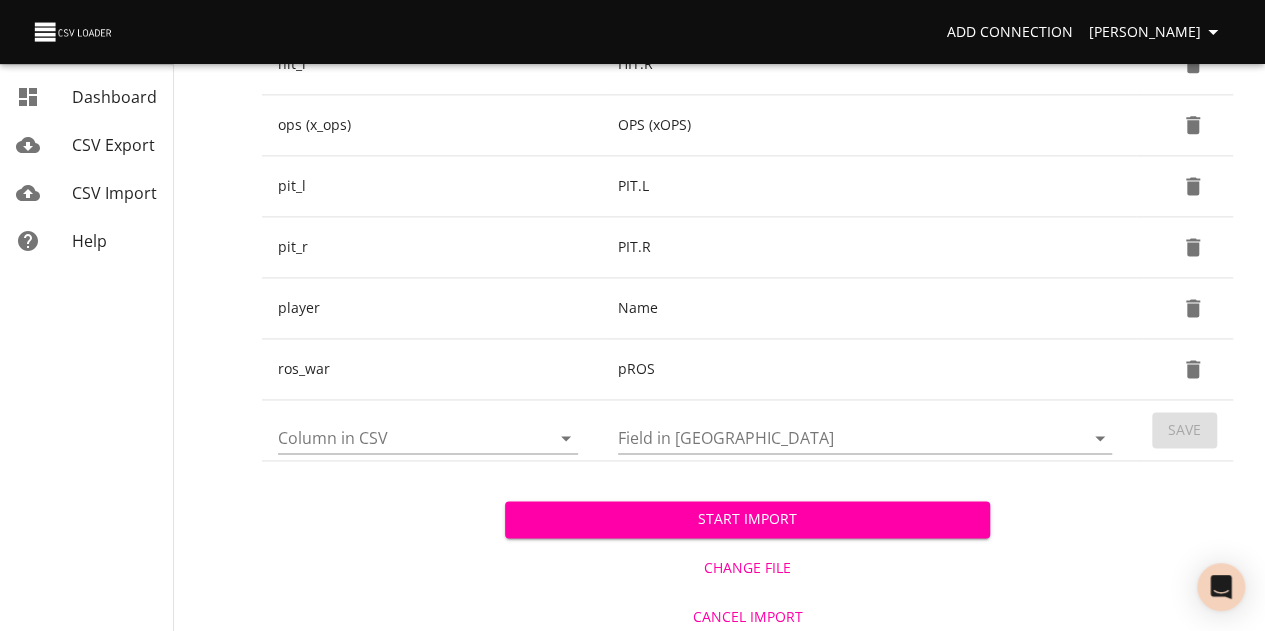 click on "Column in CSV" at bounding box center [397, 437] 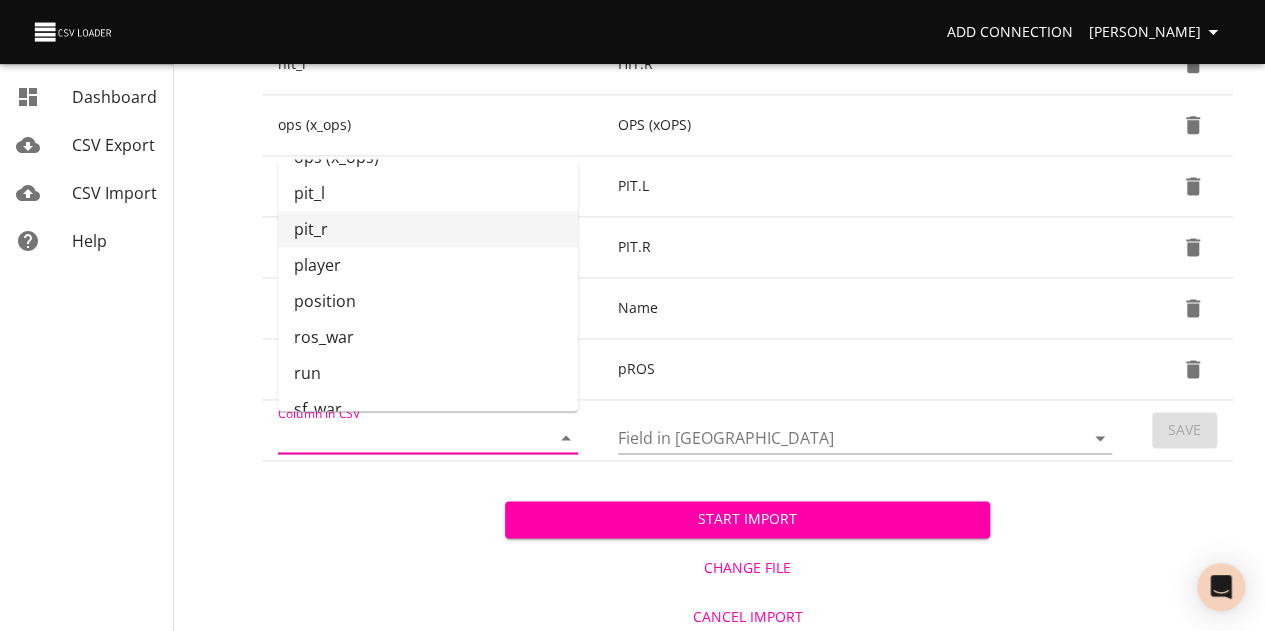 scroll, scrollTop: 575, scrollLeft: 0, axis: vertical 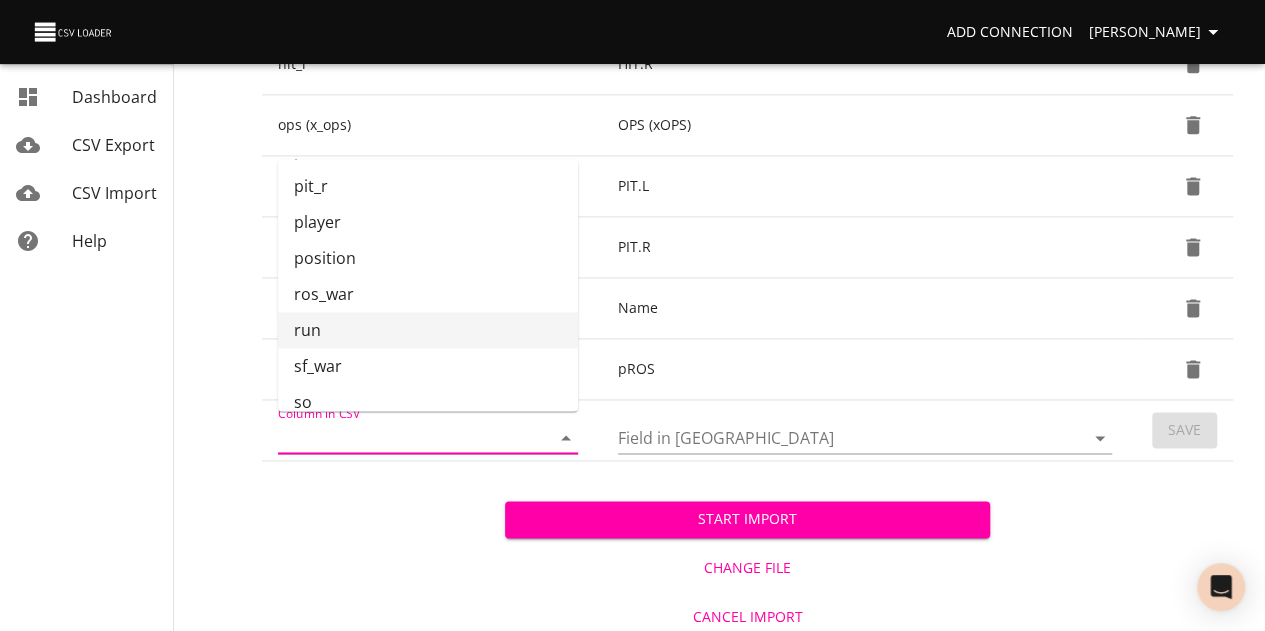 click on "run" at bounding box center [428, 330] 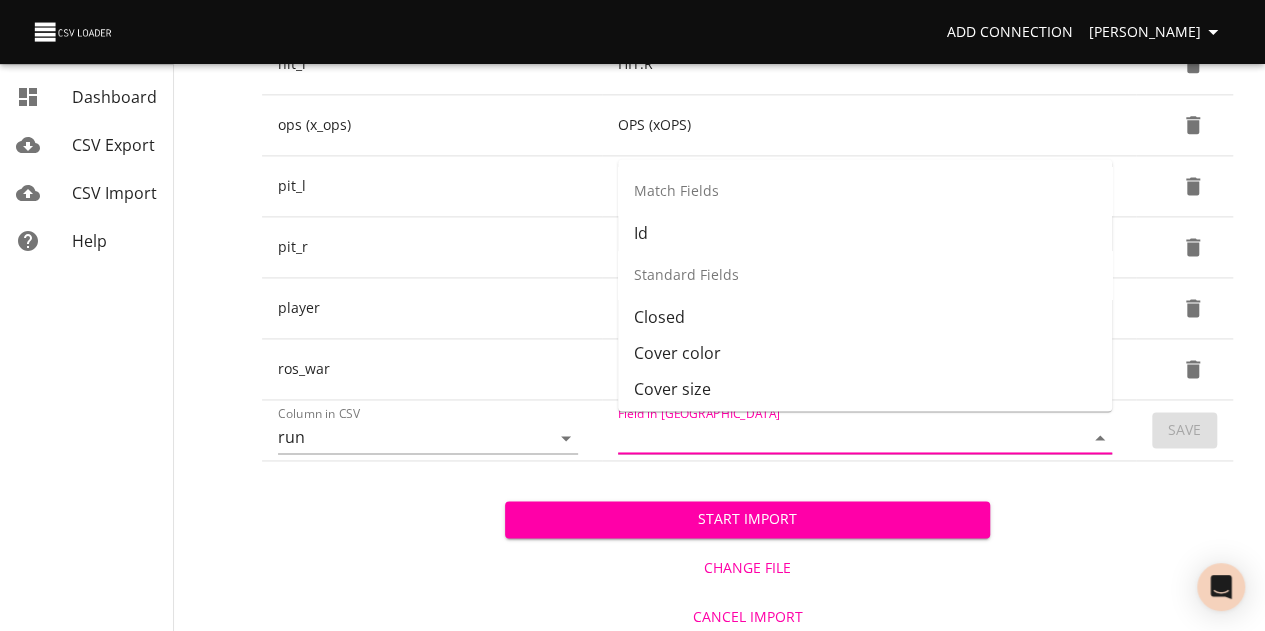 click on "Field in [GEOGRAPHIC_DATA]" at bounding box center [834, 437] 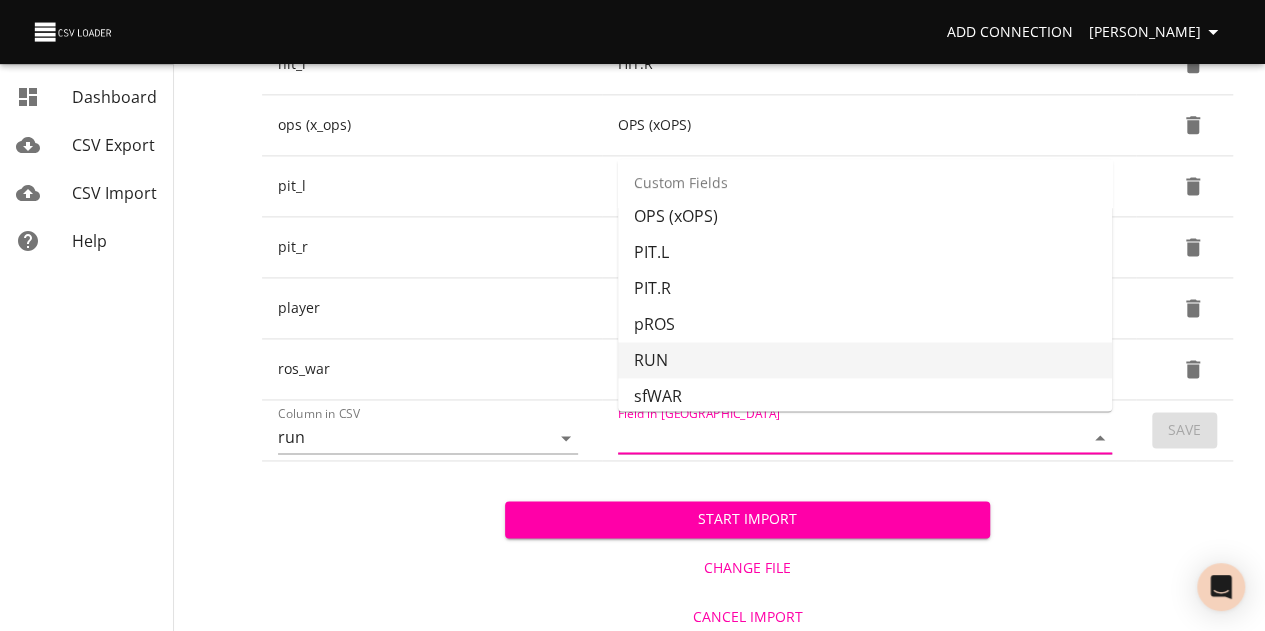 scroll, scrollTop: 1107, scrollLeft: 0, axis: vertical 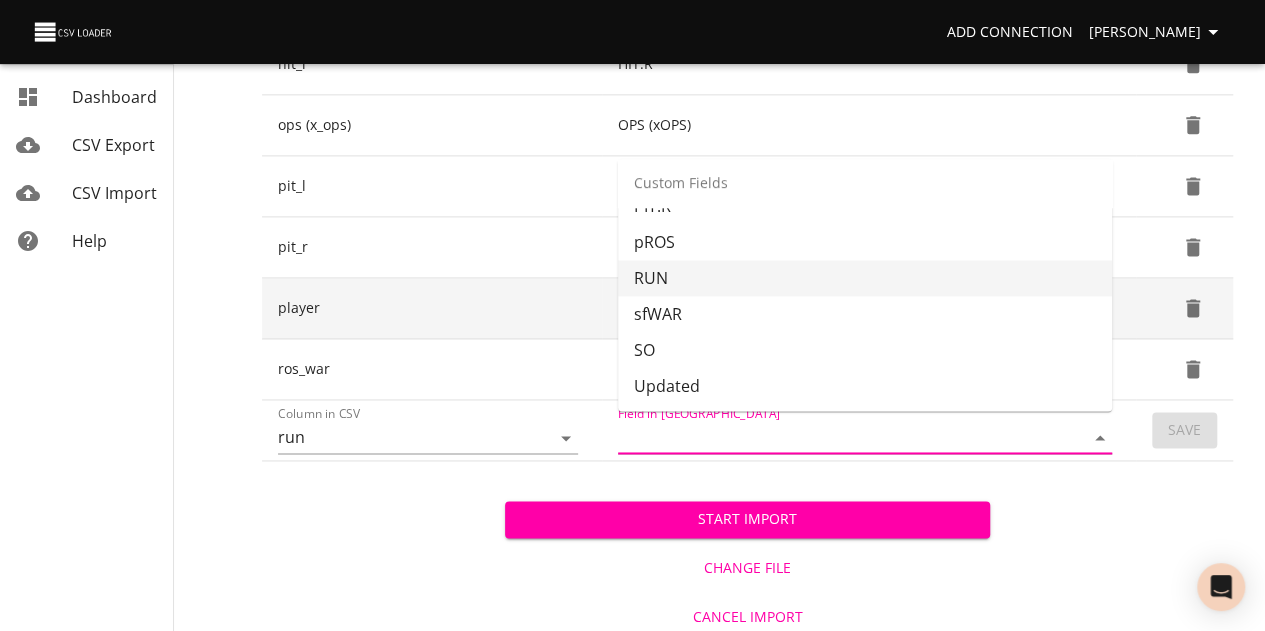 click on "RUN" at bounding box center [865, 278] 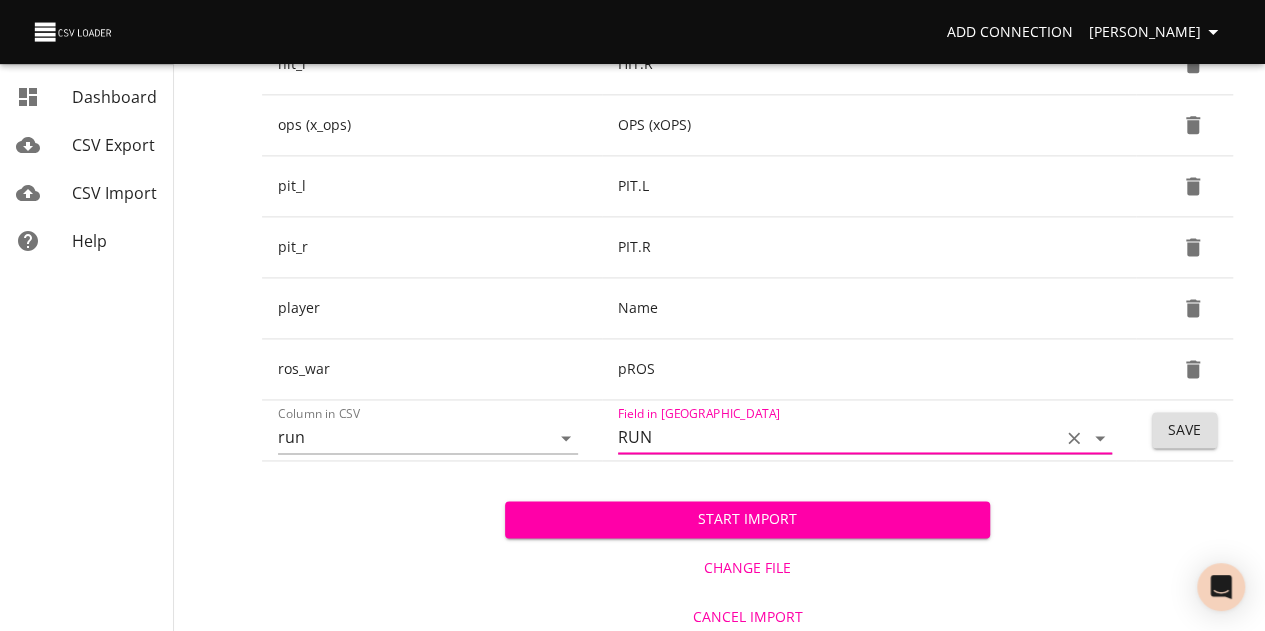 click on "Save" at bounding box center [1184, 430] 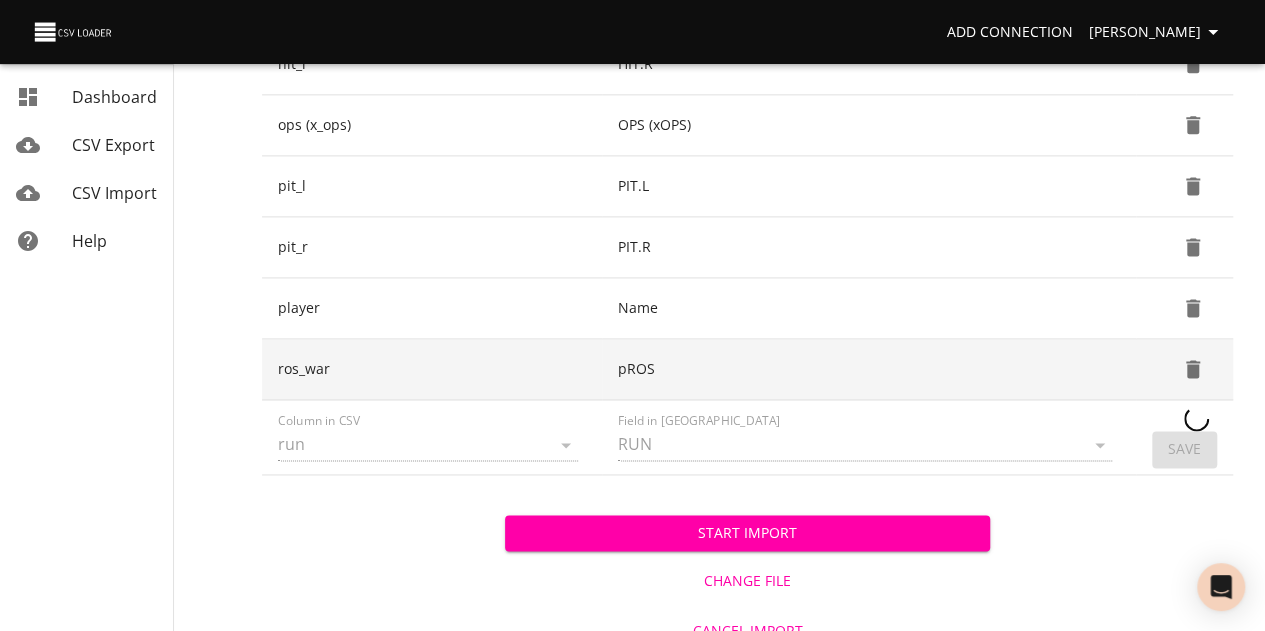 type 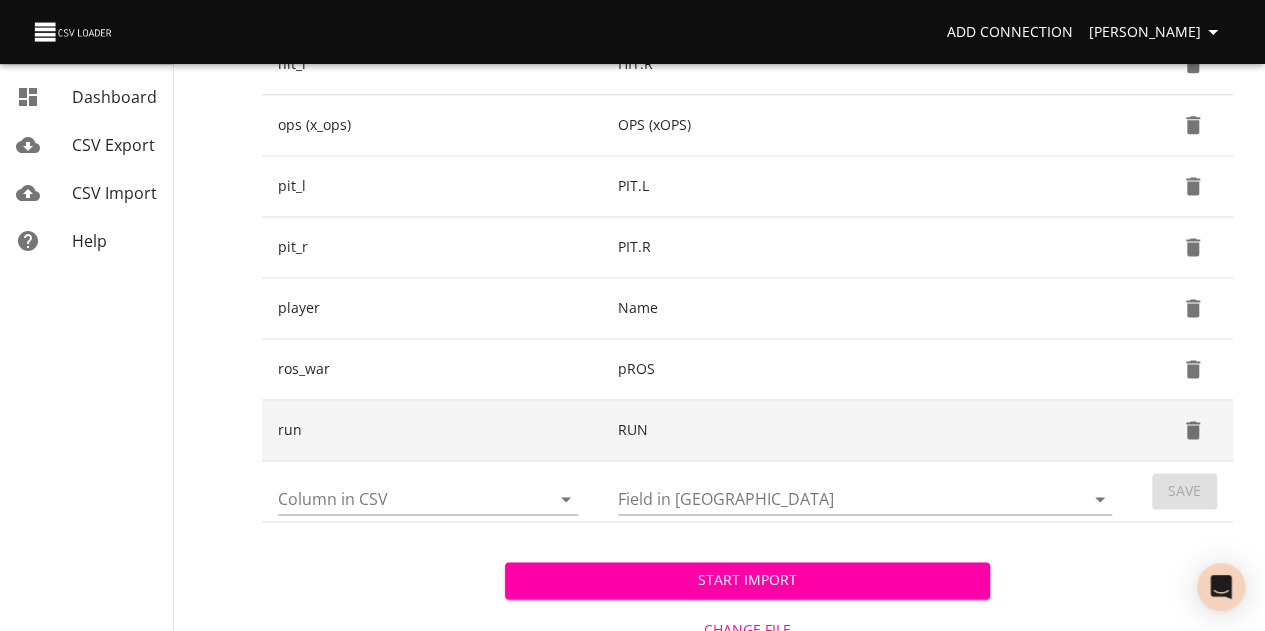 click on "RUN" at bounding box center (869, 430) 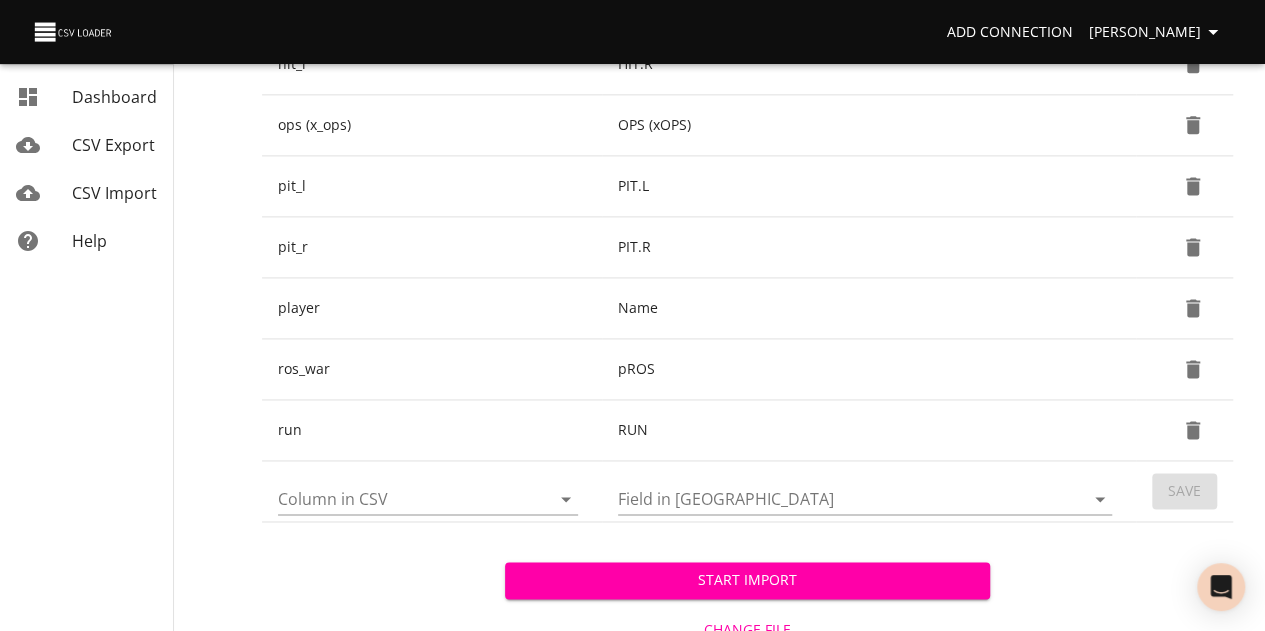click on "Column in CSV" at bounding box center [397, 498] 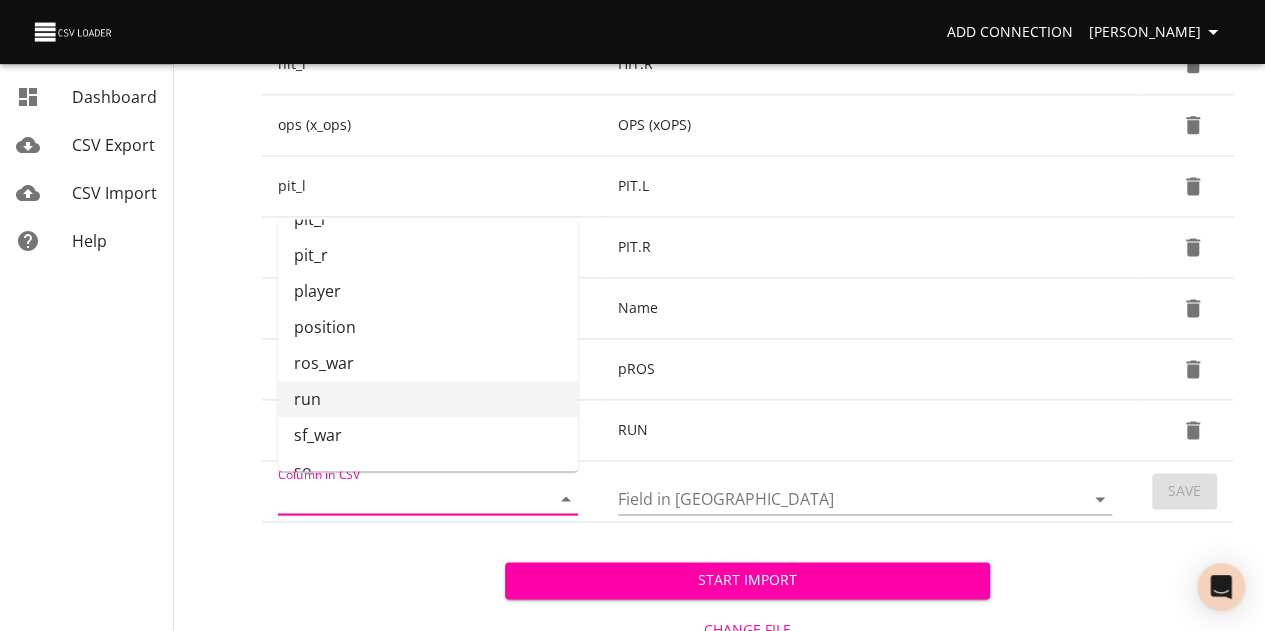scroll, scrollTop: 611, scrollLeft: 0, axis: vertical 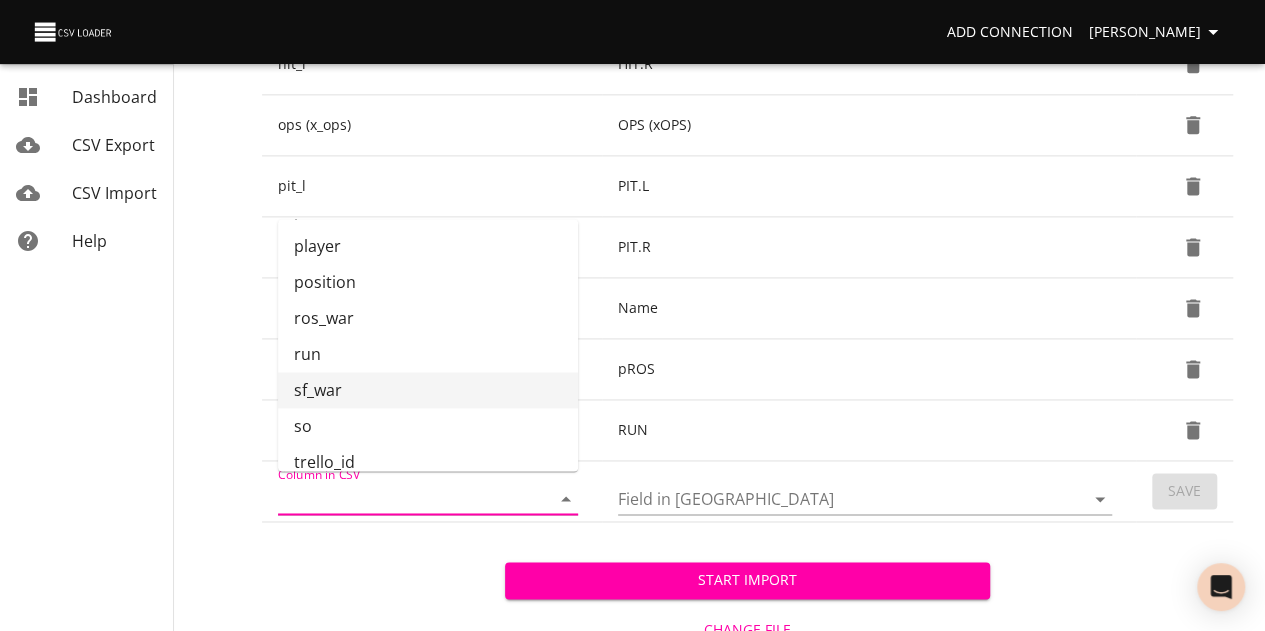 click on "sf_war" at bounding box center [428, 390] 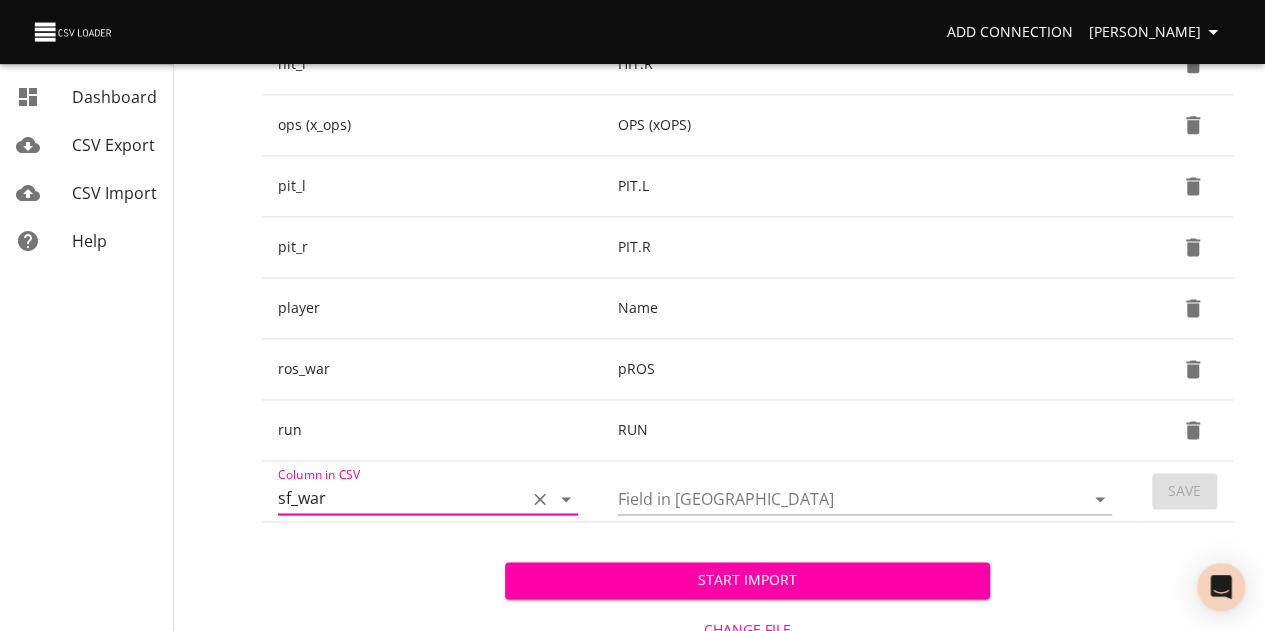 click on "Field in [GEOGRAPHIC_DATA]" at bounding box center [834, 498] 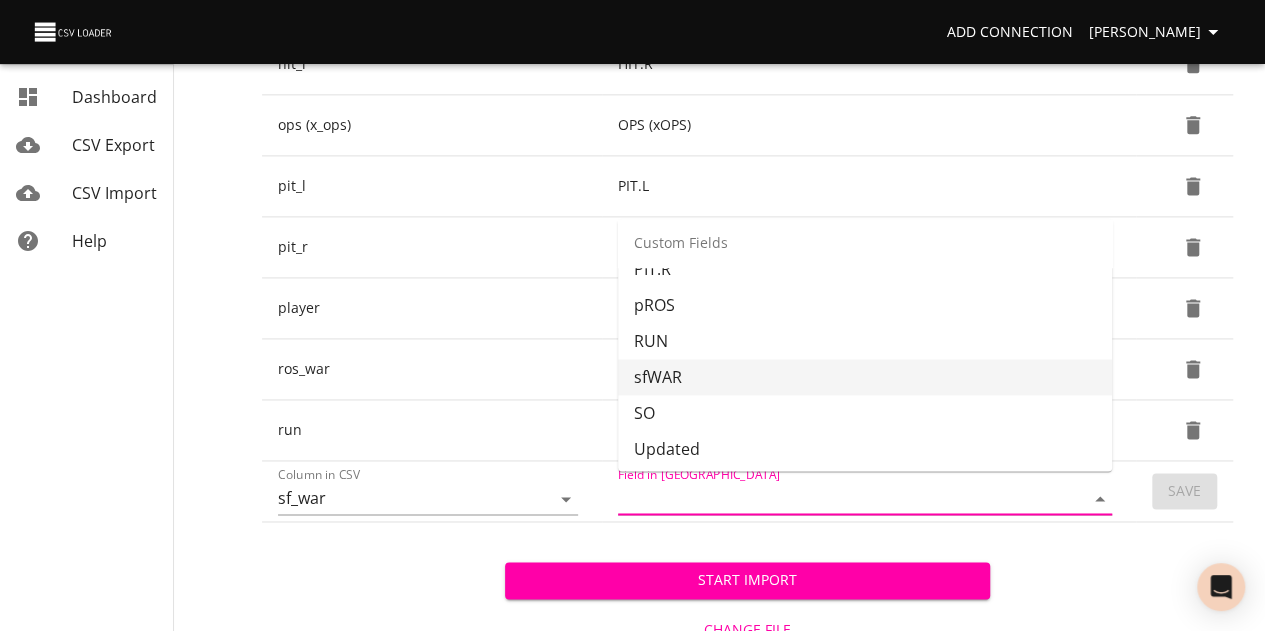 scroll, scrollTop: 1107, scrollLeft: 0, axis: vertical 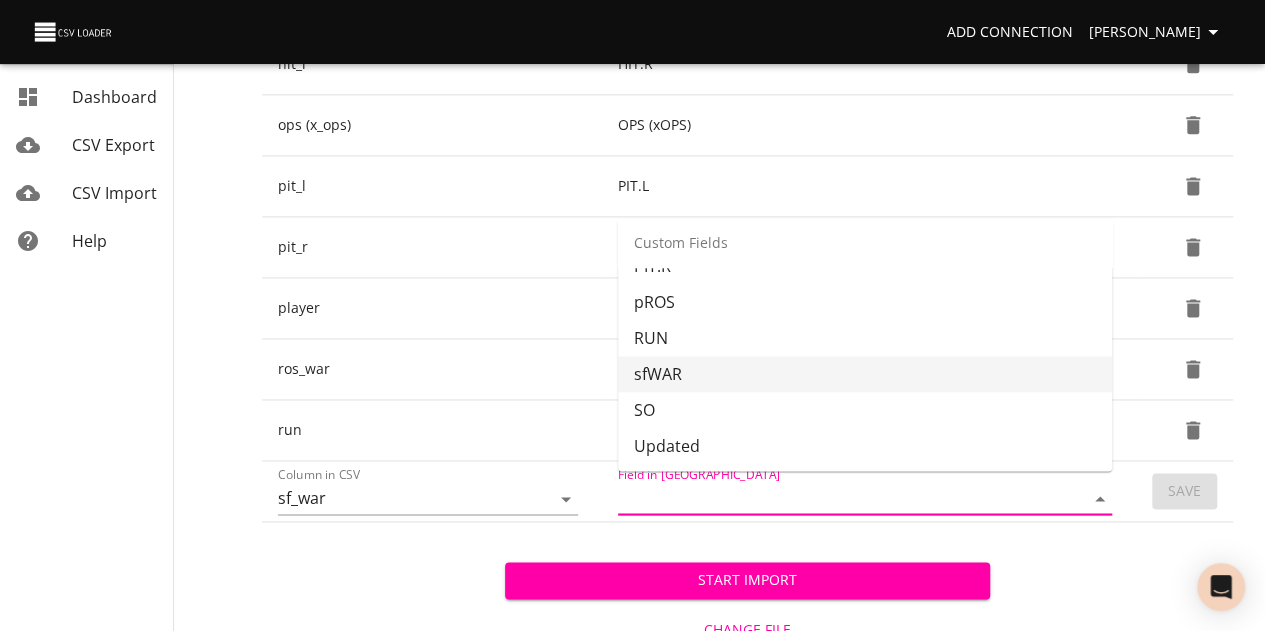 click on "sfWAR" at bounding box center (865, 374) 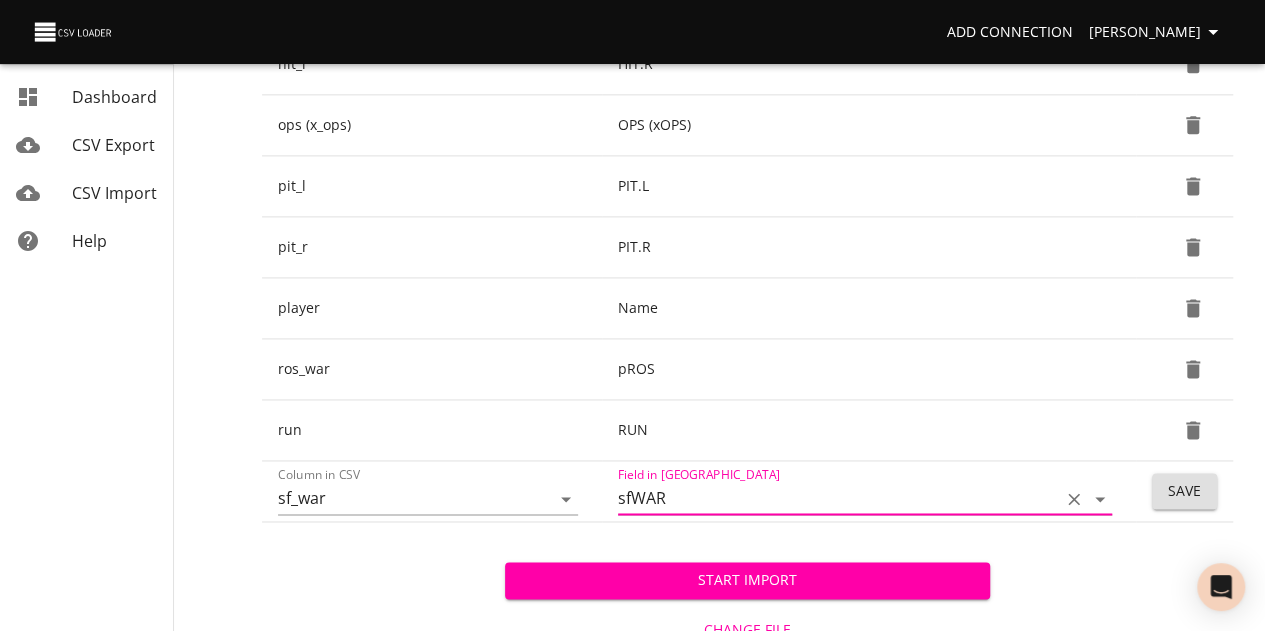 click on "Save" at bounding box center (1184, 491) 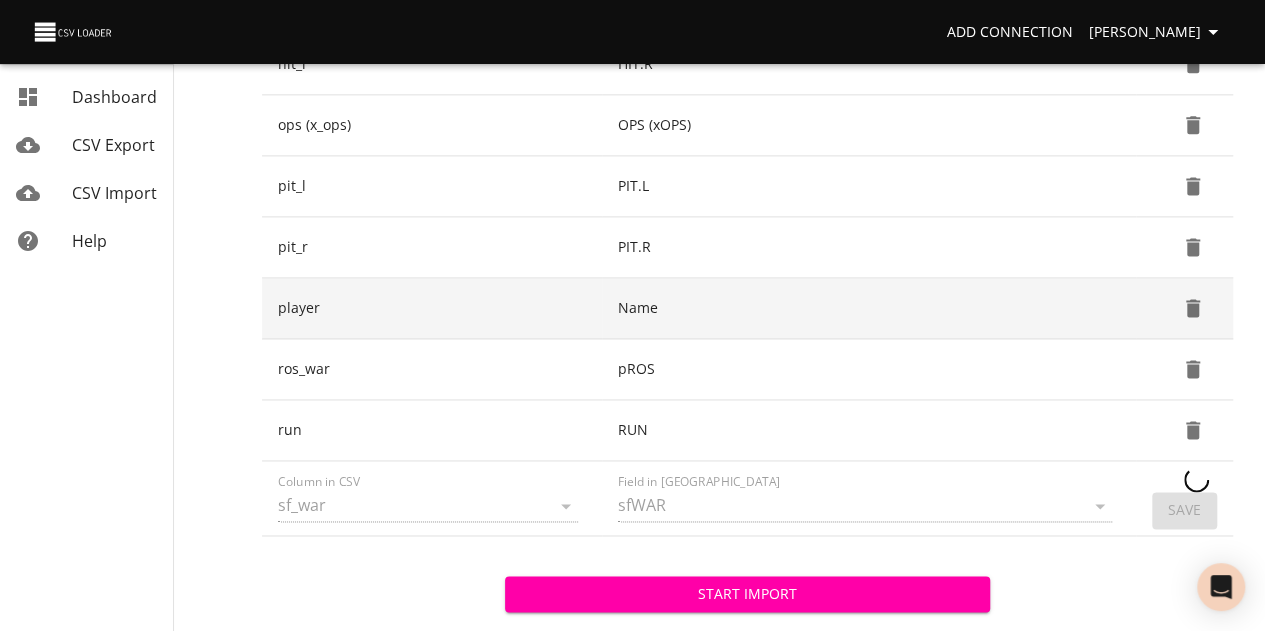 type 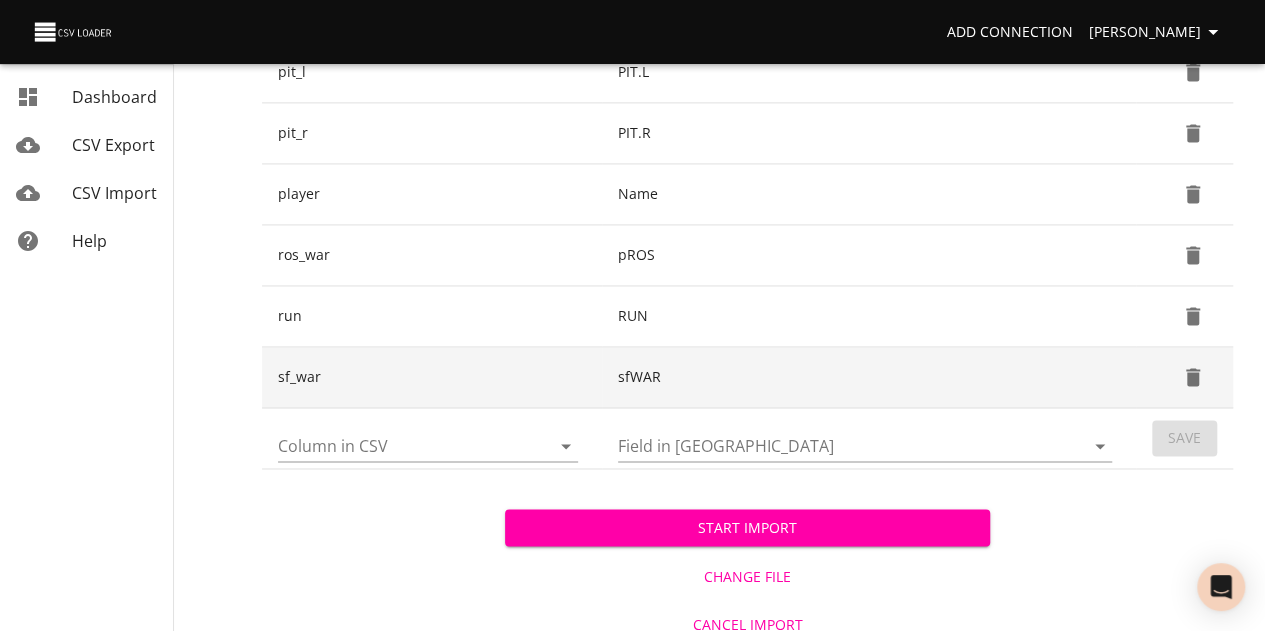 scroll, scrollTop: 1408, scrollLeft: 0, axis: vertical 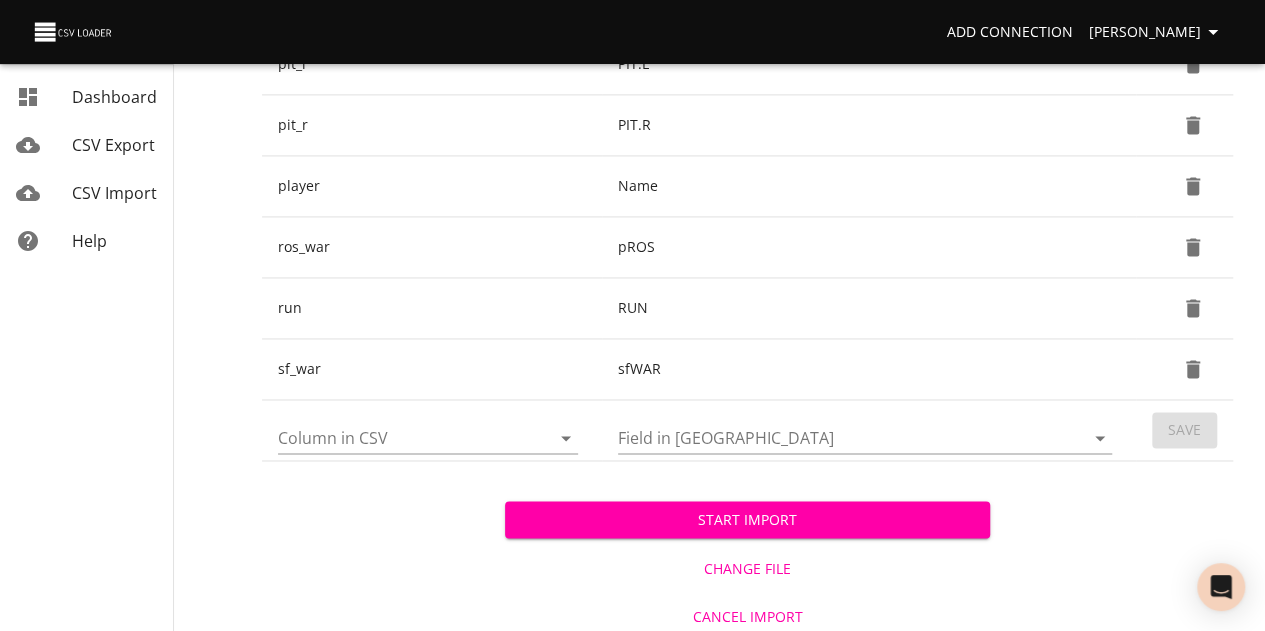 click on "Column in CSV" at bounding box center (397, 437) 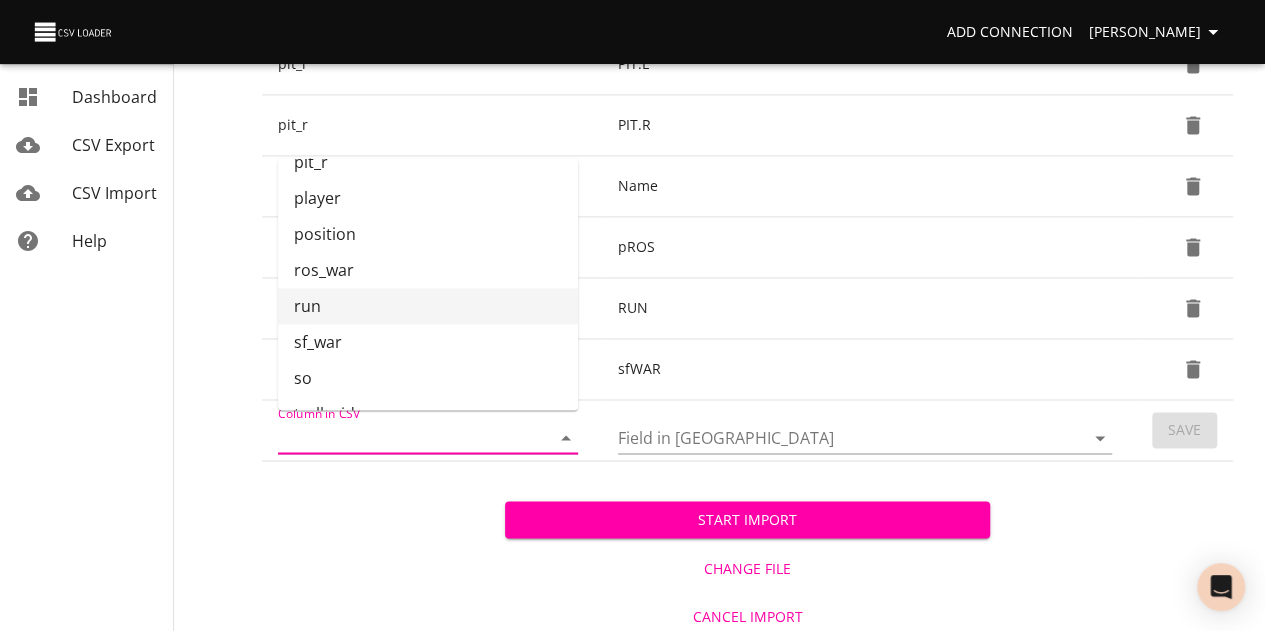 scroll, scrollTop: 627, scrollLeft: 0, axis: vertical 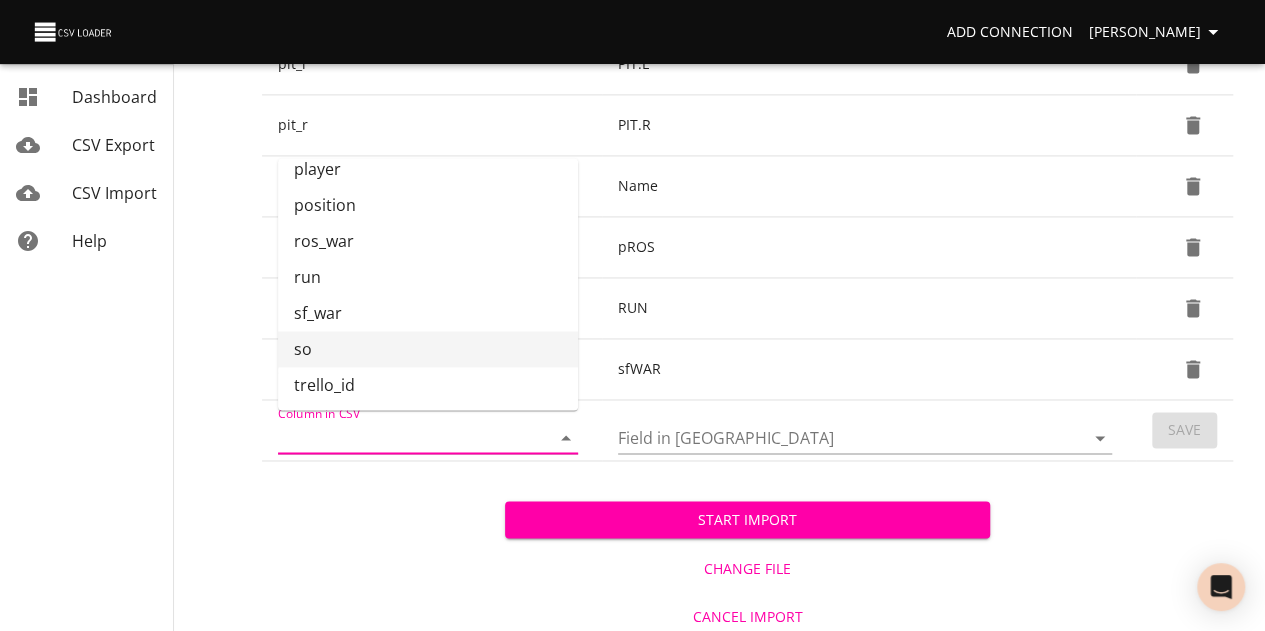 click on "so" at bounding box center (428, 349) 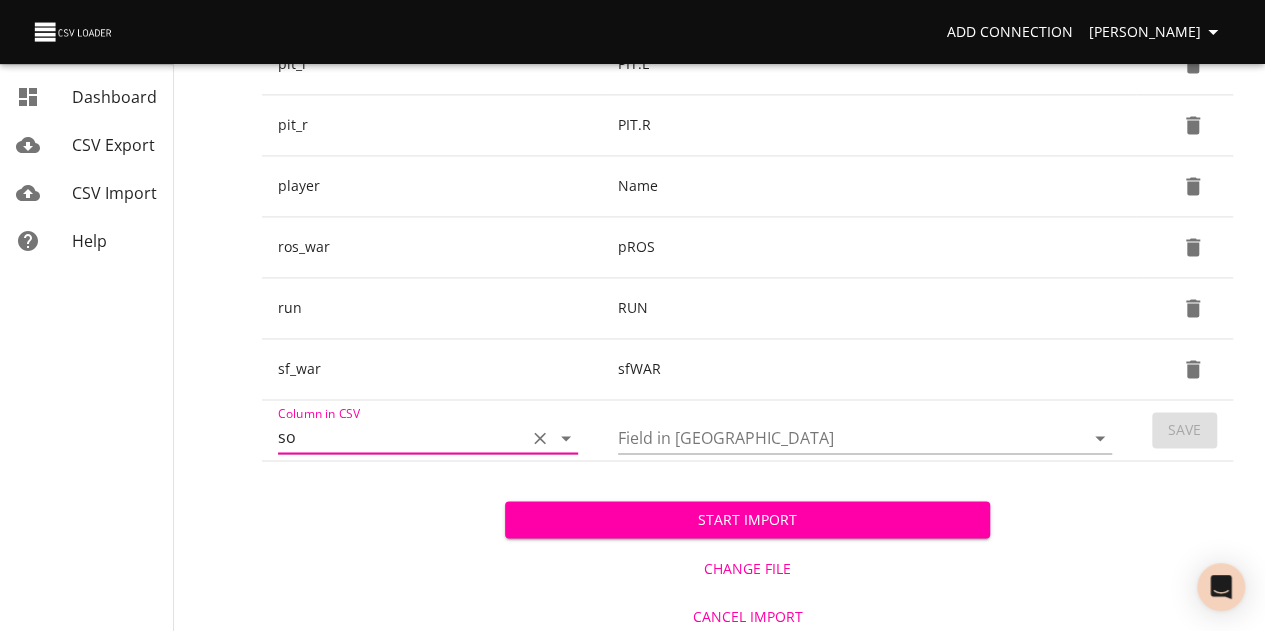 click on "Field in [GEOGRAPHIC_DATA]" at bounding box center [834, 437] 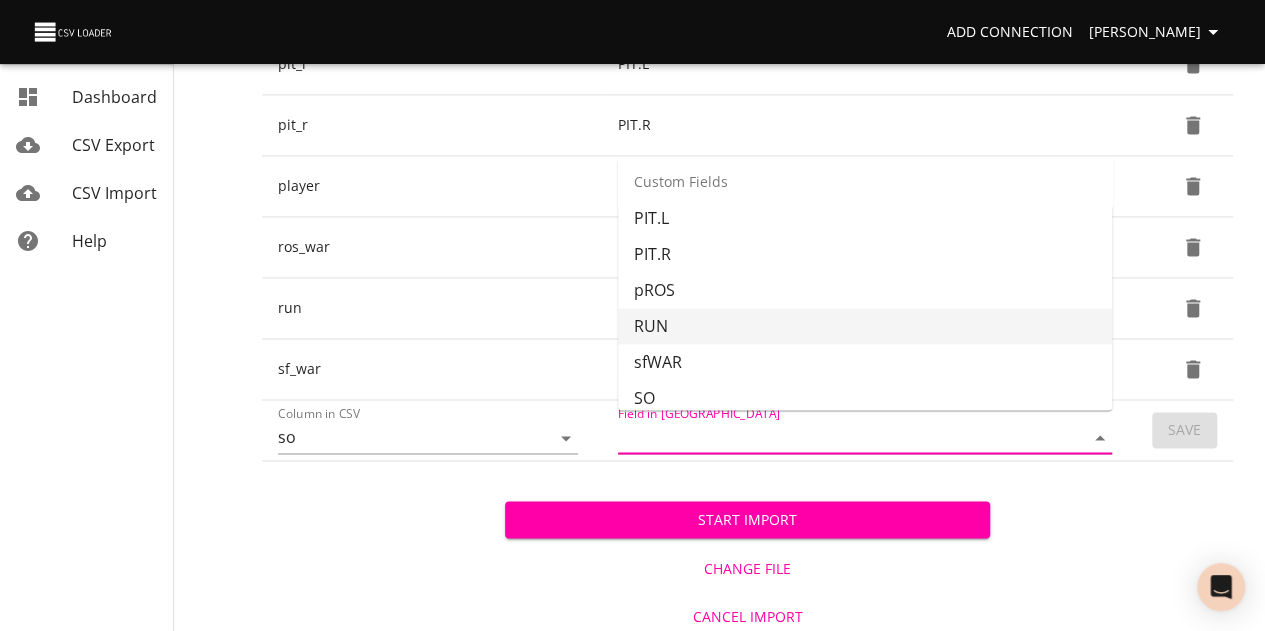 scroll, scrollTop: 1107, scrollLeft: 0, axis: vertical 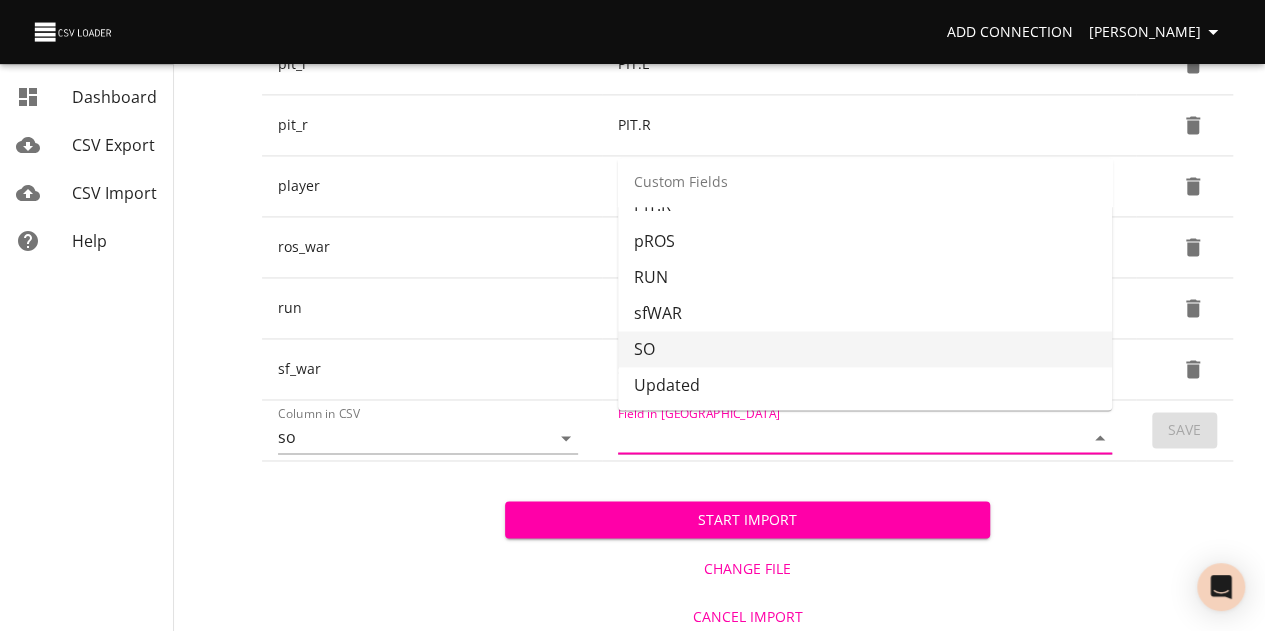 click on "SO" at bounding box center (865, 349) 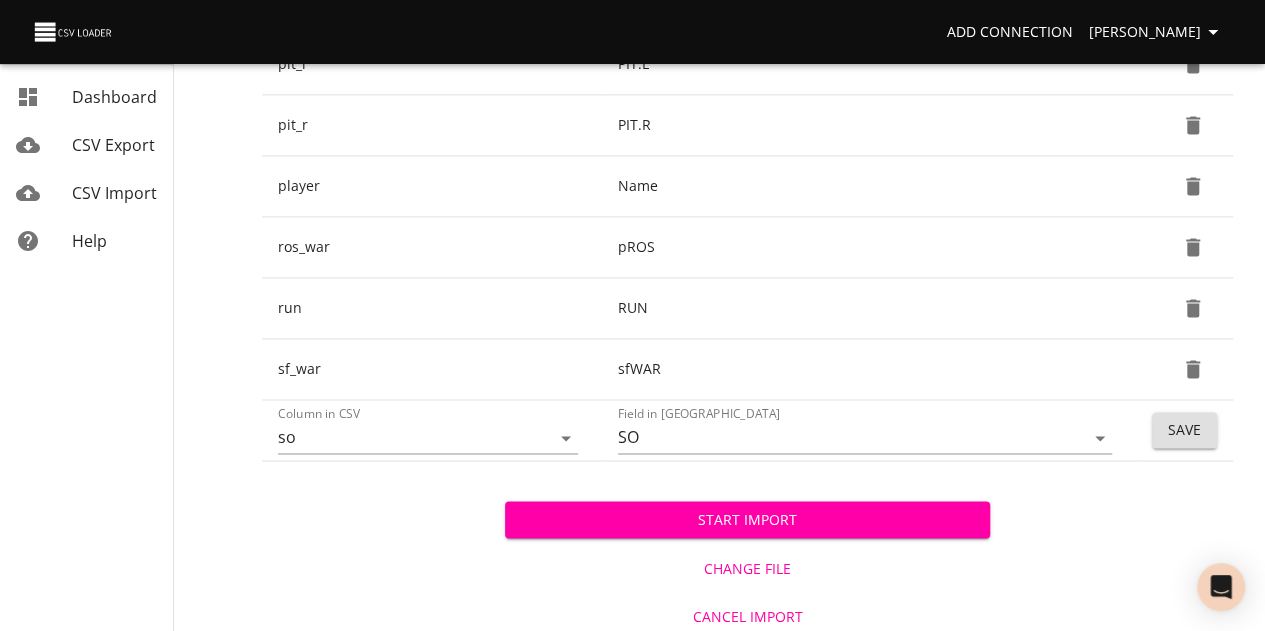 click on "Save" at bounding box center [1184, 430] 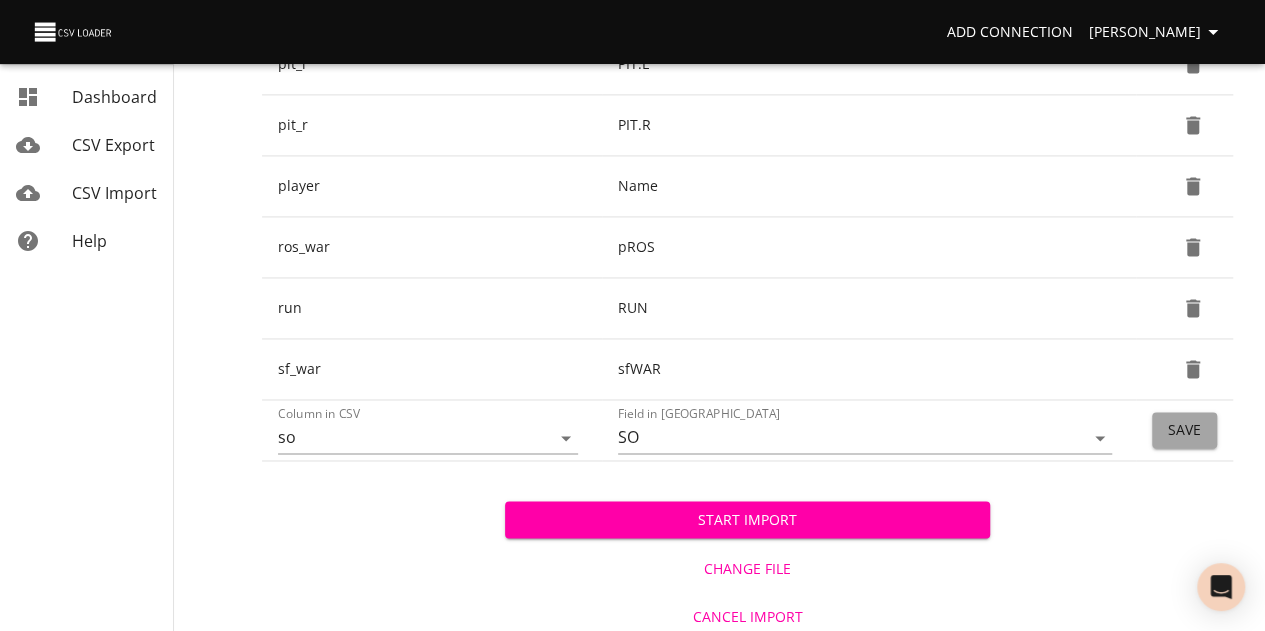 click on "Save" at bounding box center [1184, 430] 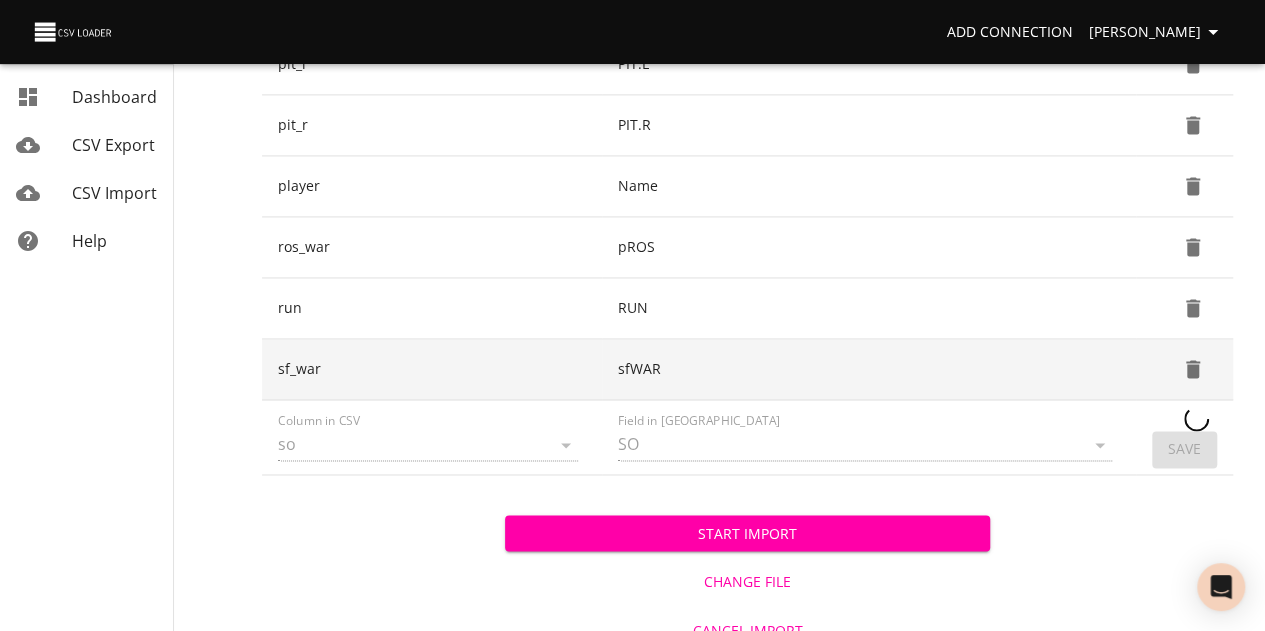 type 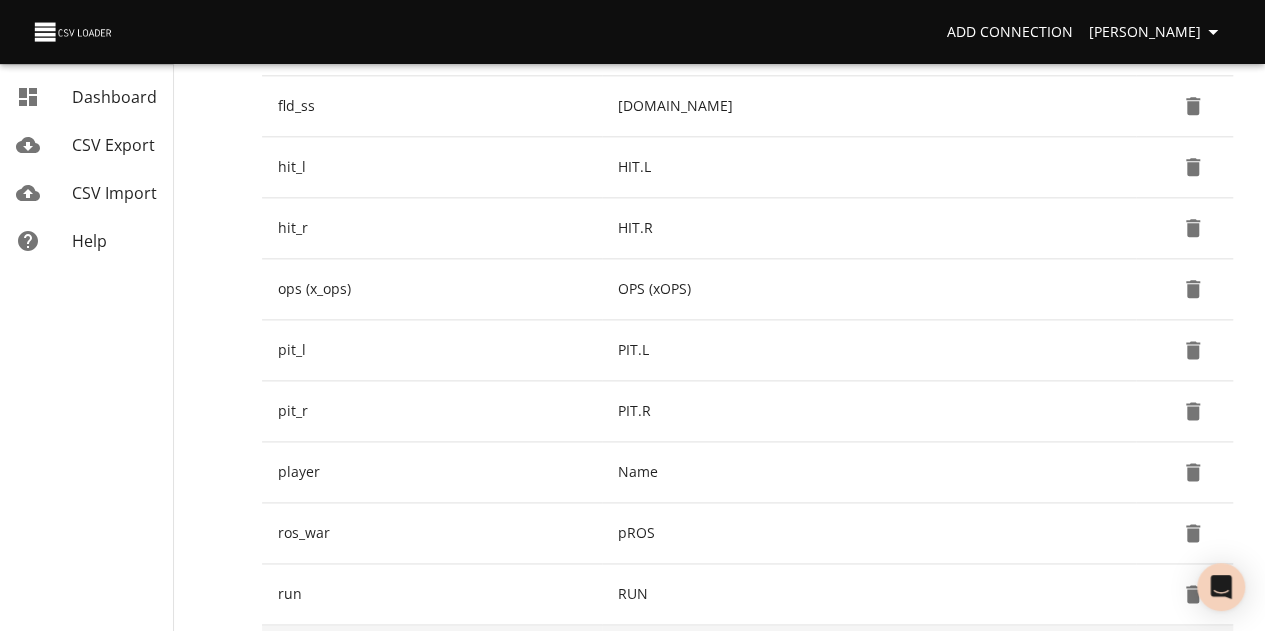 scroll, scrollTop: 1468, scrollLeft: 0, axis: vertical 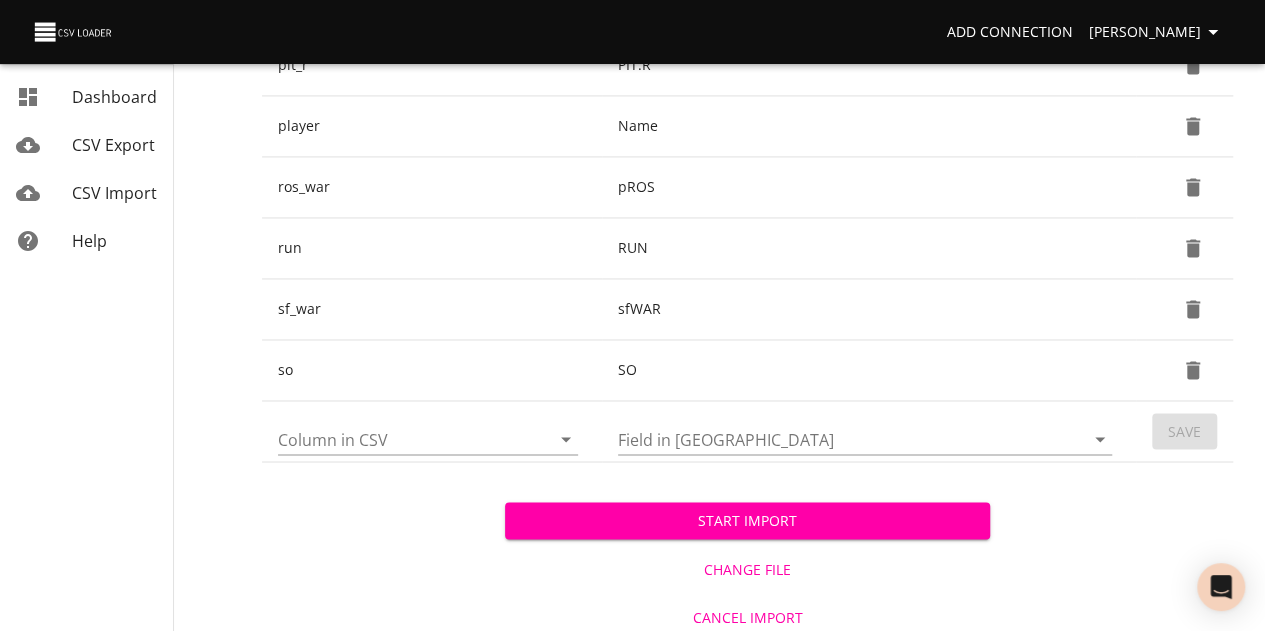 click on "Column in CSV" at bounding box center [397, 438] 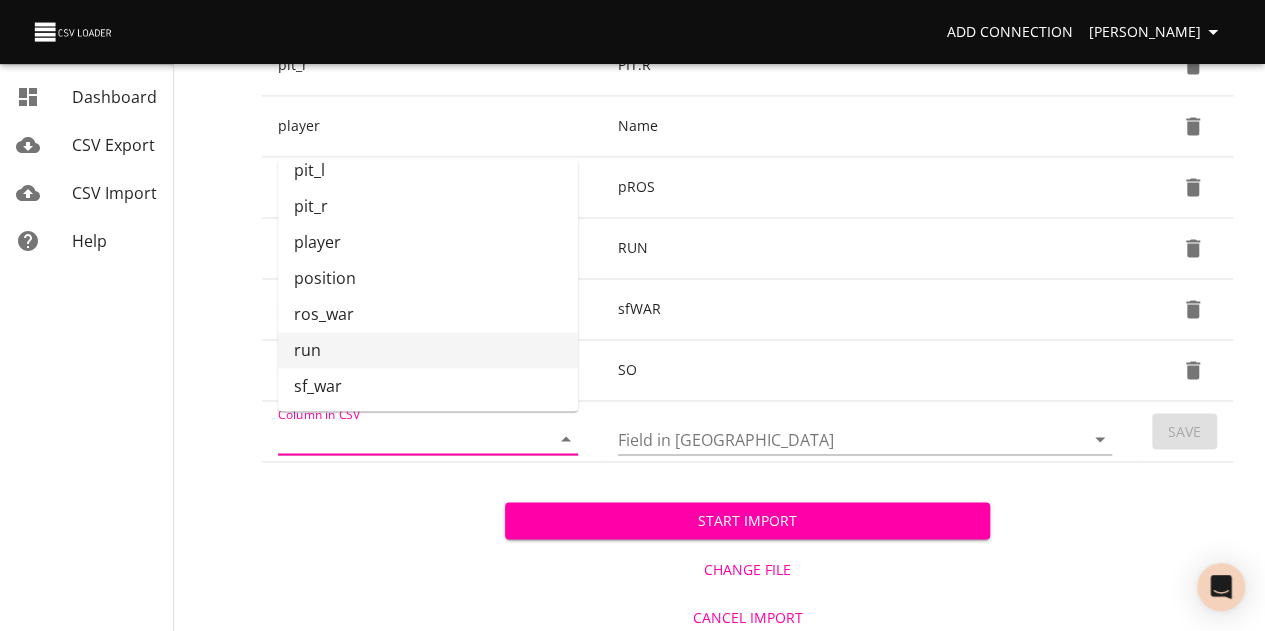 scroll, scrollTop: 627, scrollLeft: 0, axis: vertical 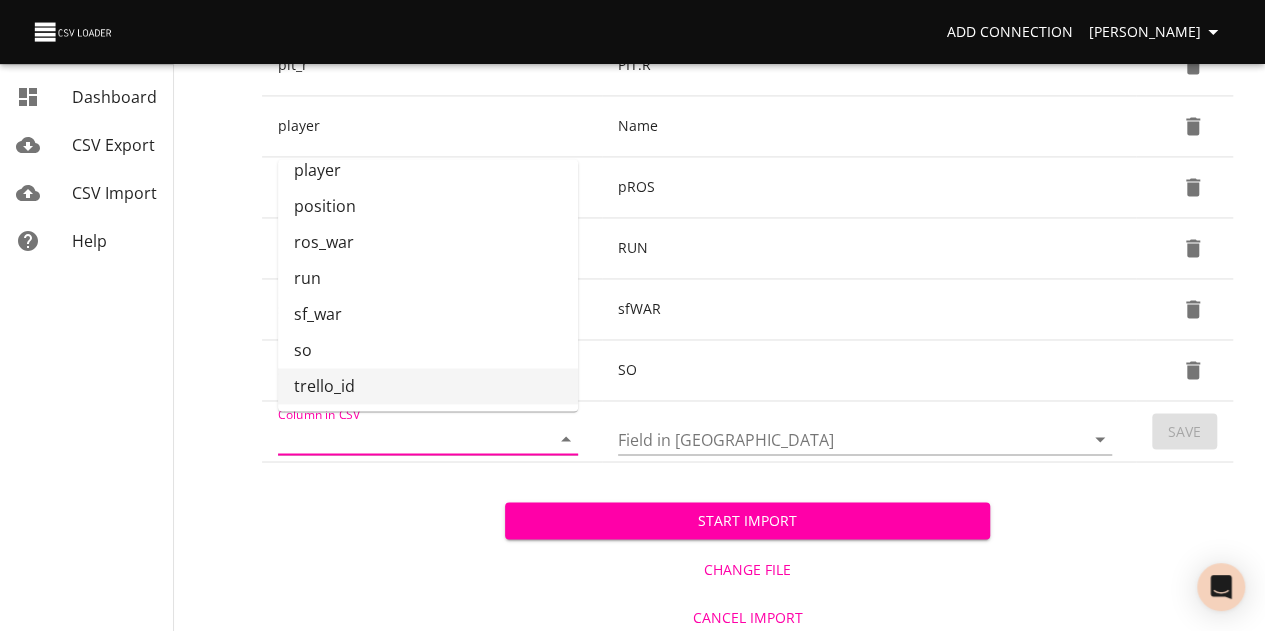 click on "trello_id" at bounding box center [428, 386] 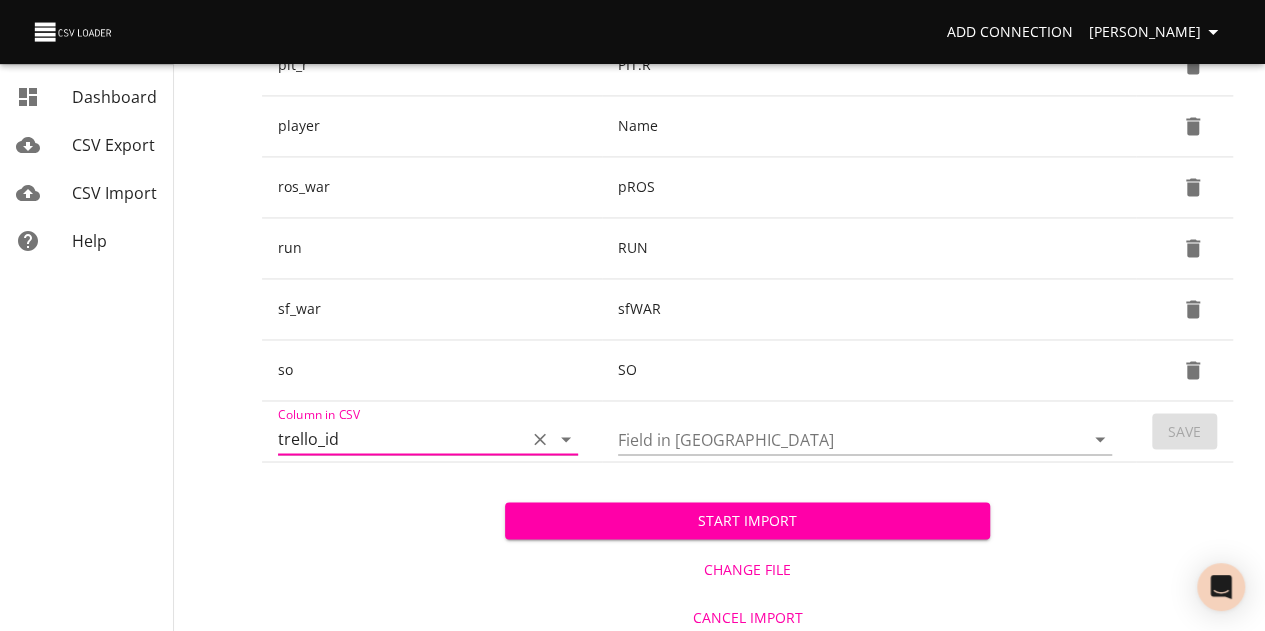drag, startPoint x: 773, startPoint y: 427, endPoint x: 763, endPoint y: 421, distance: 11.661903 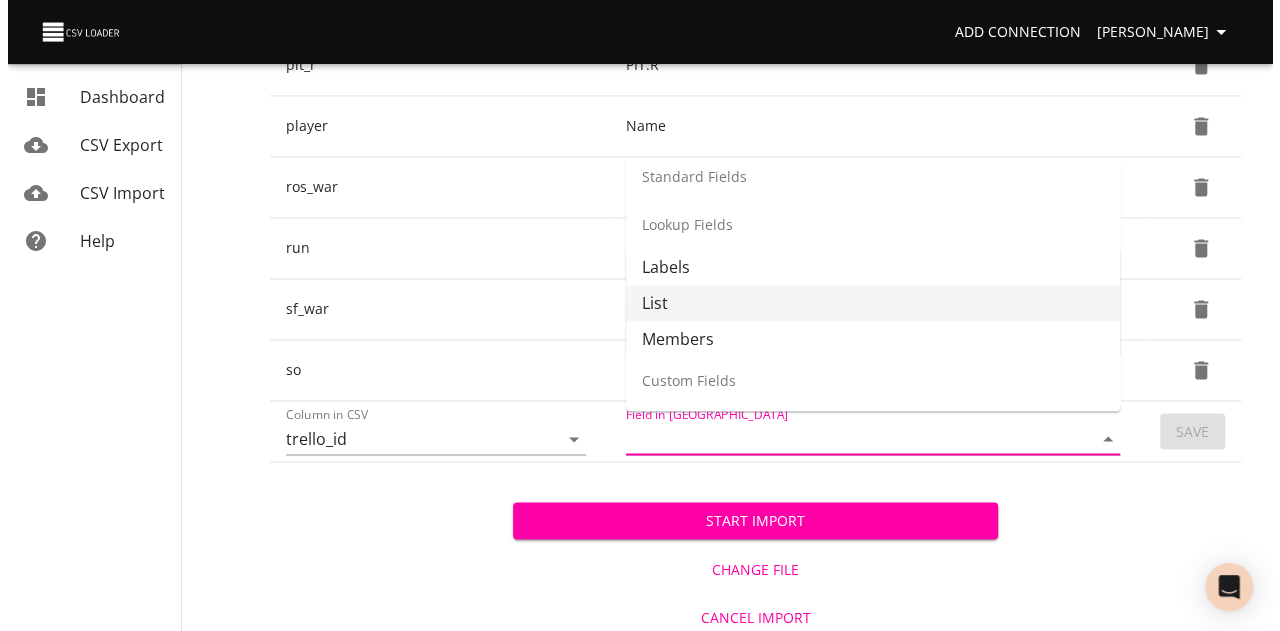 scroll, scrollTop: 307, scrollLeft: 0, axis: vertical 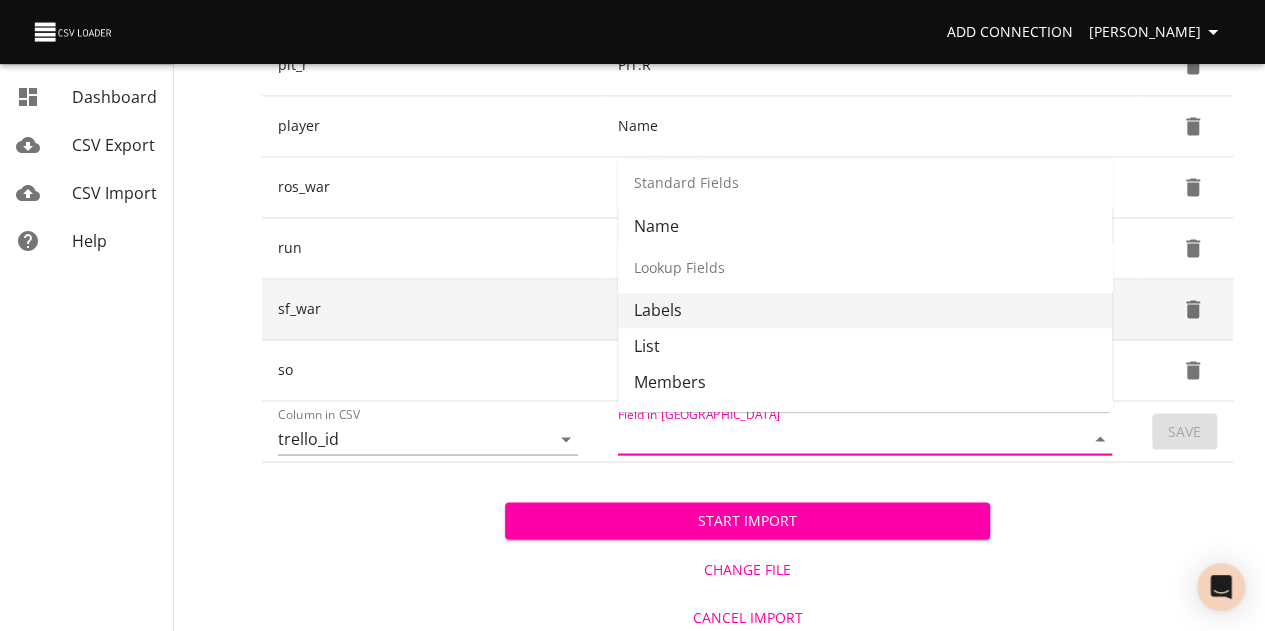 click on "Labels" at bounding box center (865, 310) 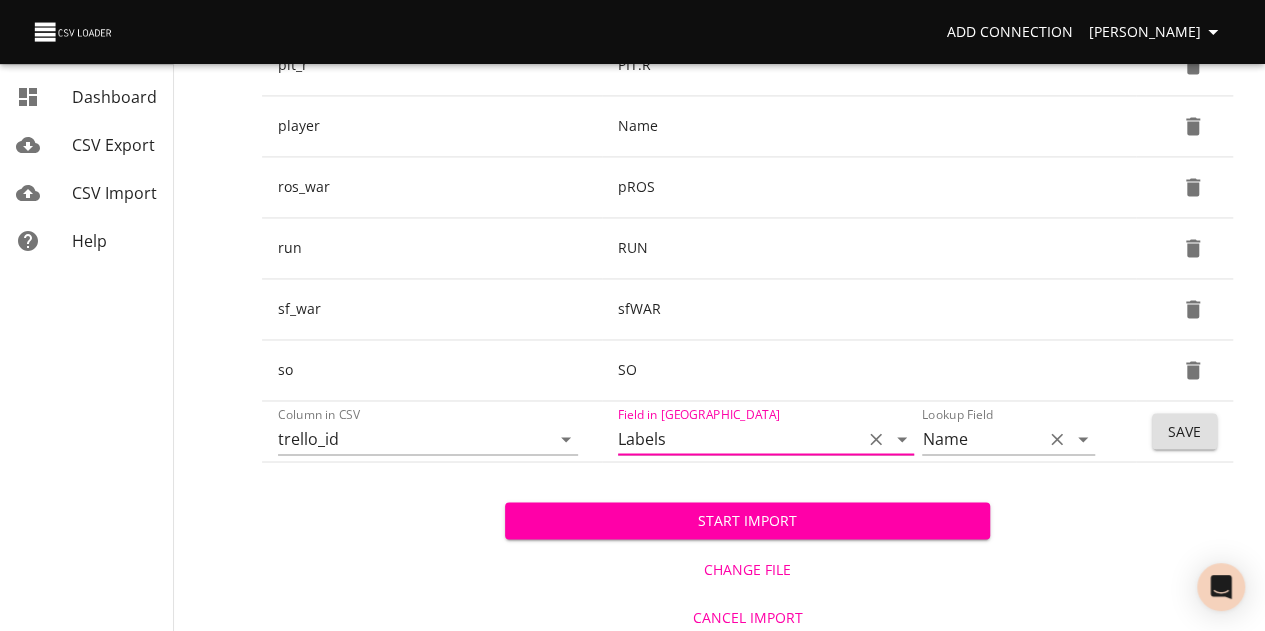 click on "Name" at bounding box center (977, 438) 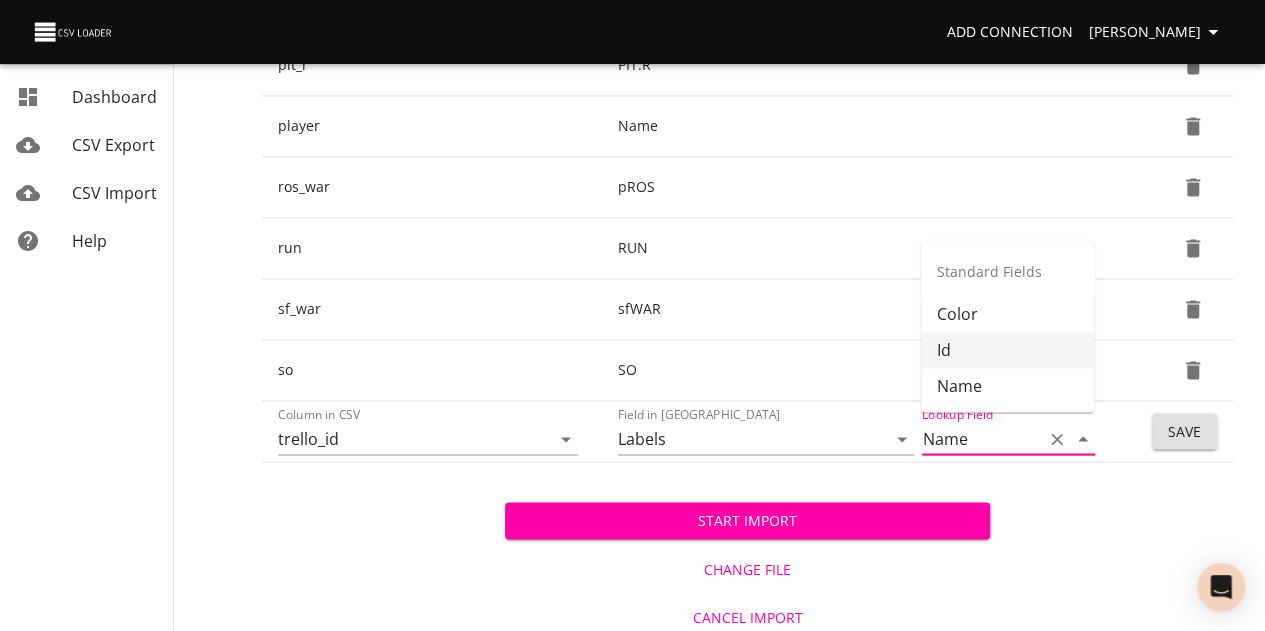 click on "Id" at bounding box center (1007, 350) 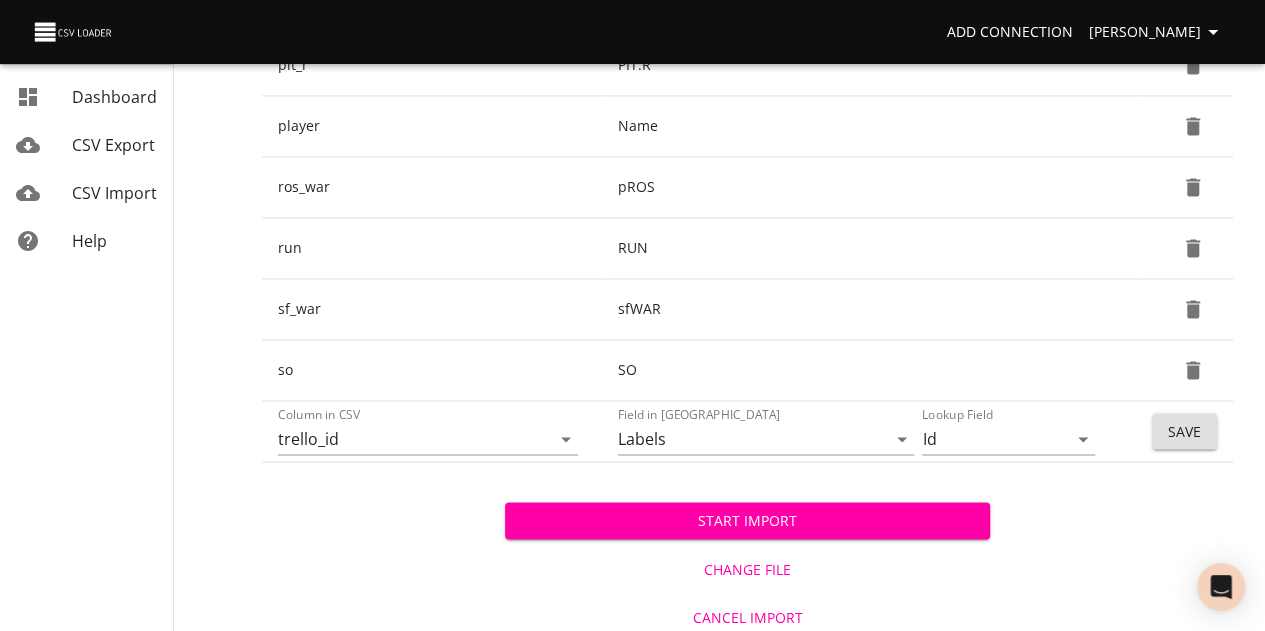 click on "Start Import Change File Cancel Import" at bounding box center [747, 551] 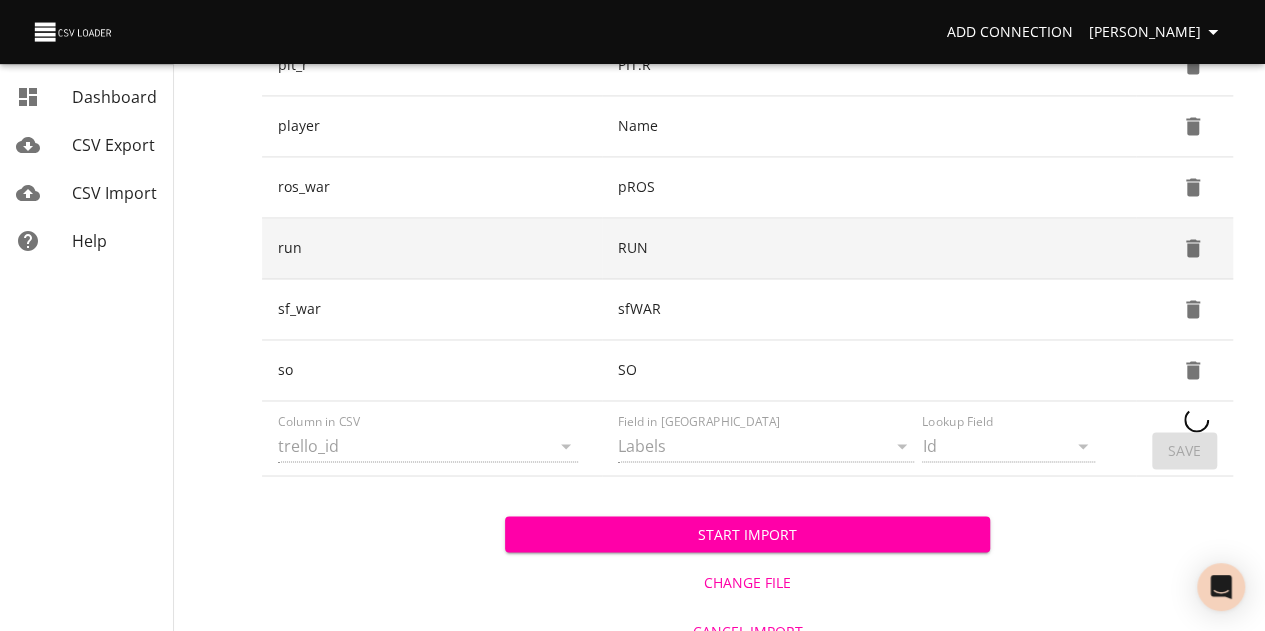 type 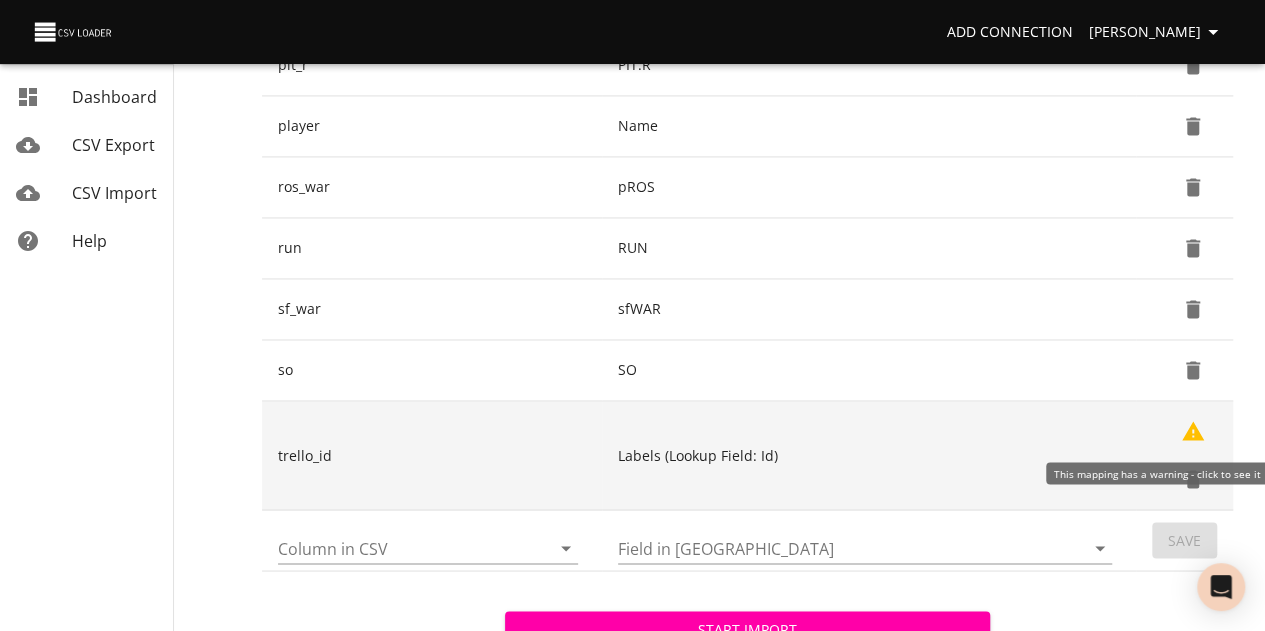 click 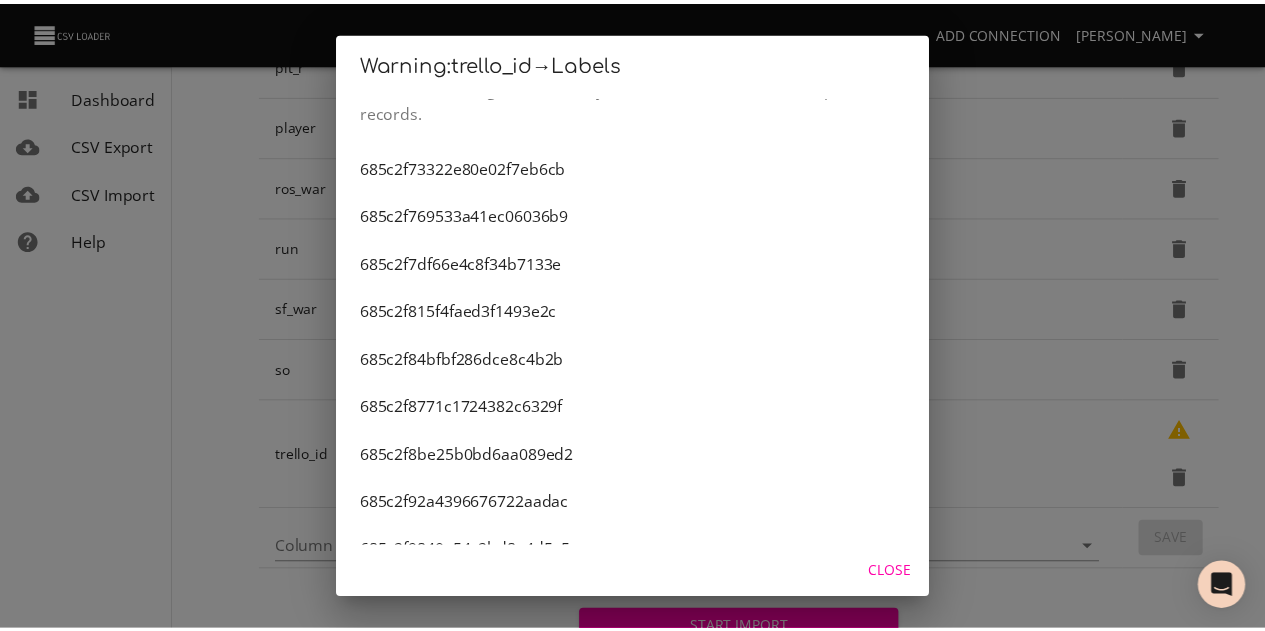 scroll, scrollTop: 0, scrollLeft: 0, axis: both 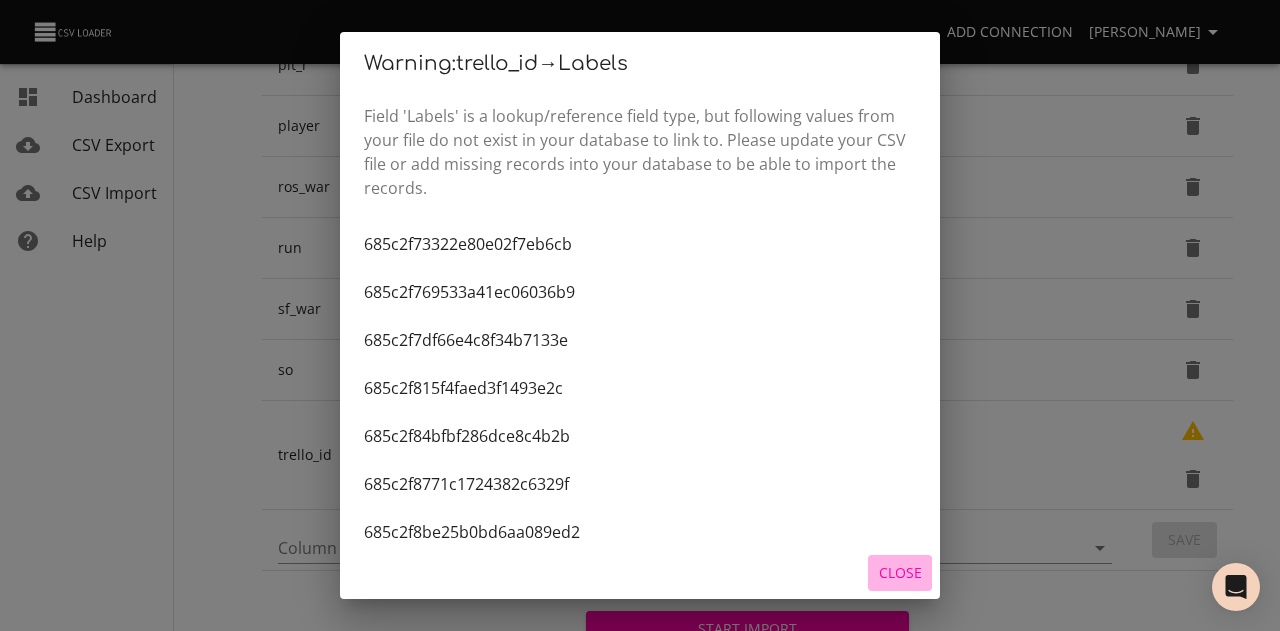click on "Close" at bounding box center [900, 573] 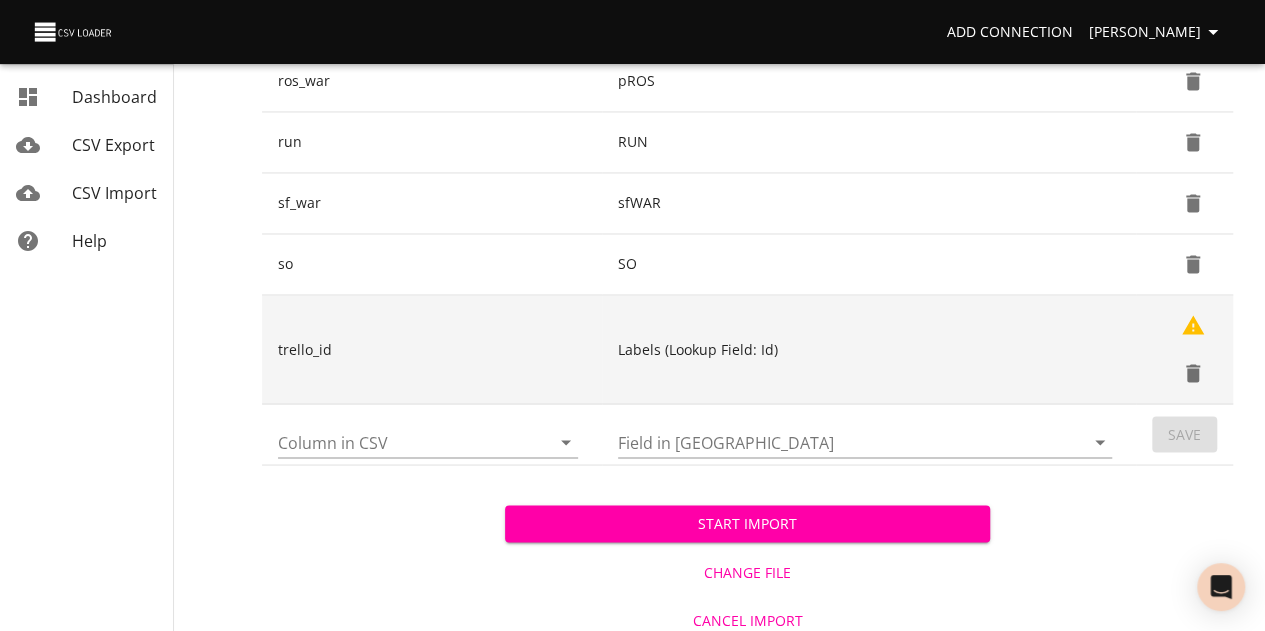 scroll, scrollTop: 1577, scrollLeft: 0, axis: vertical 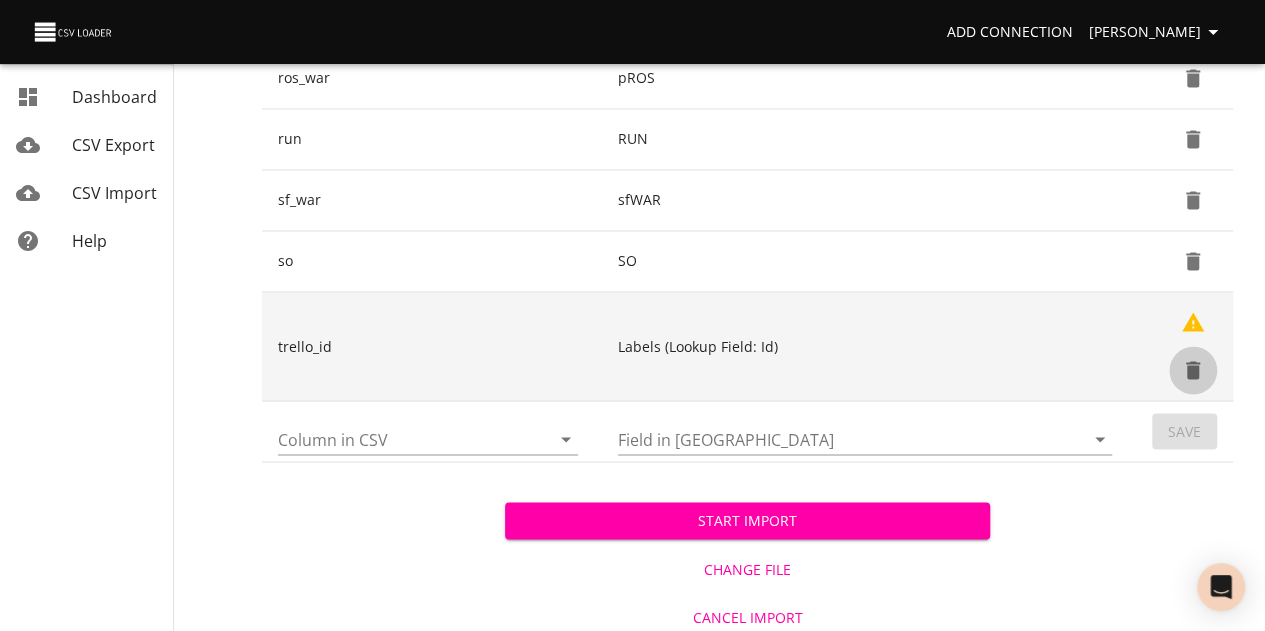 click 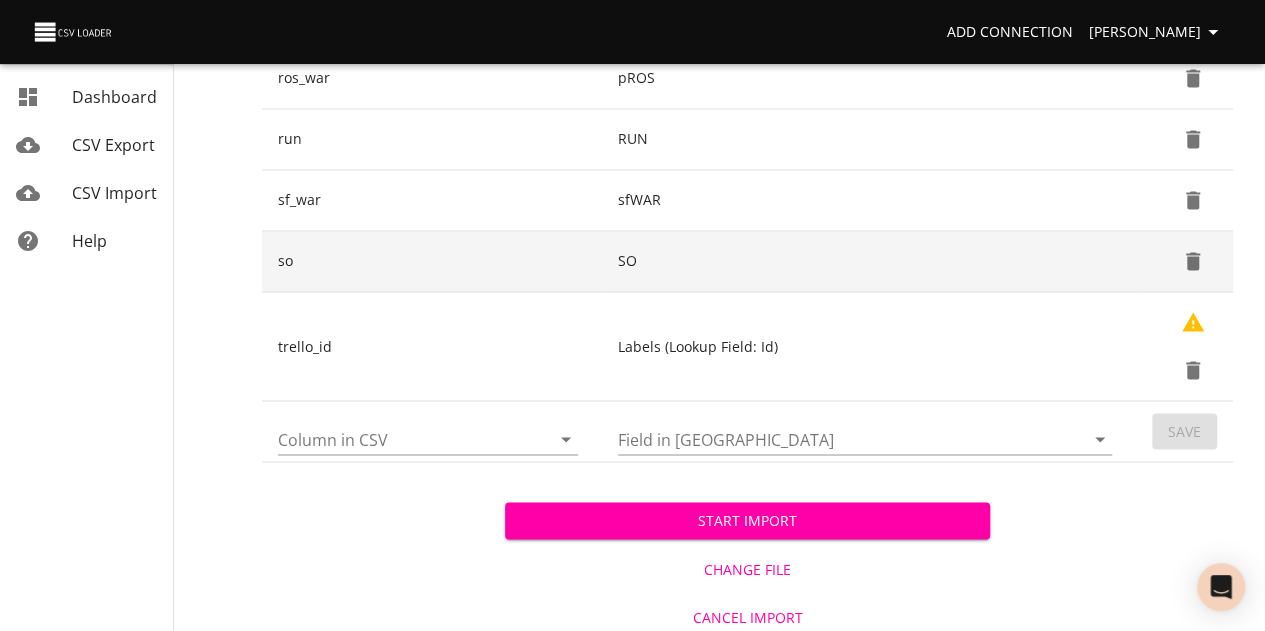 scroll, scrollTop: 1468, scrollLeft: 0, axis: vertical 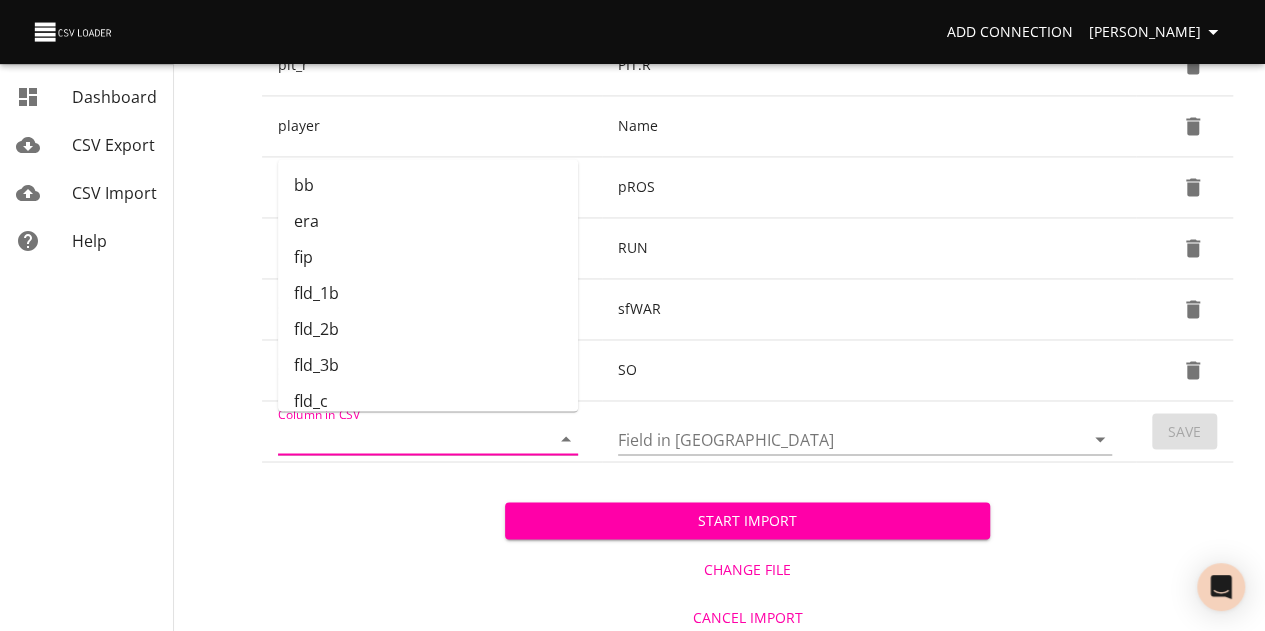 click on "Column in CSV" at bounding box center [397, 438] 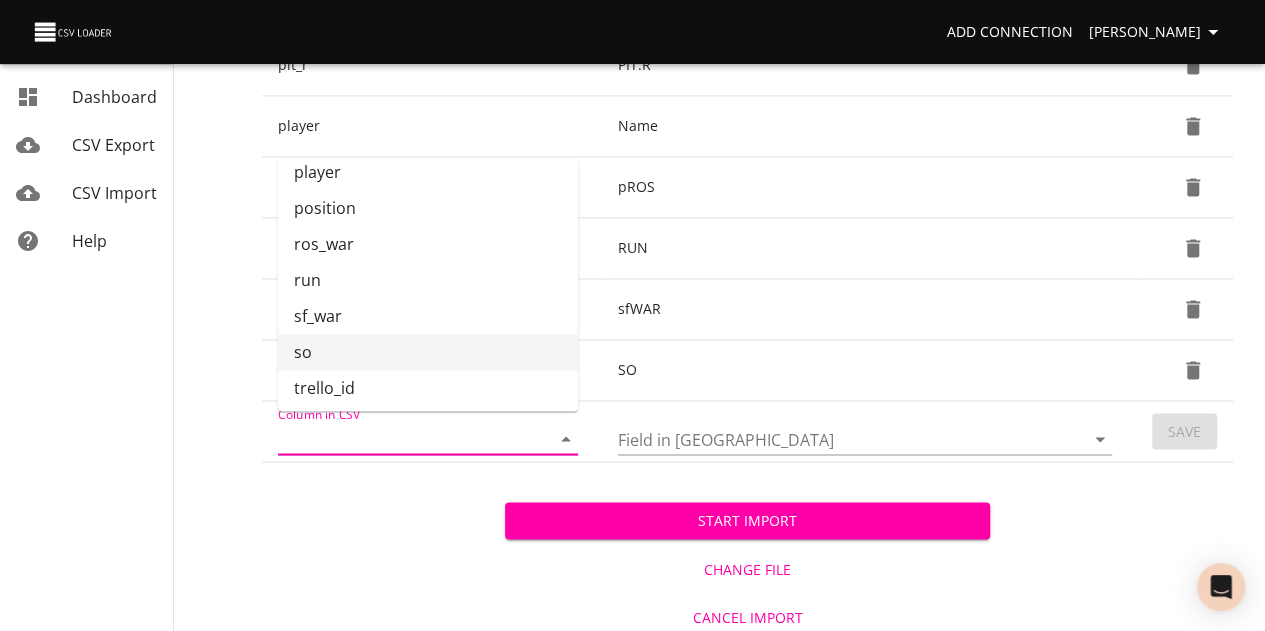 scroll, scrollTop: 627, scrollLeft: 0, axis: vertical 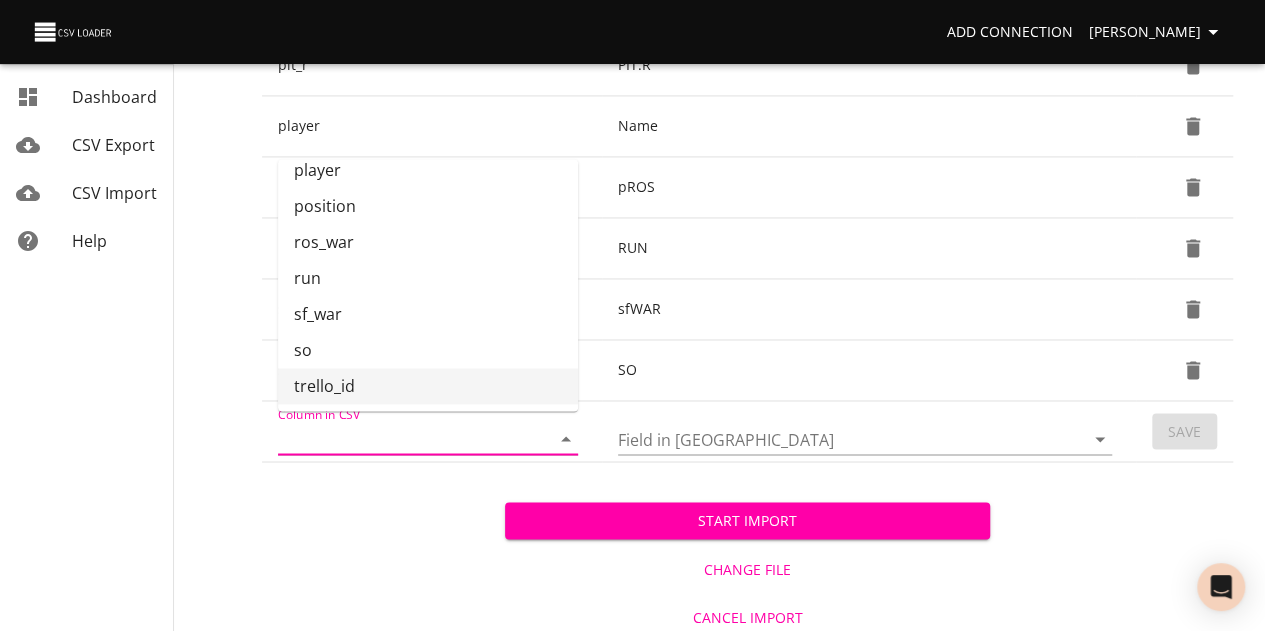 click on "trello_id" at bounding box center (428, 386) 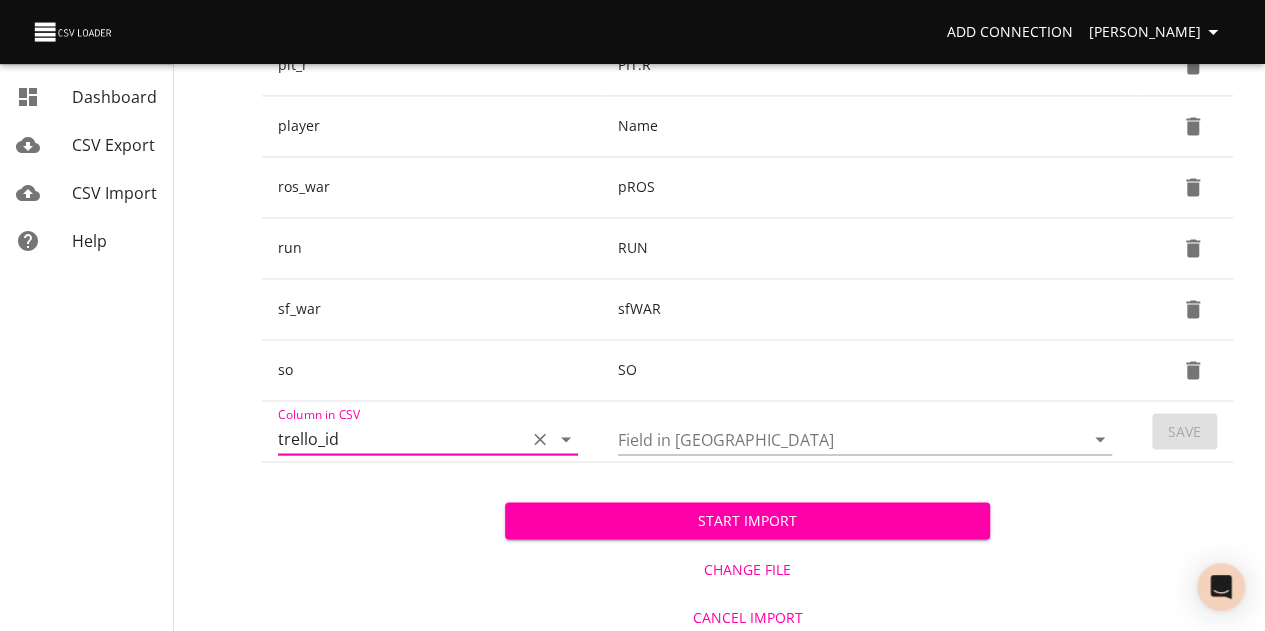 click on "Field in [GEOGRAPHIC_DATA]" at bounding box center (834, 438) 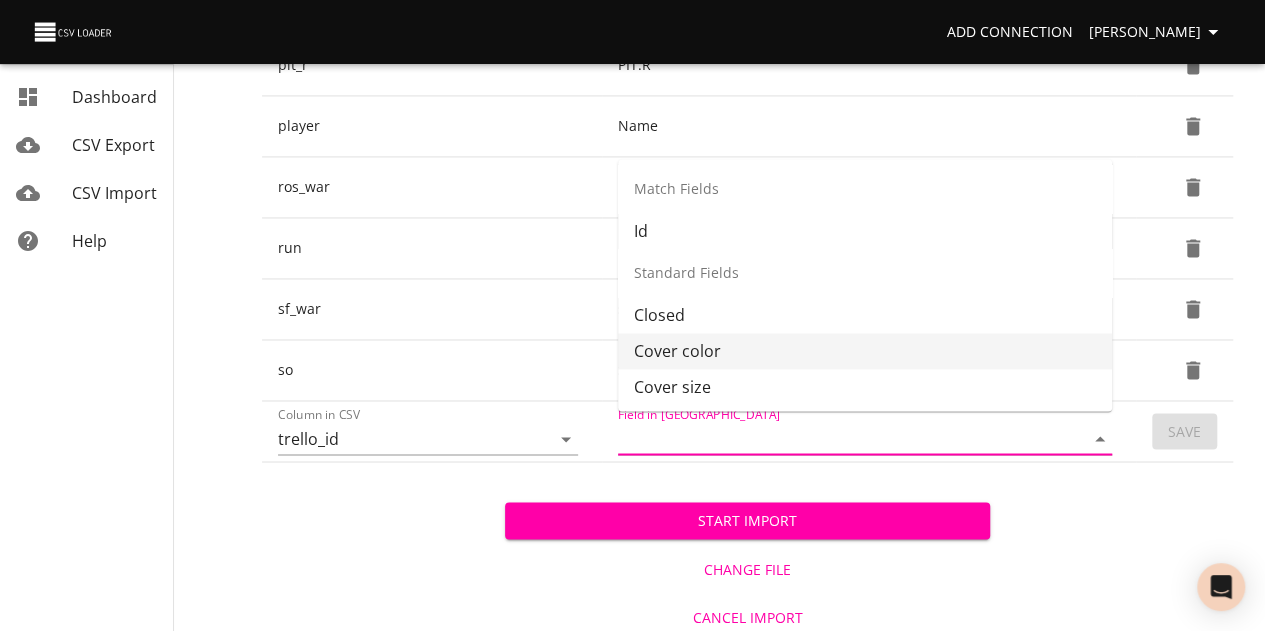 scroll, scrollTop: 0, scrollLeft: 0, axis: both 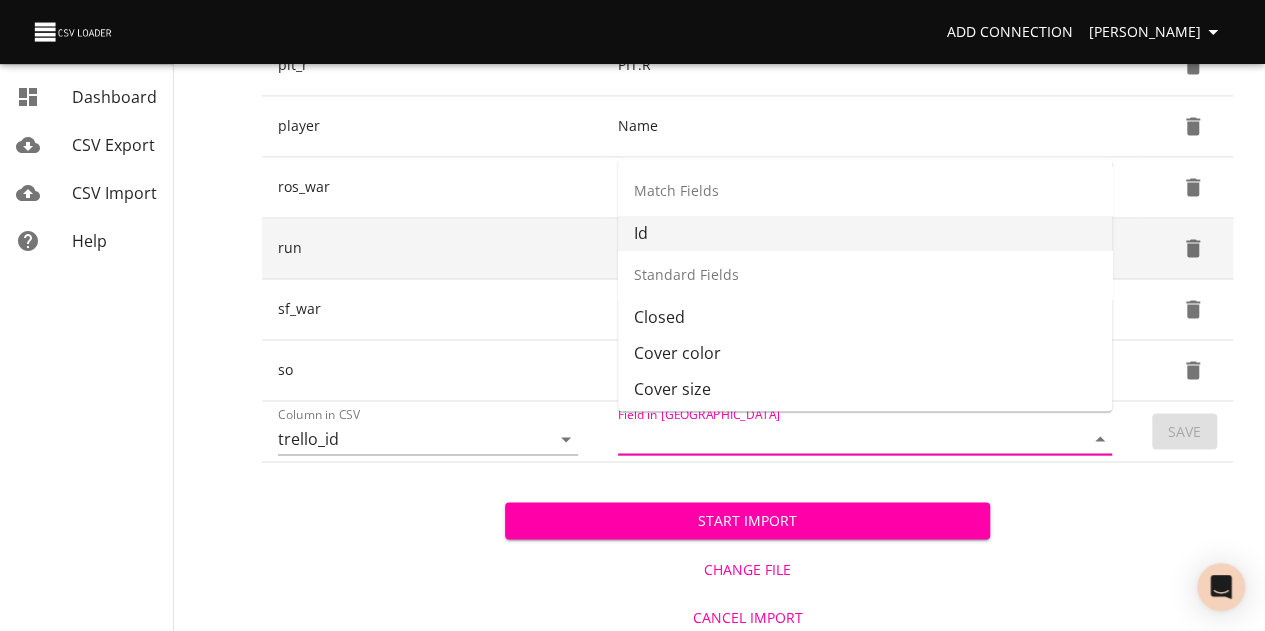 drag, startPoint x: 741, startPoint y: 232, endPoint x: 732, endPoint y: 239, distance: 11.401754 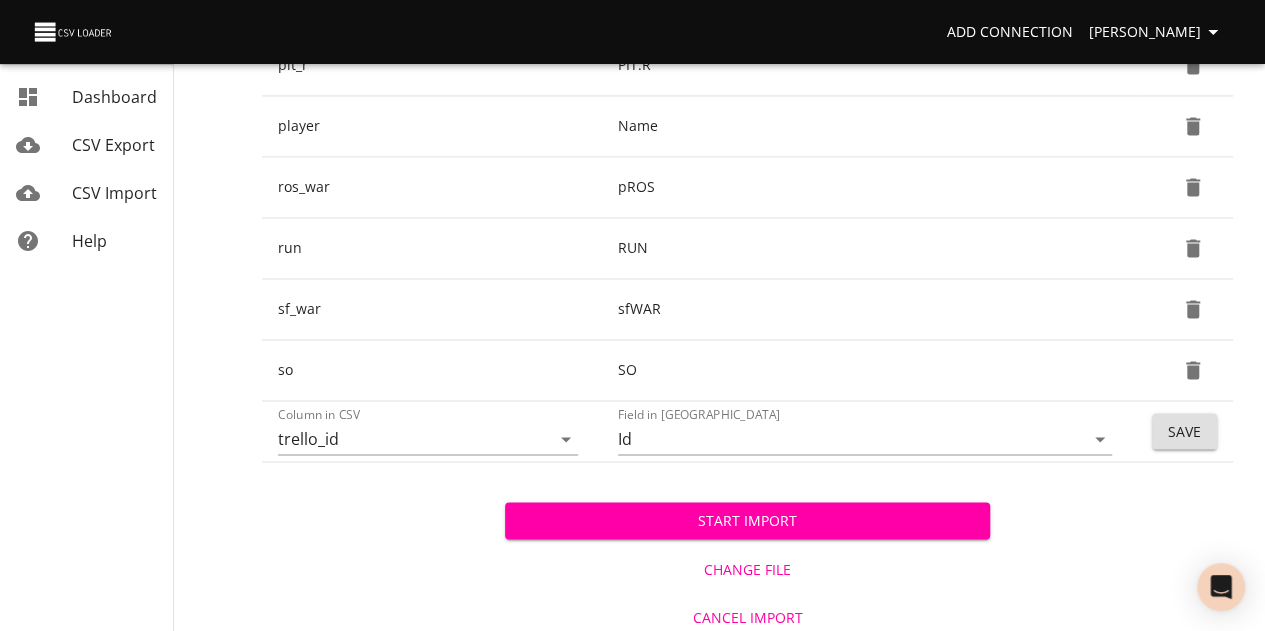 click on "Start Import Change File Cancel Import" at bounding box center (747, 551) 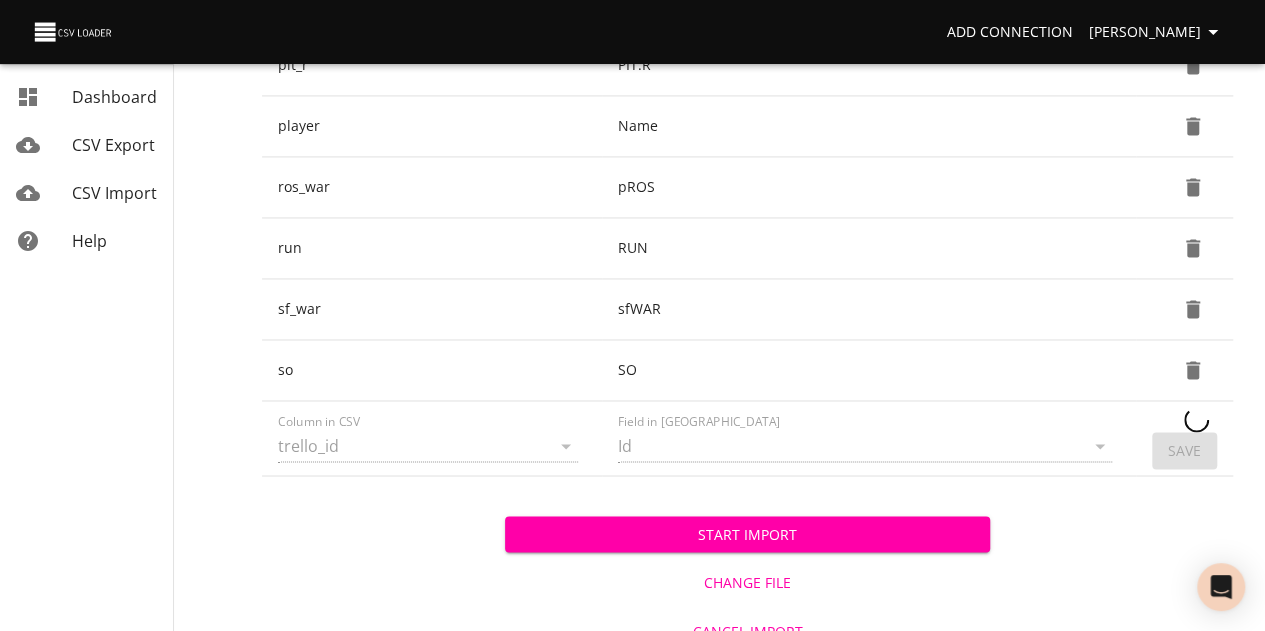 type 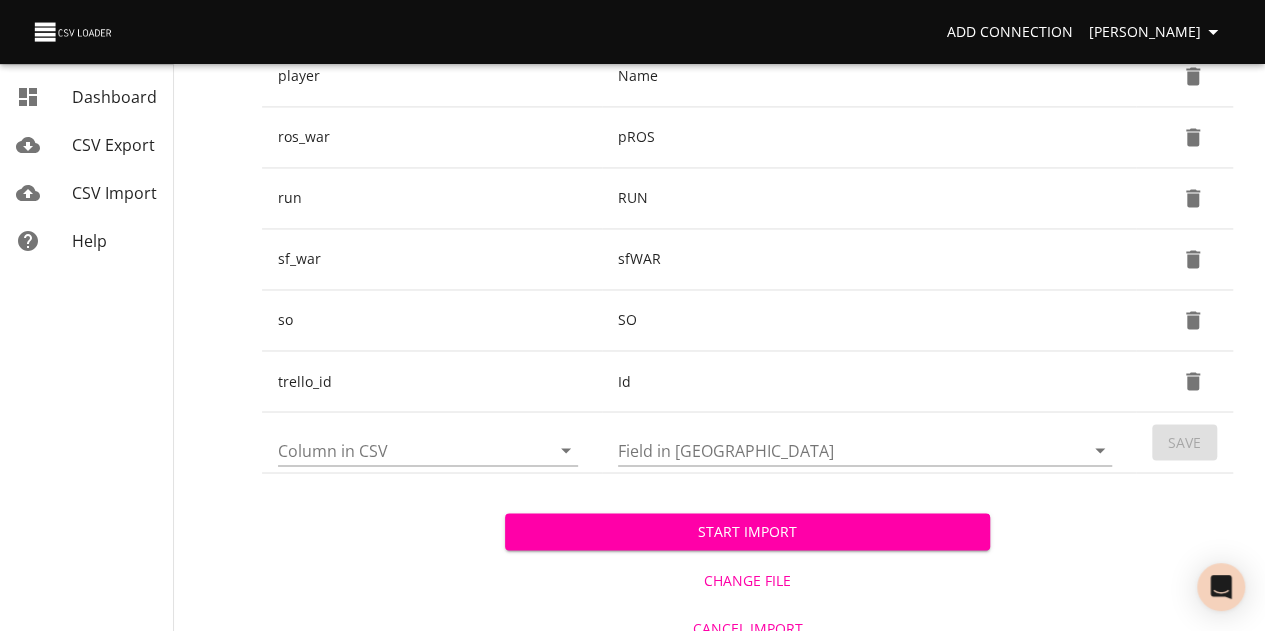 scroll, scrollTop: 1529, scrollLeft: 0, axis: vertical 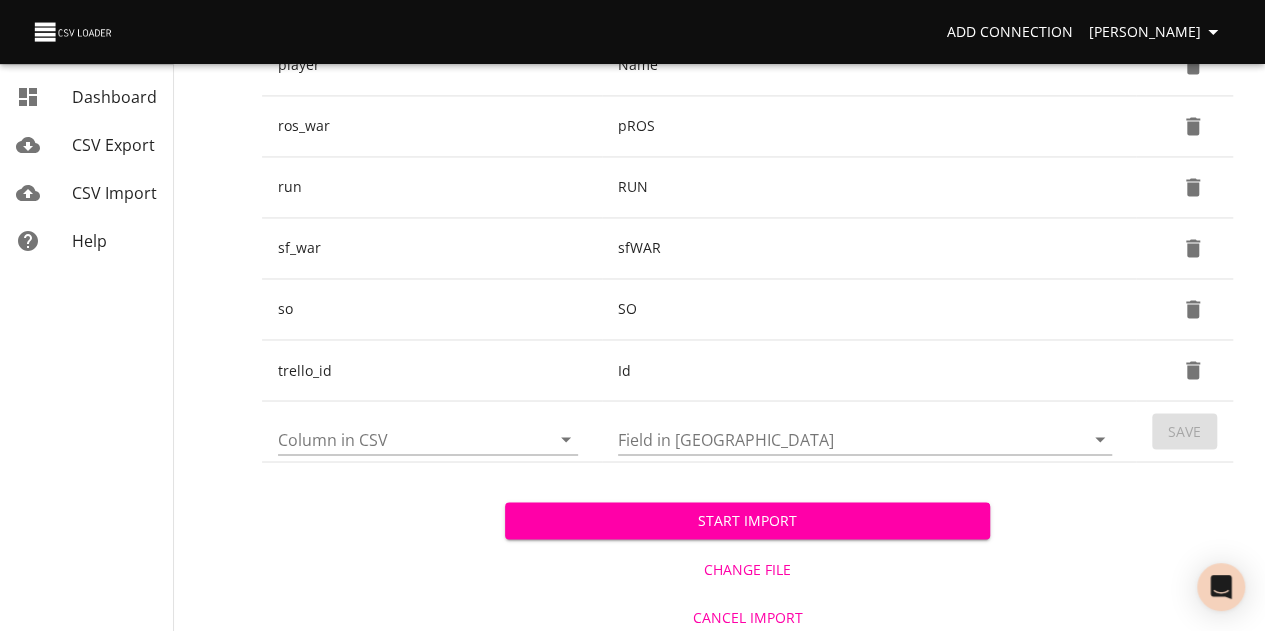 click on "Start Import" at bounding box center [748, 520] 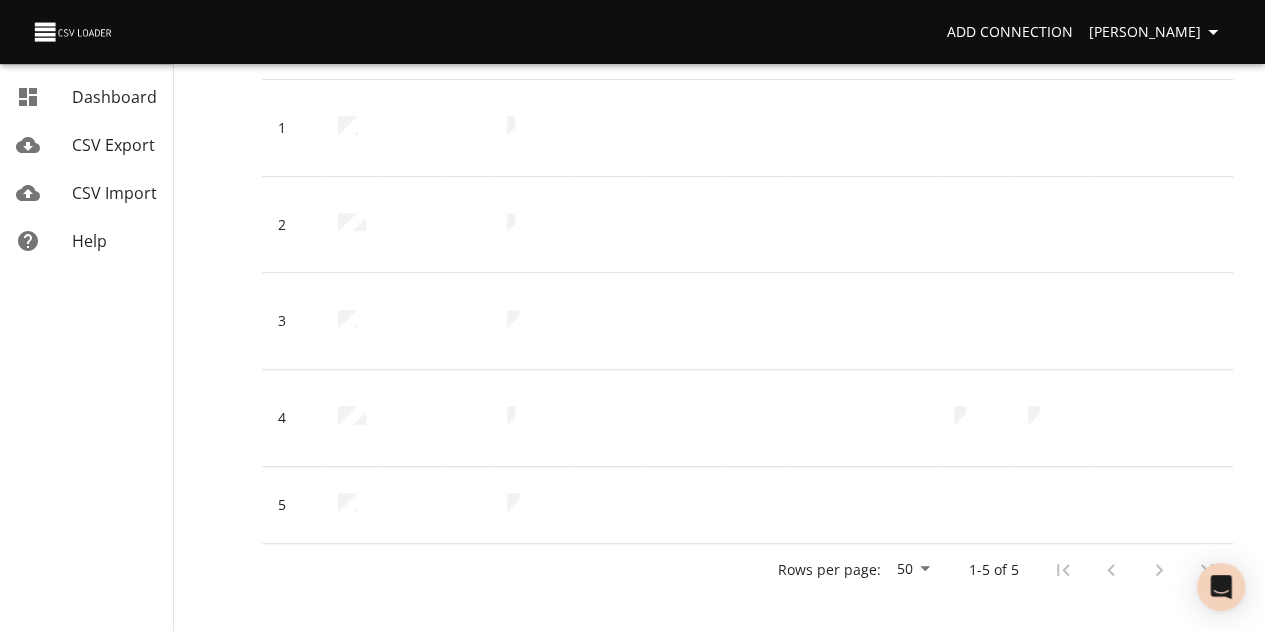 scroll, scrollTop: 370, scrollLeft: 0, axis: vertical 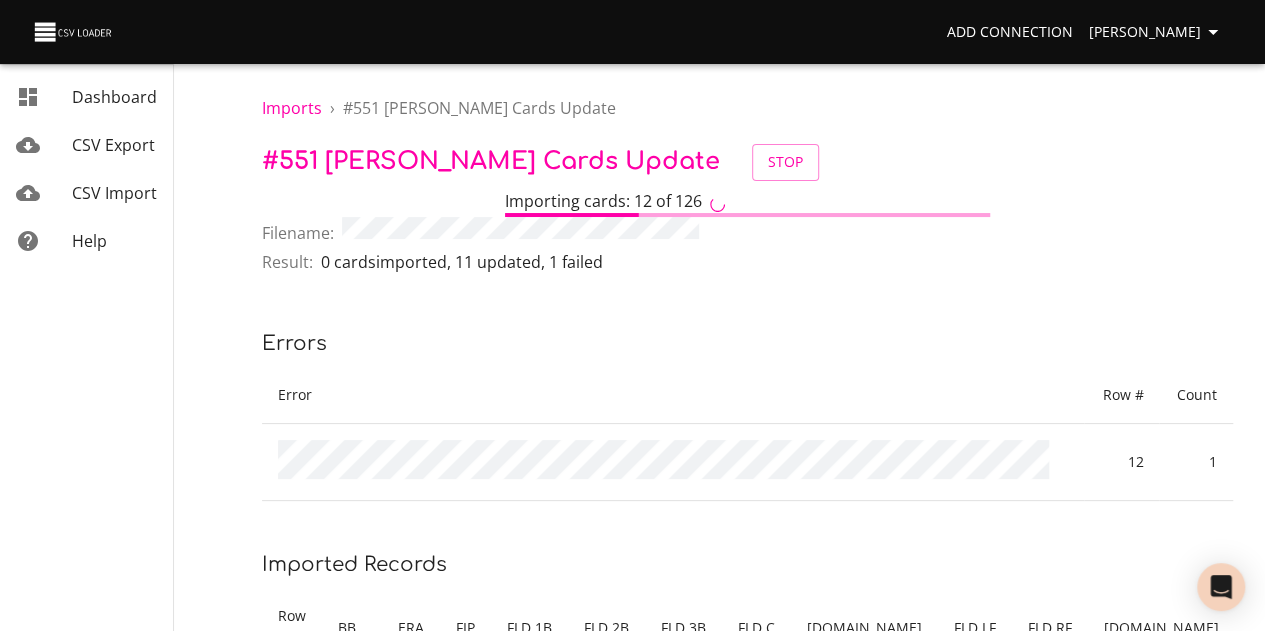 click on "Error" at bounding box center [673, 395] 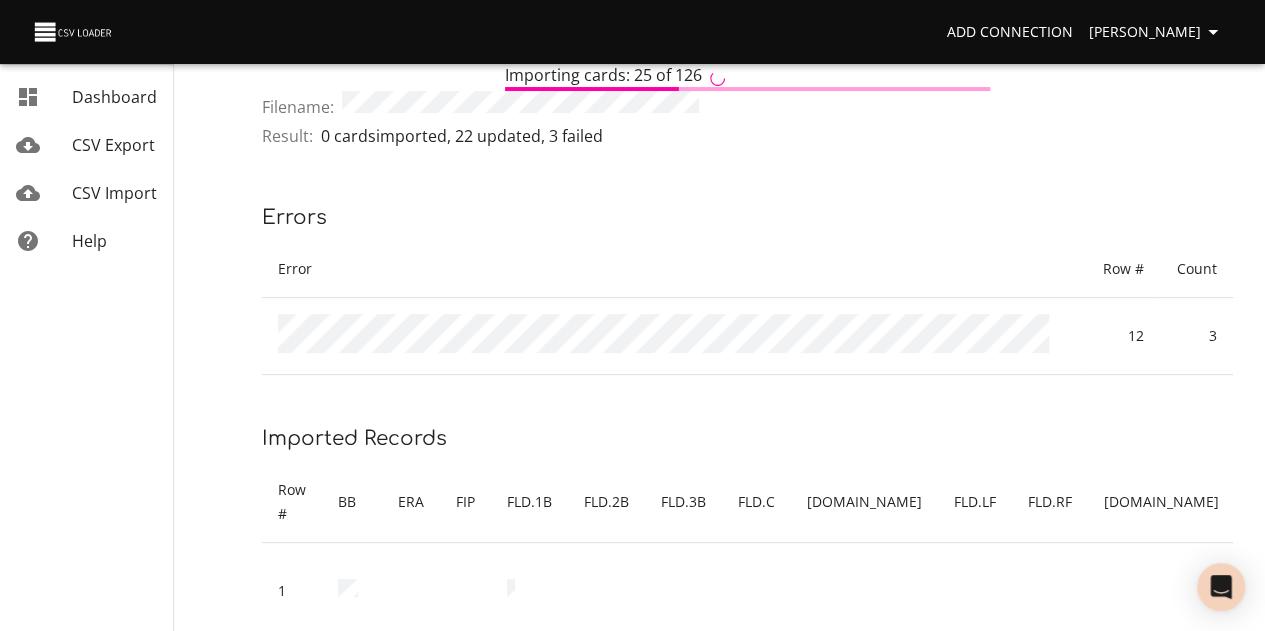scroll, scrollTop: 0, scrollLeft: 0, axis: both 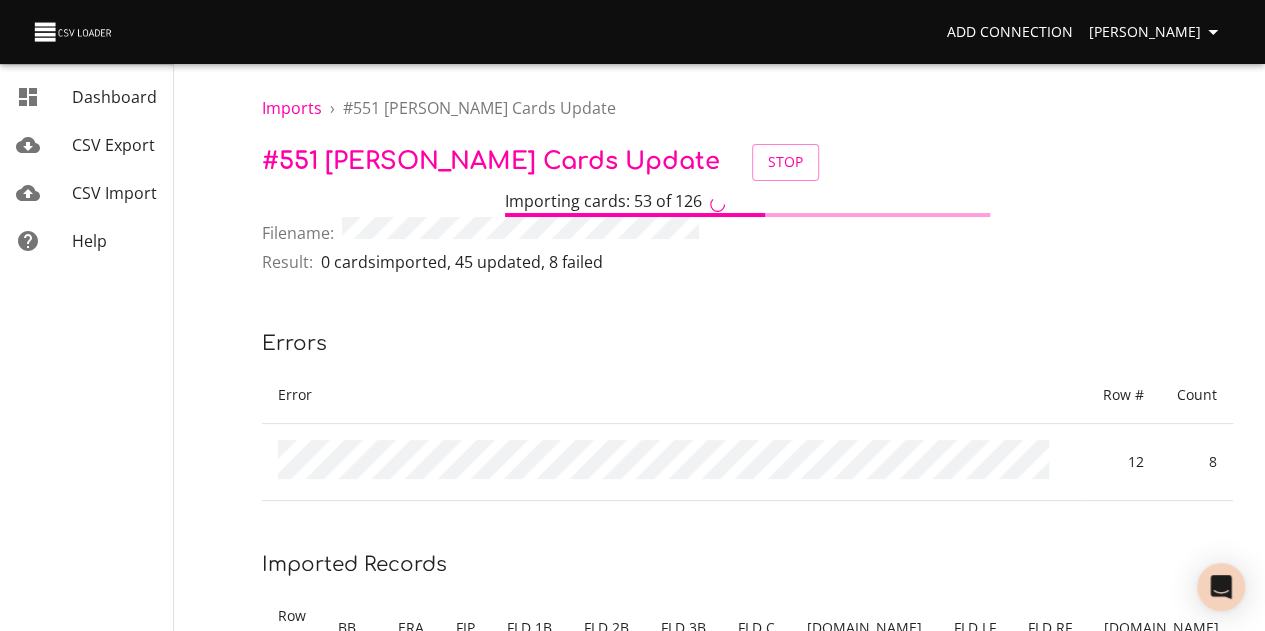 click on "Errors" at bounding box center (747, 344) 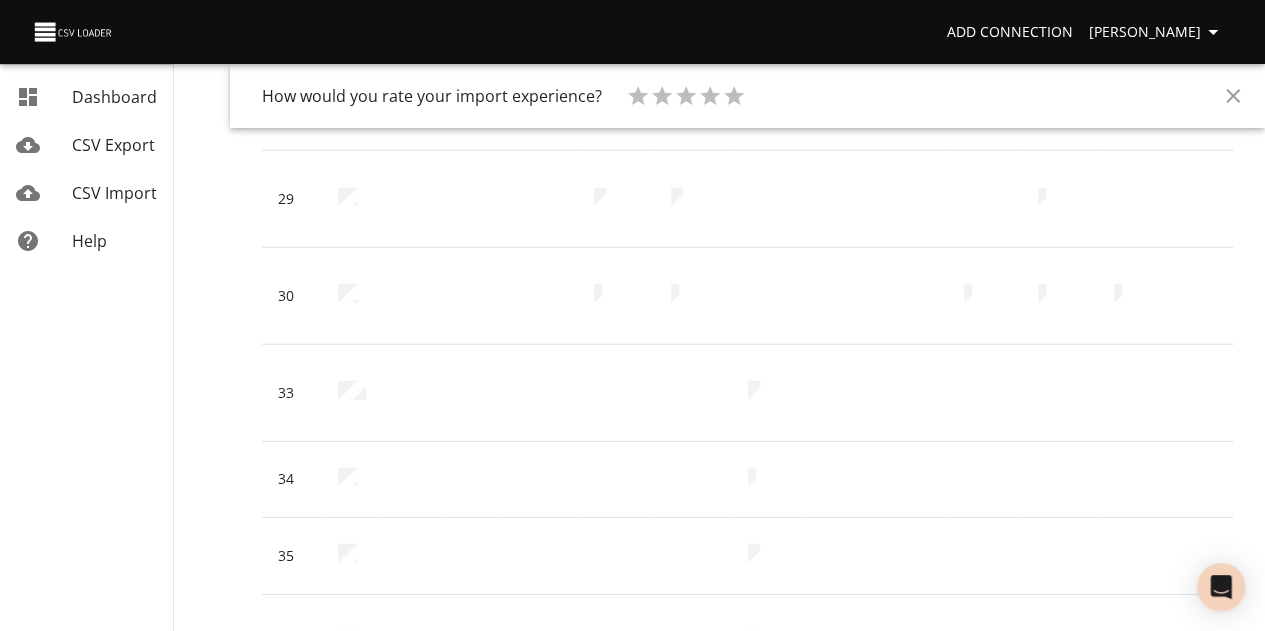 scroll, scrollTop: 2300, scrollLeft: 0, axis: vertical 